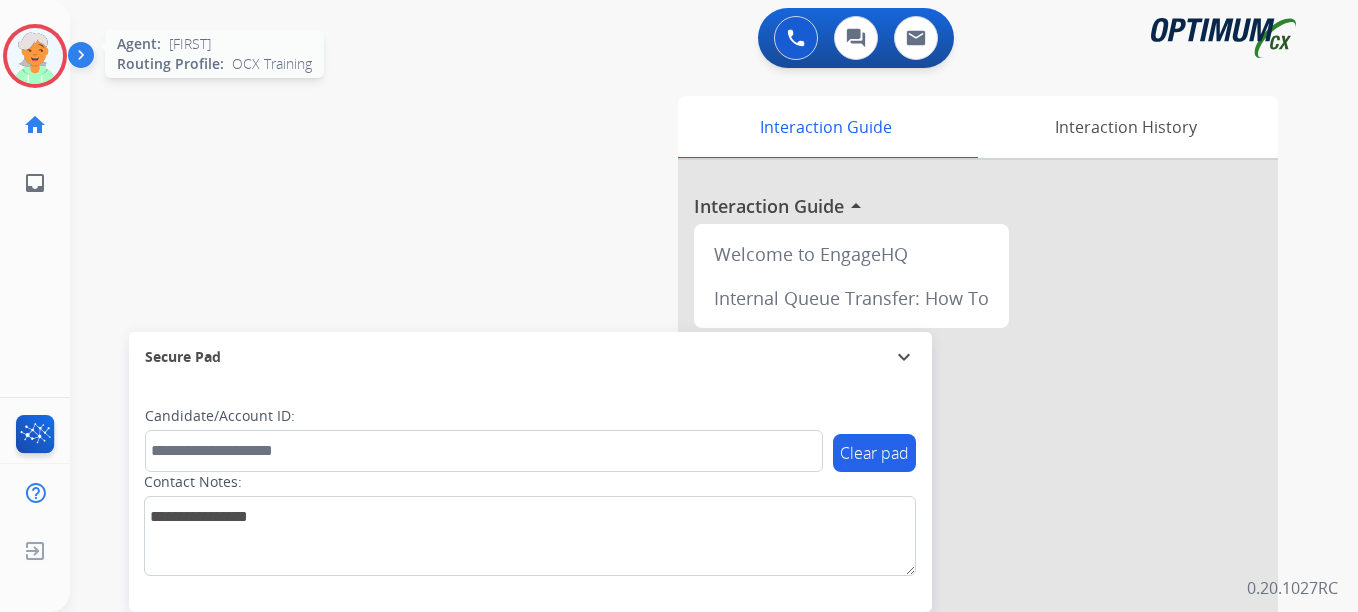 scroll, scrollTop: 0, scrollLeft: 0, axis: both 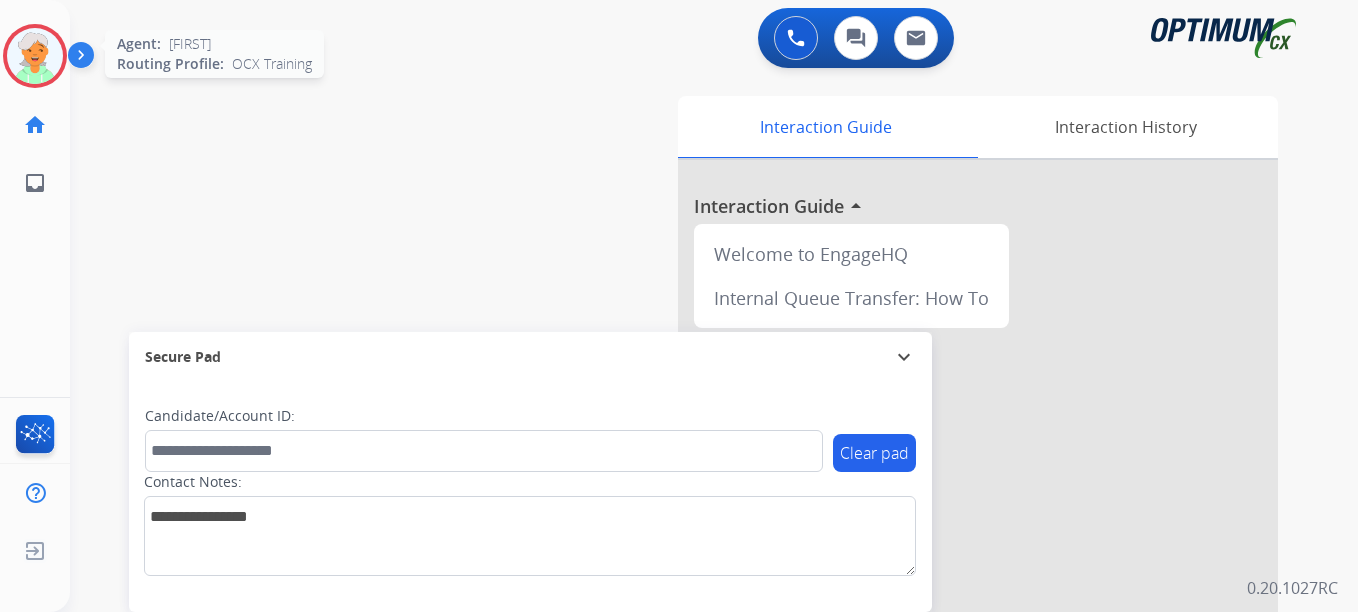 click at bounding box center [35, 56] 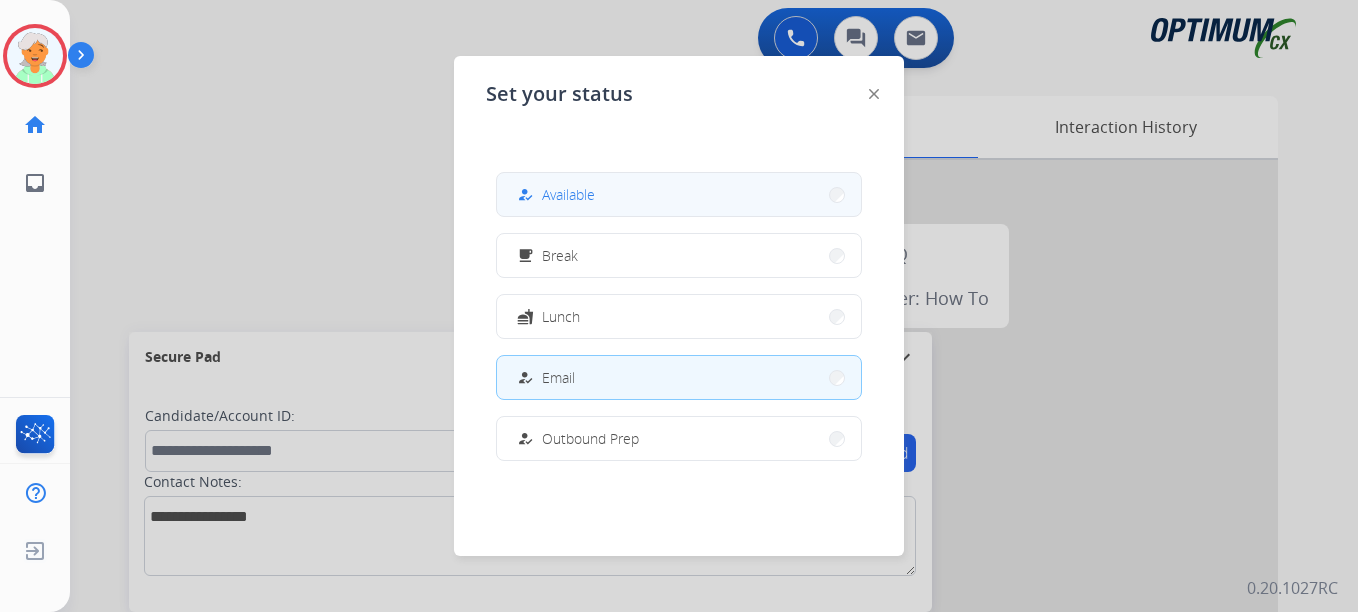 click on "Available" at bounding box center [568, 194] 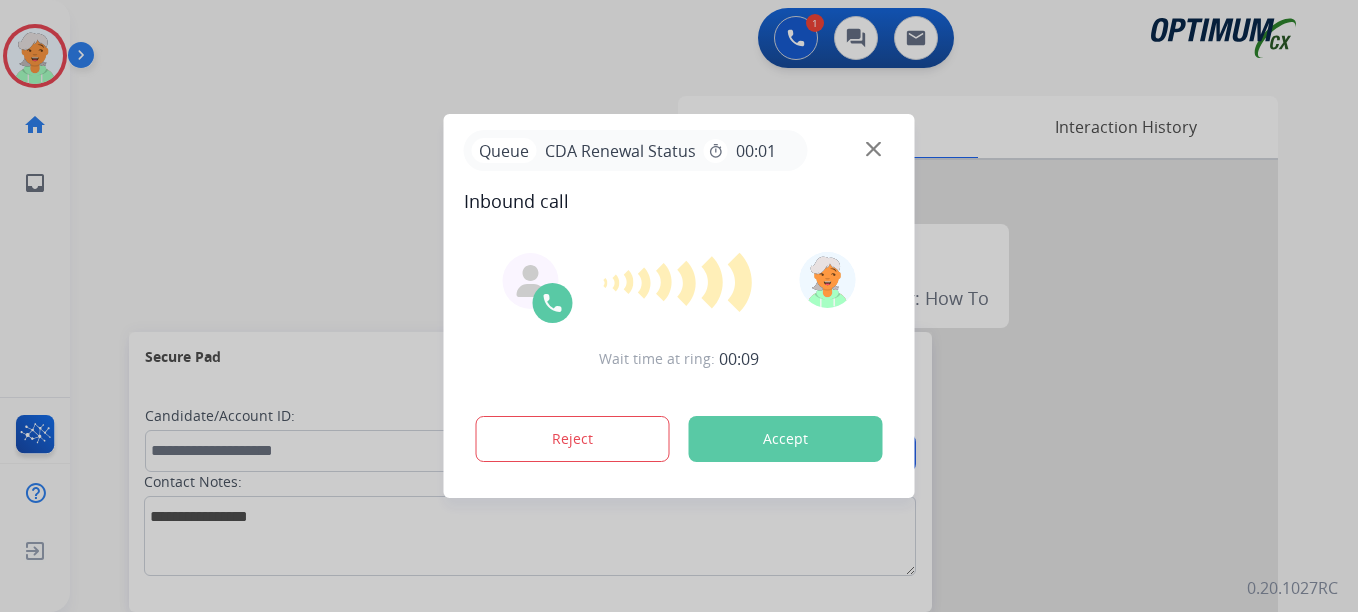 click on "Accept" at bounding box center (786, 439) 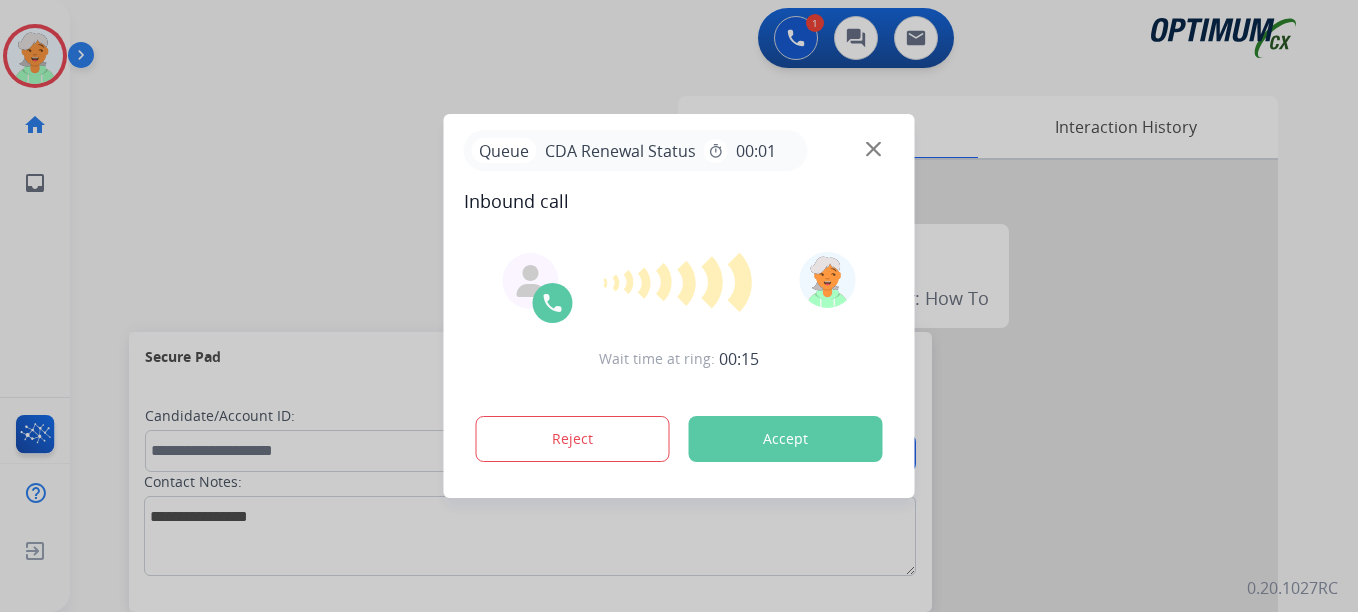 click on "Accept" at bounding box center (786, 439) 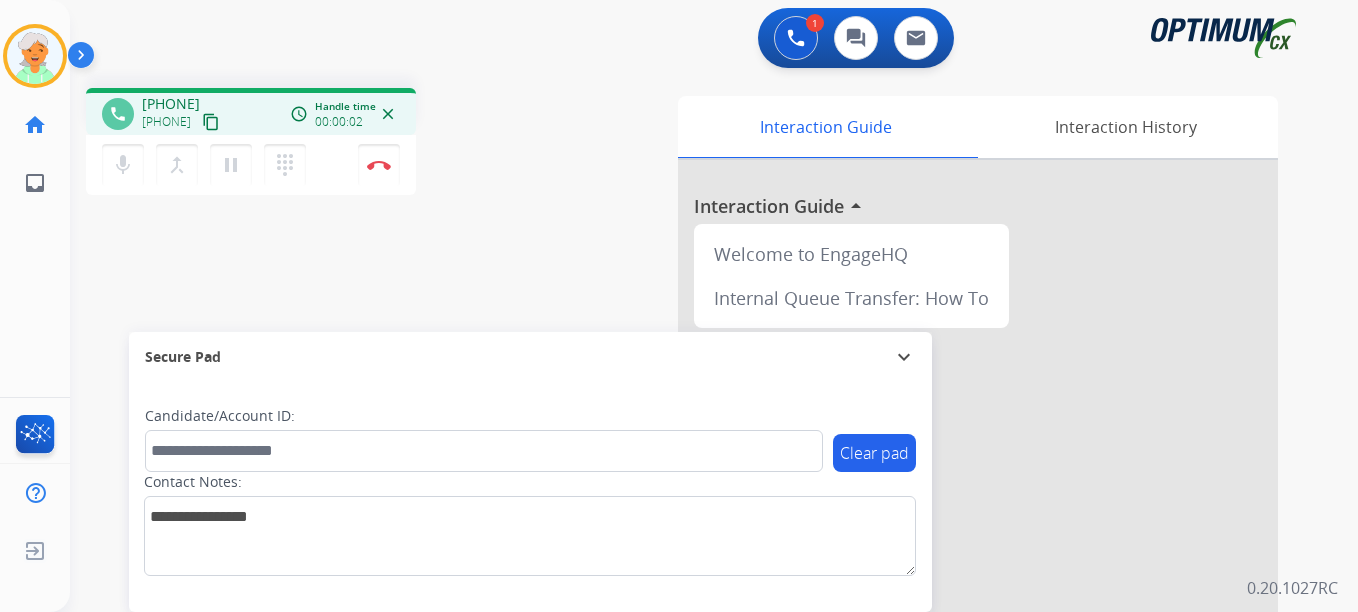 click on "content_copy" at bounding box center (211, 122) 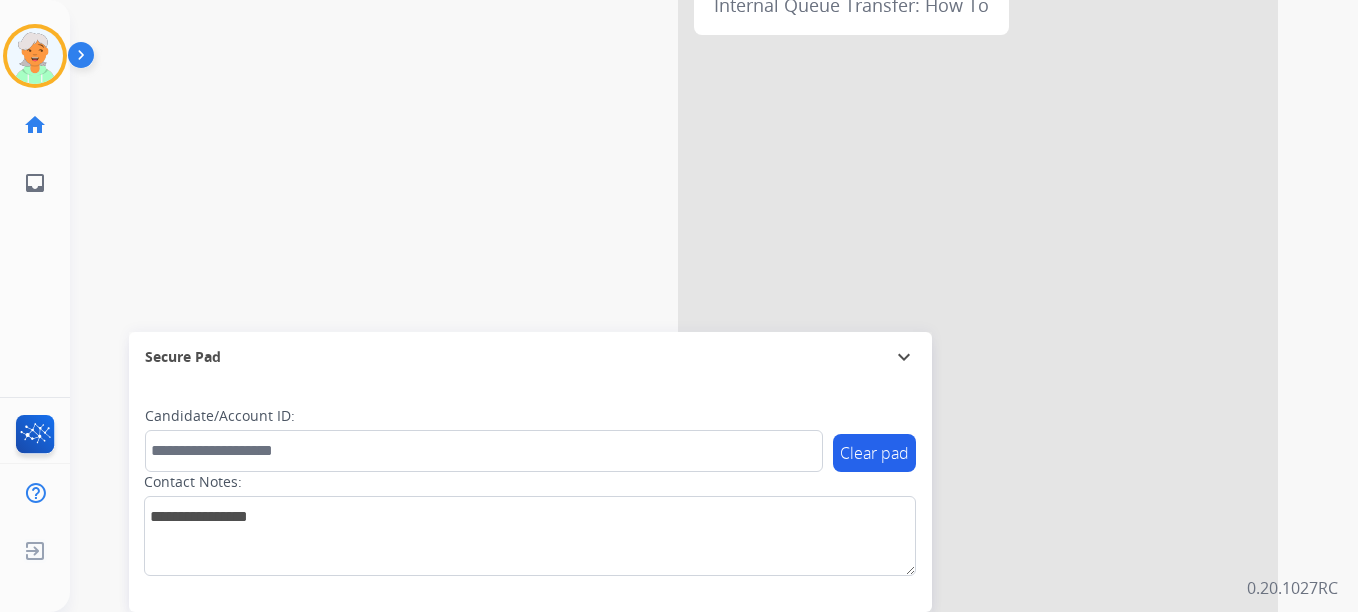 scroll, scrollTop: 294, scrollLeft: 0, axis: vertical 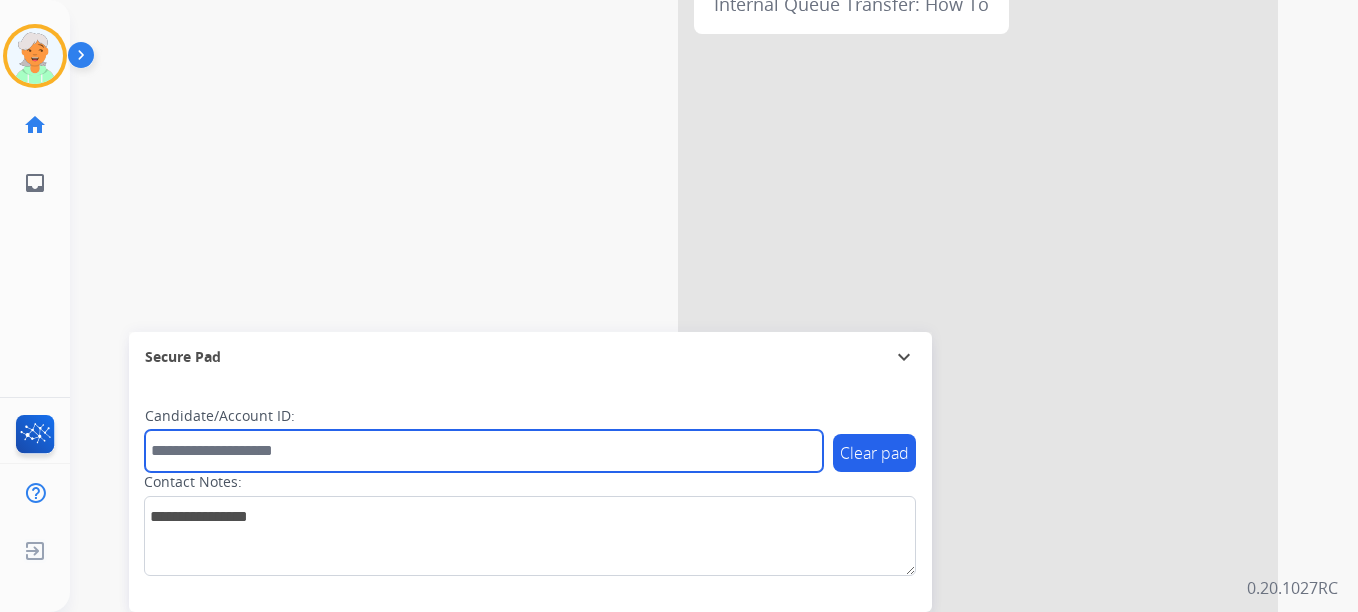 click at bounding box center (484, 451) 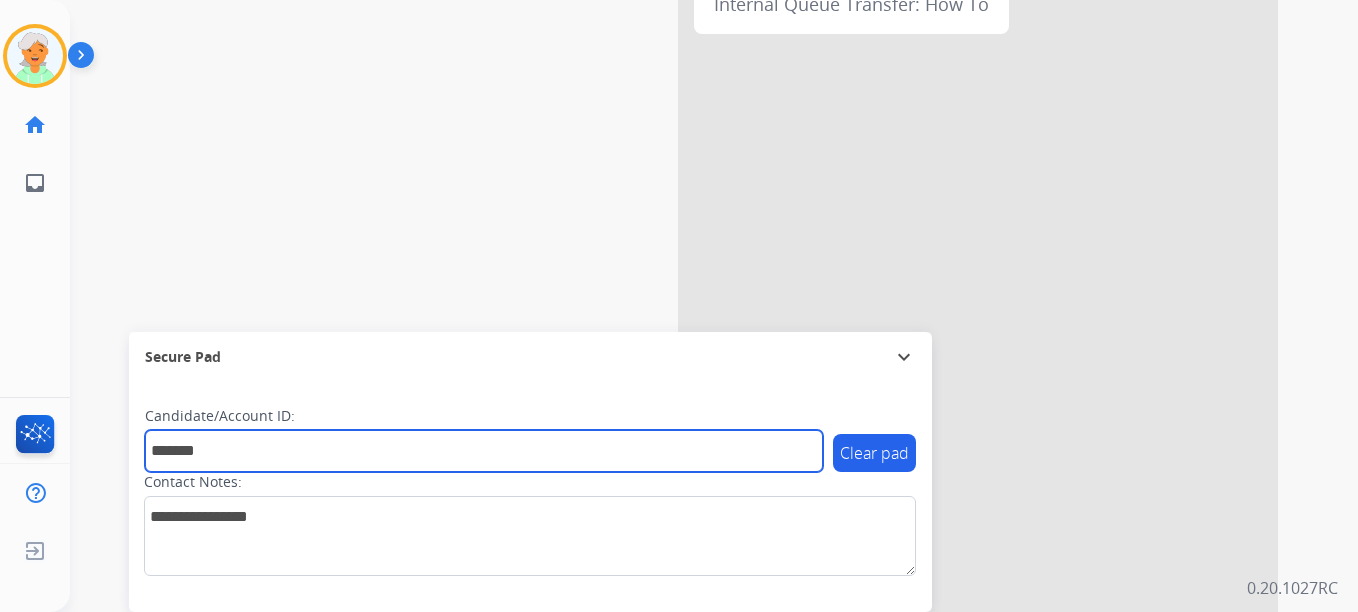 type on "*******" 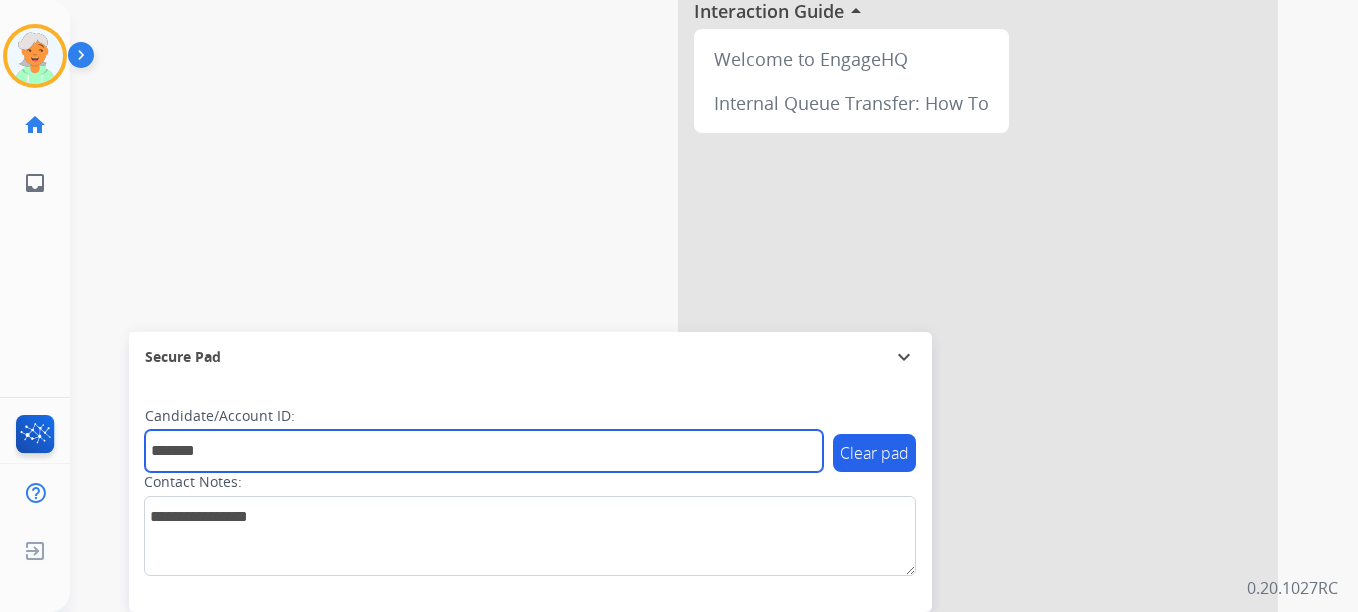 scroll, scrollTop: 0, scrollLeft: 0, axis: both 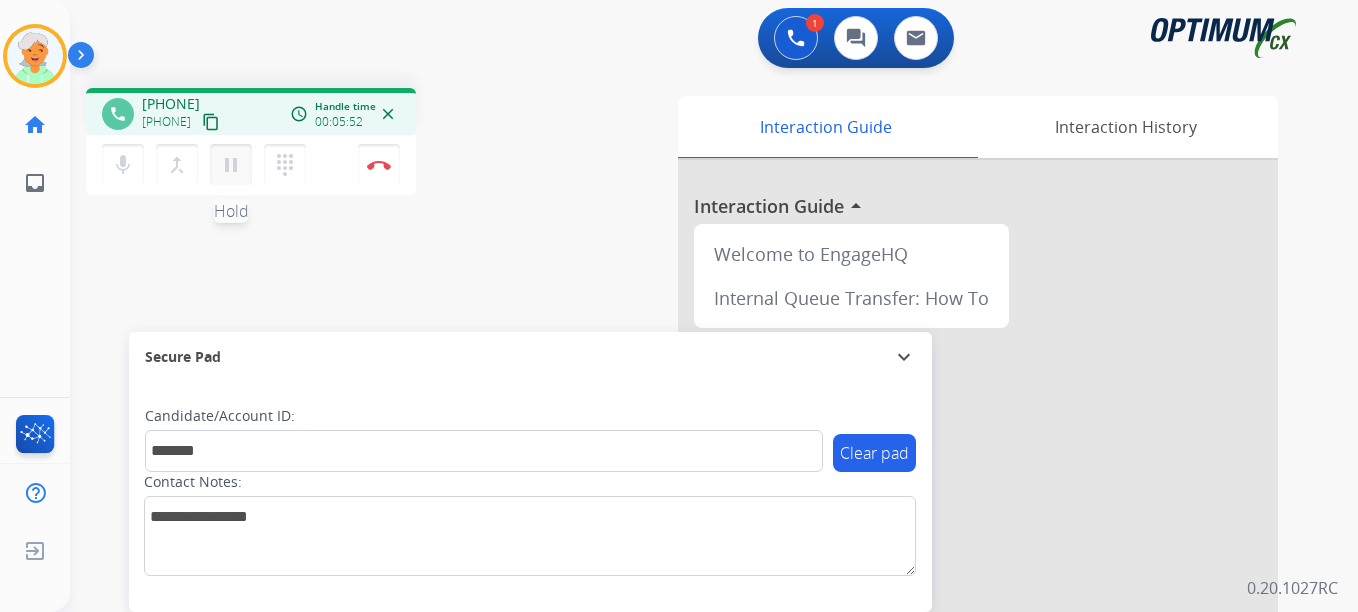 click on "pause" at bounding box center (231, 165) 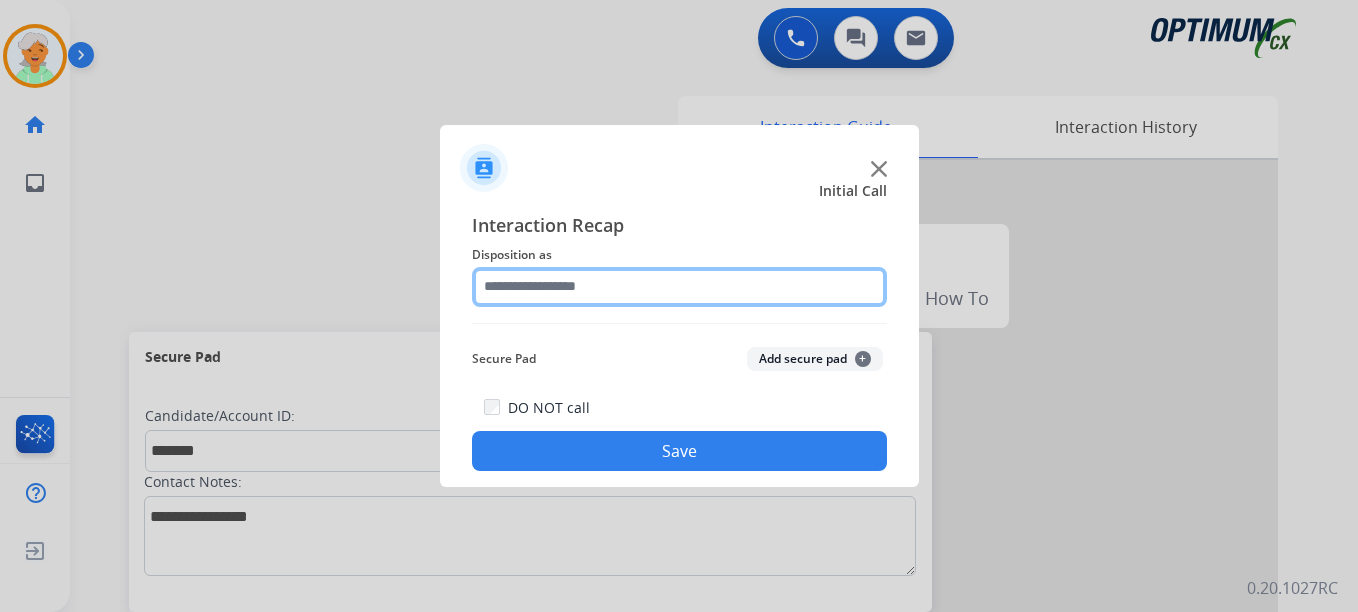 click 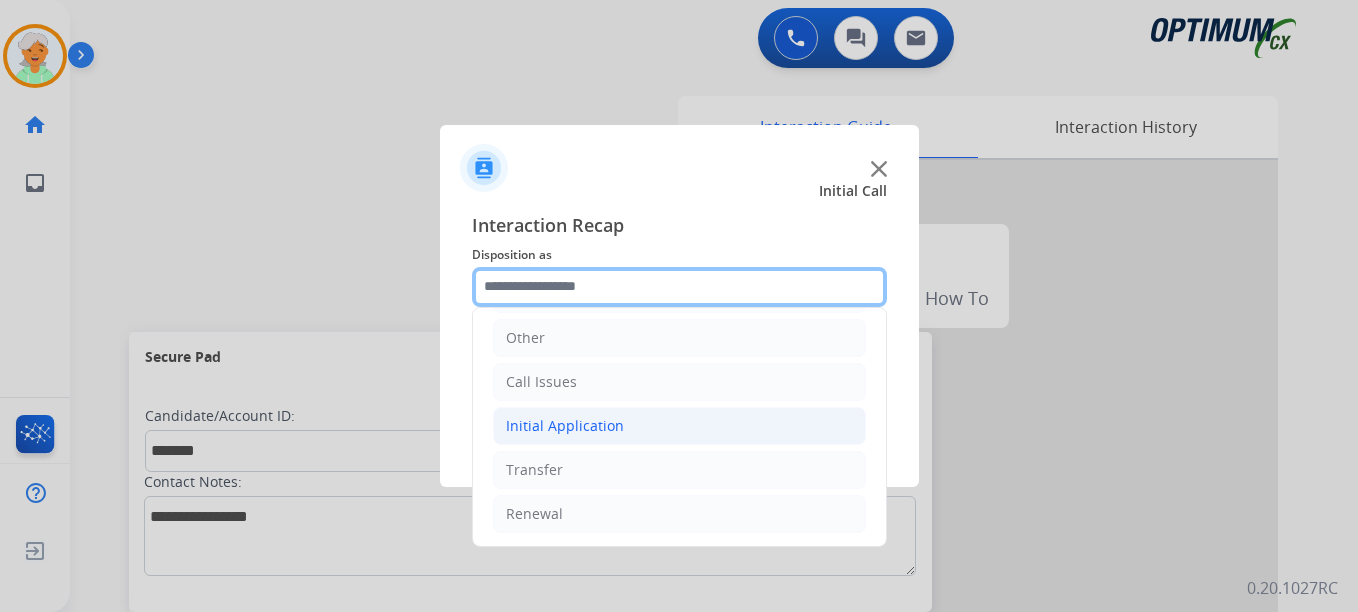 scroll, scrollTop: 136, scrollLeft: 0, axis: vertical 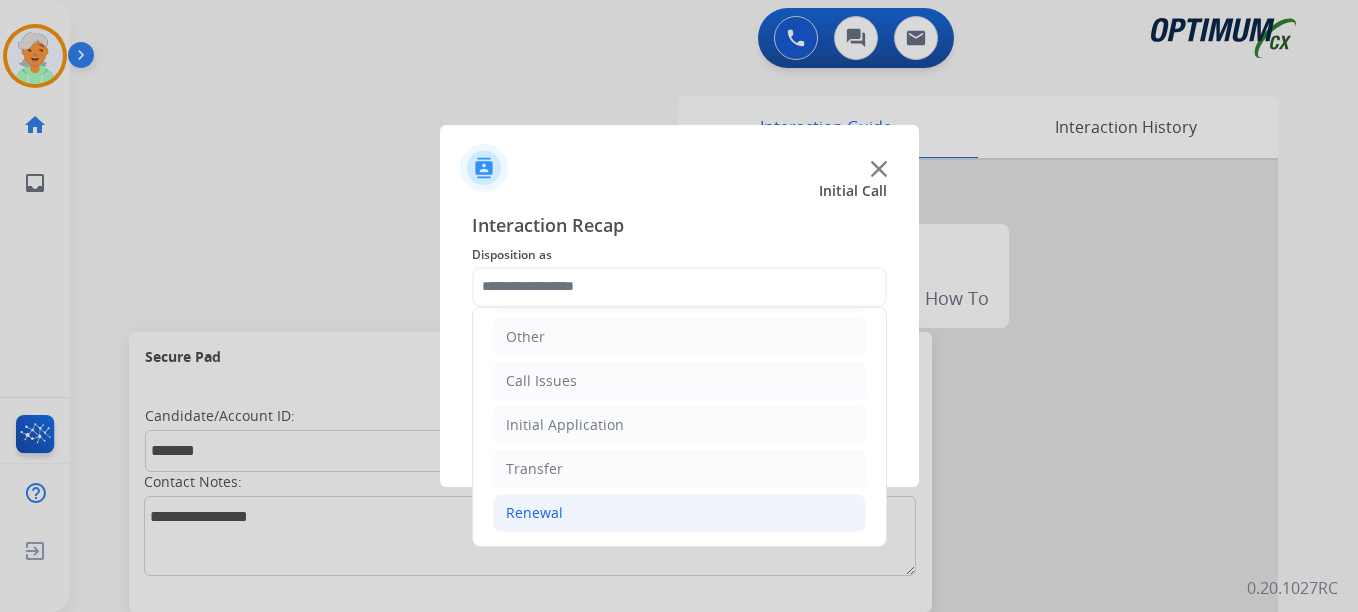 click on "Renewal" 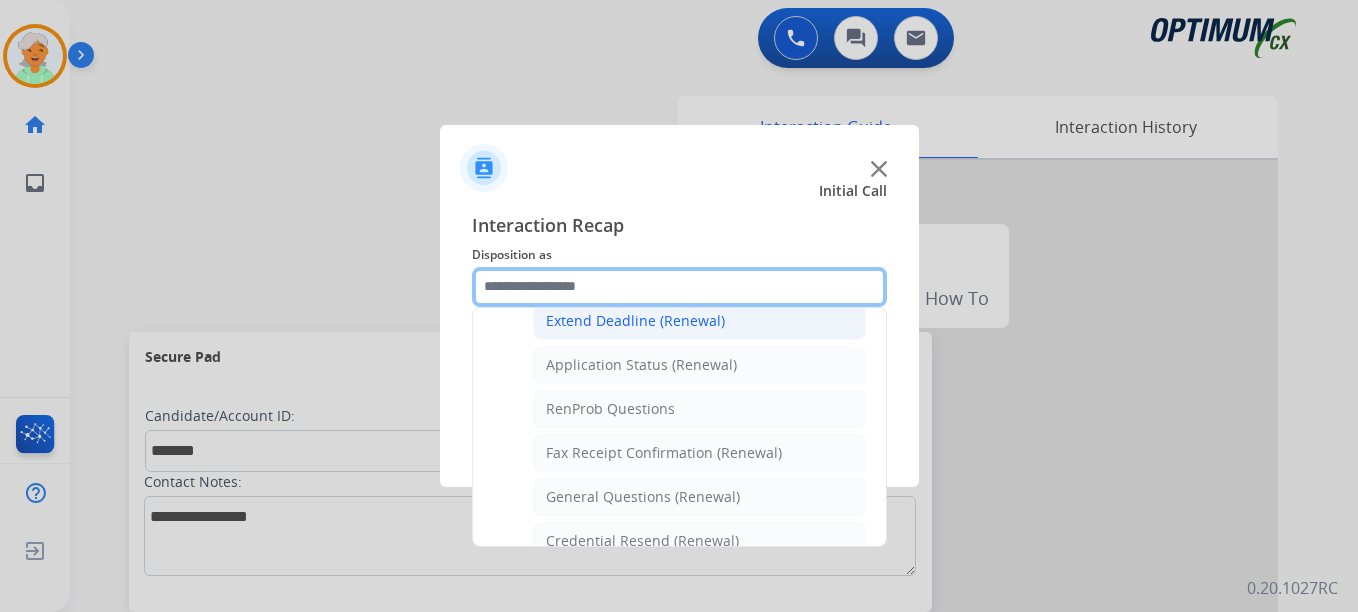 scroll, scrollTop: 536, scrollLeft: 0, axis: vertical 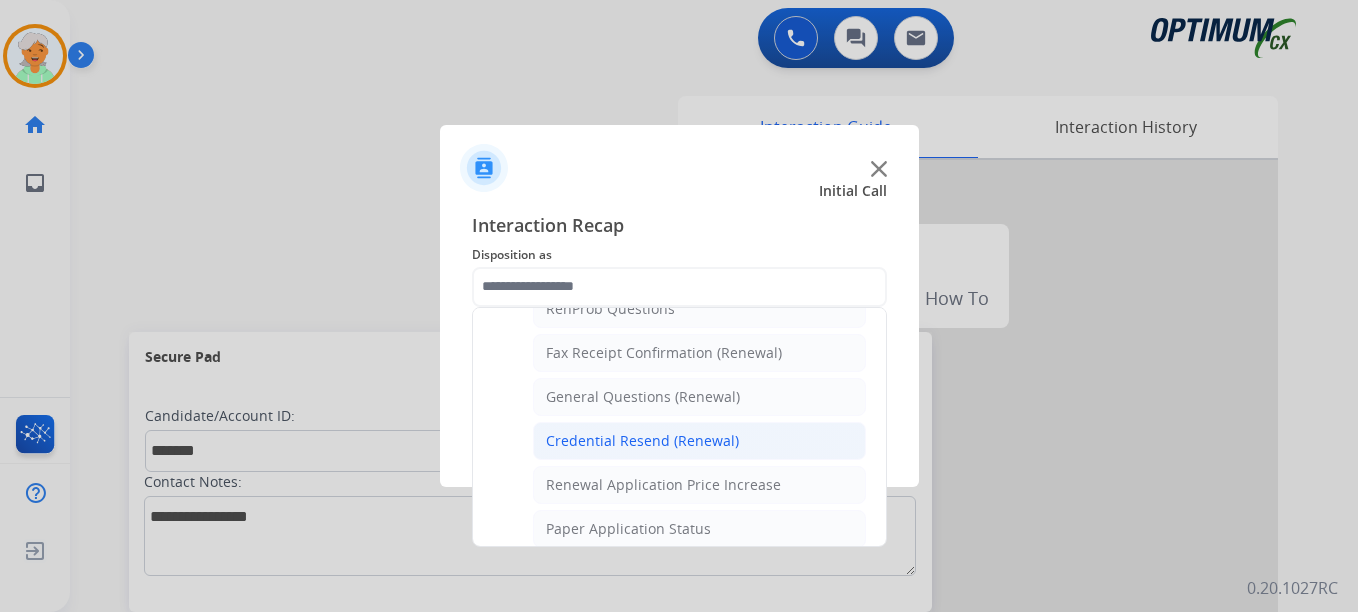 click on "Credential Resend (Renewal)" 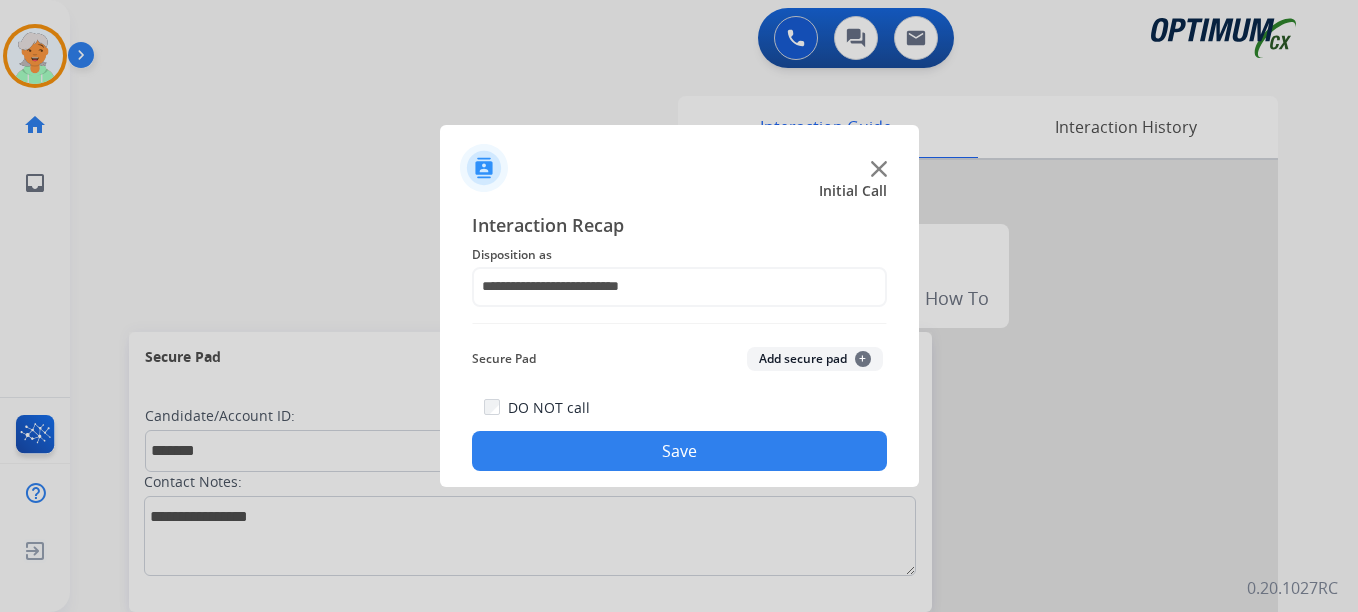 click on "Save" 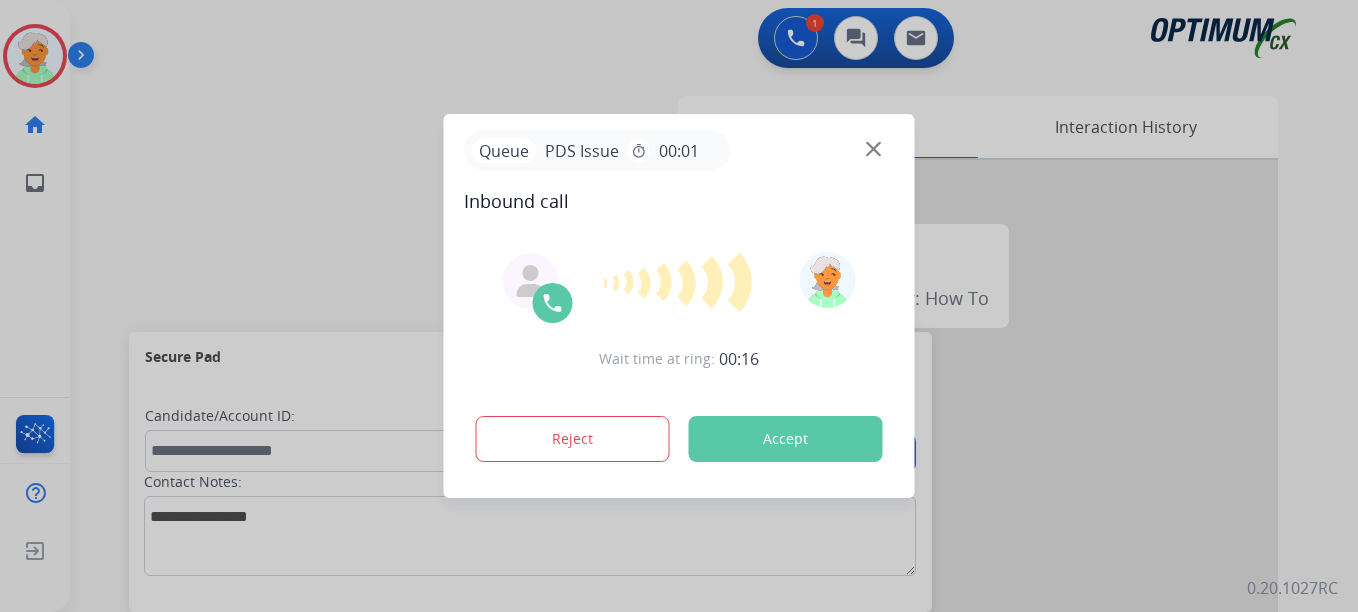 click on "Accept" at bounding box center [786, 439] 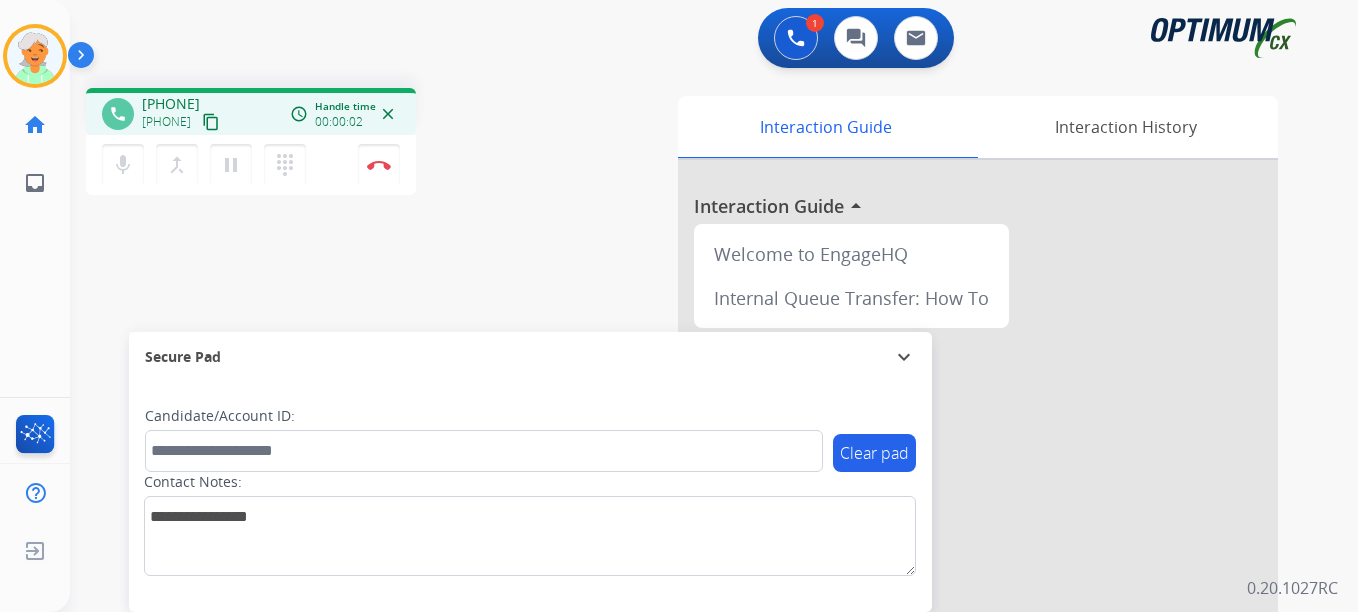 click on "content_copy" at bounding box center (211, 122) 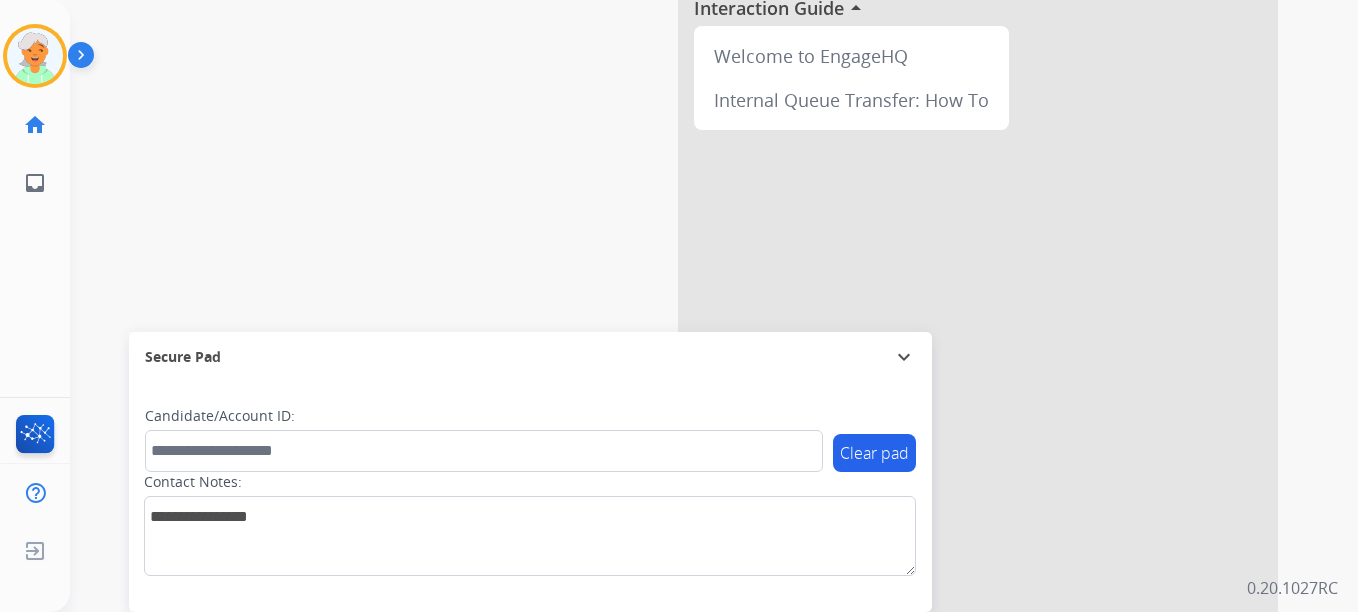 scroll, scrollTop: 200, scrollLeft: 0, axis: vertical 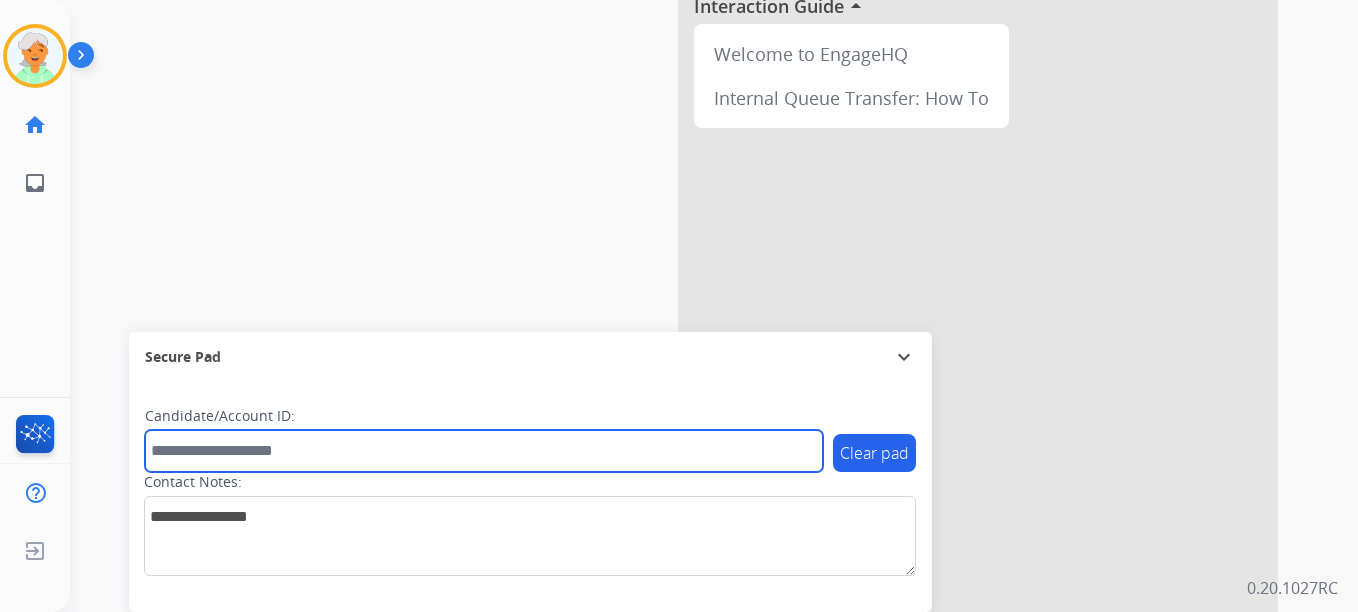 click at bounding box center (484, 451) 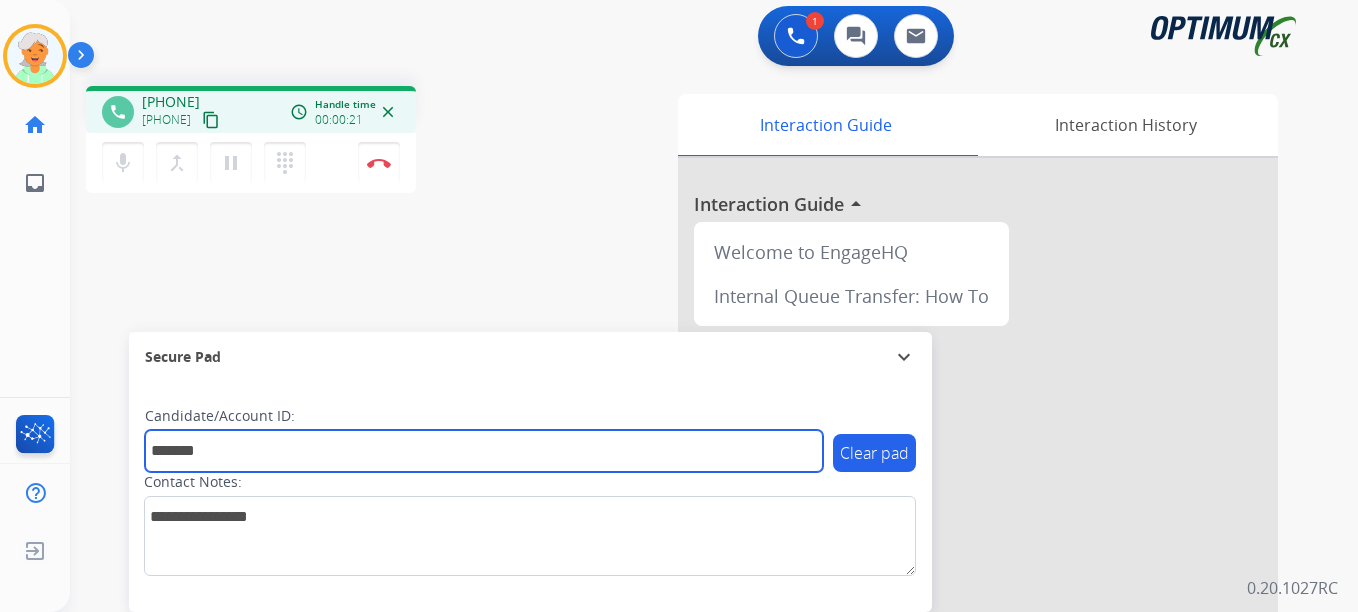 scroll, scrollTop: 0, scrollLeft: 0, axis: both 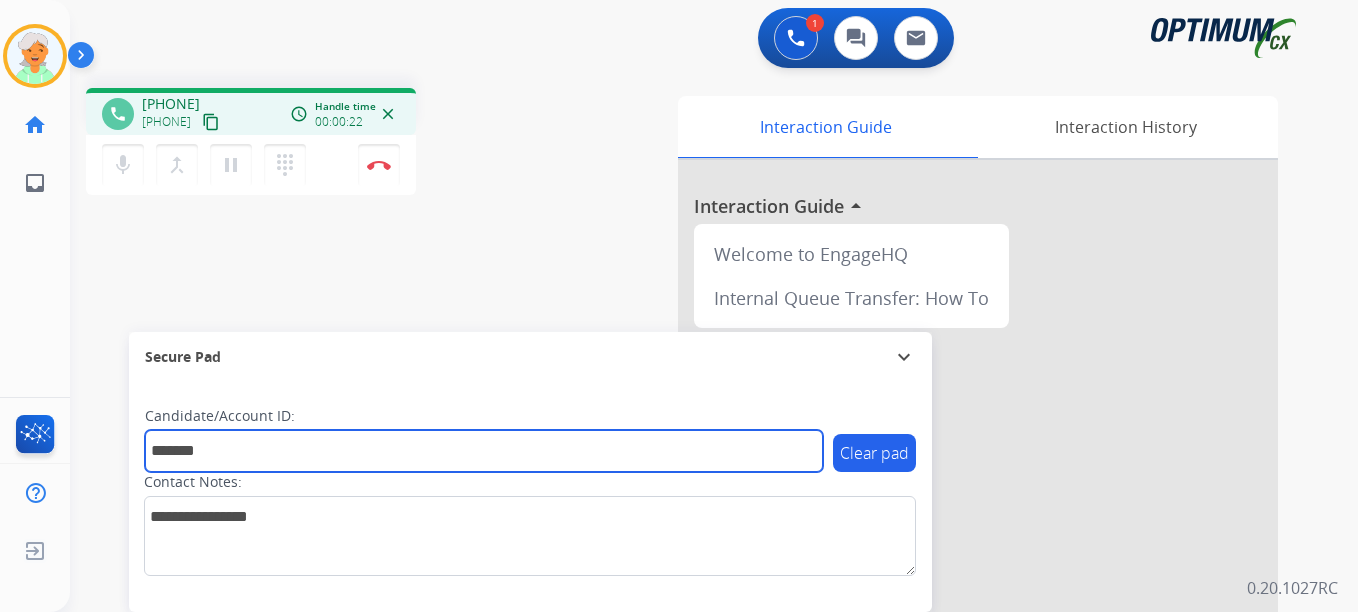 type on "*******" 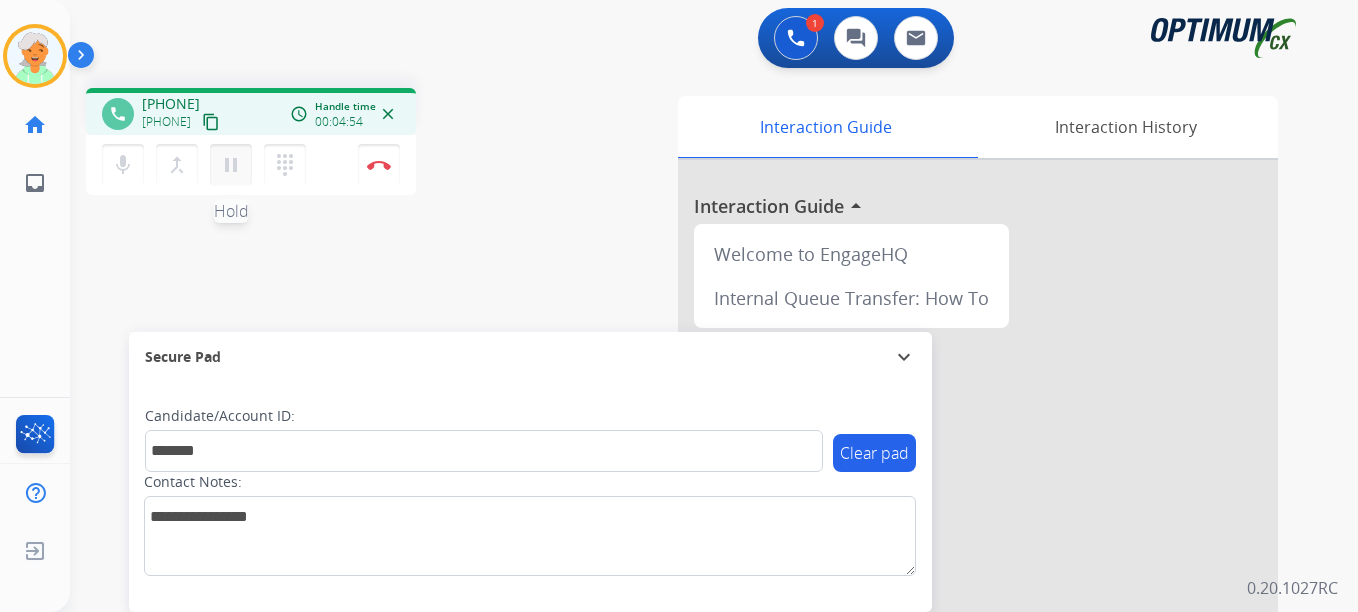 click on "pause" at bounding box center [231, 165] 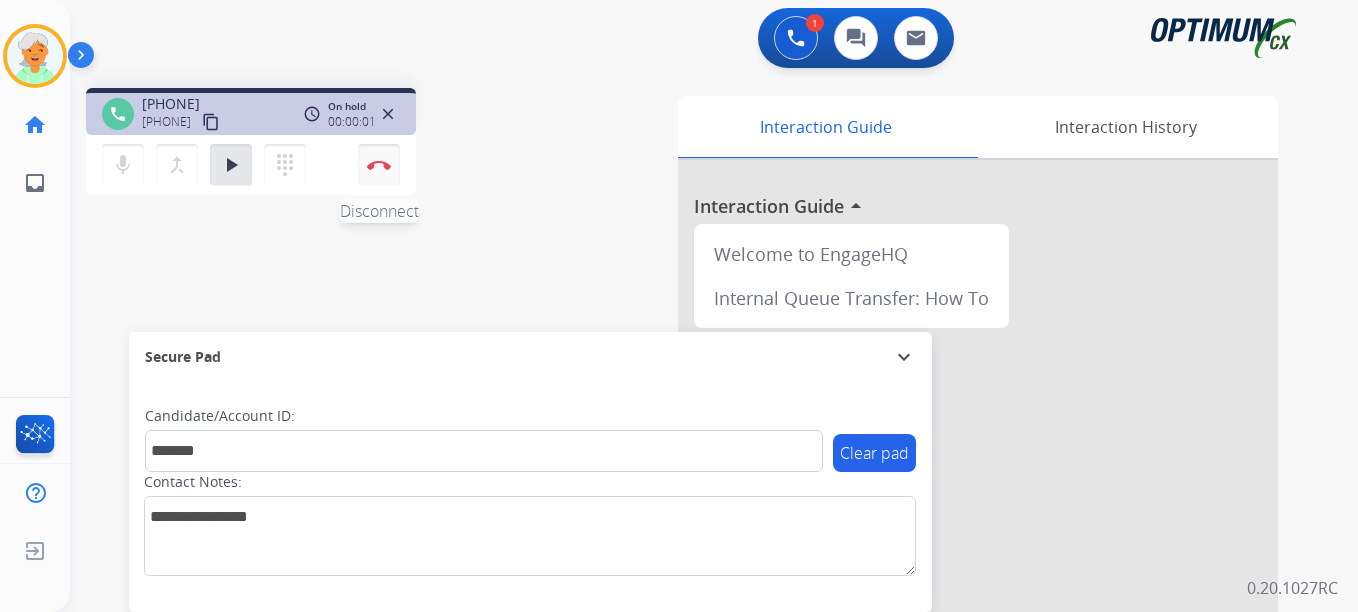 click on "Disconnect" at bounding box center (379, 165) 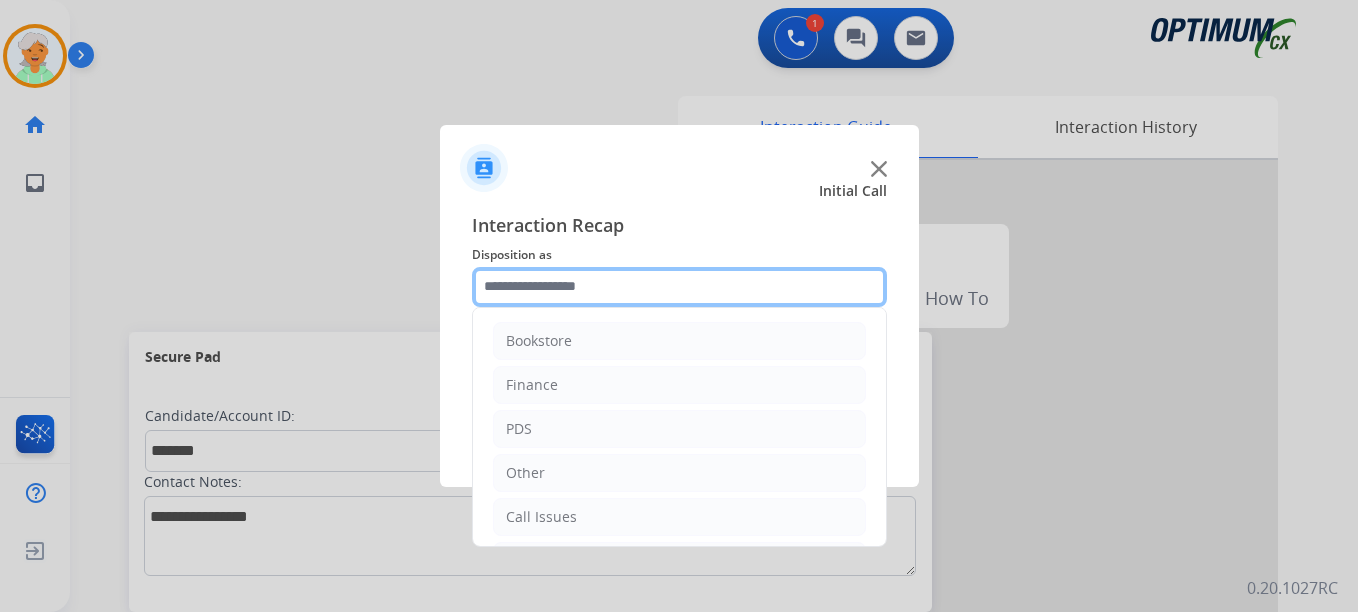 click 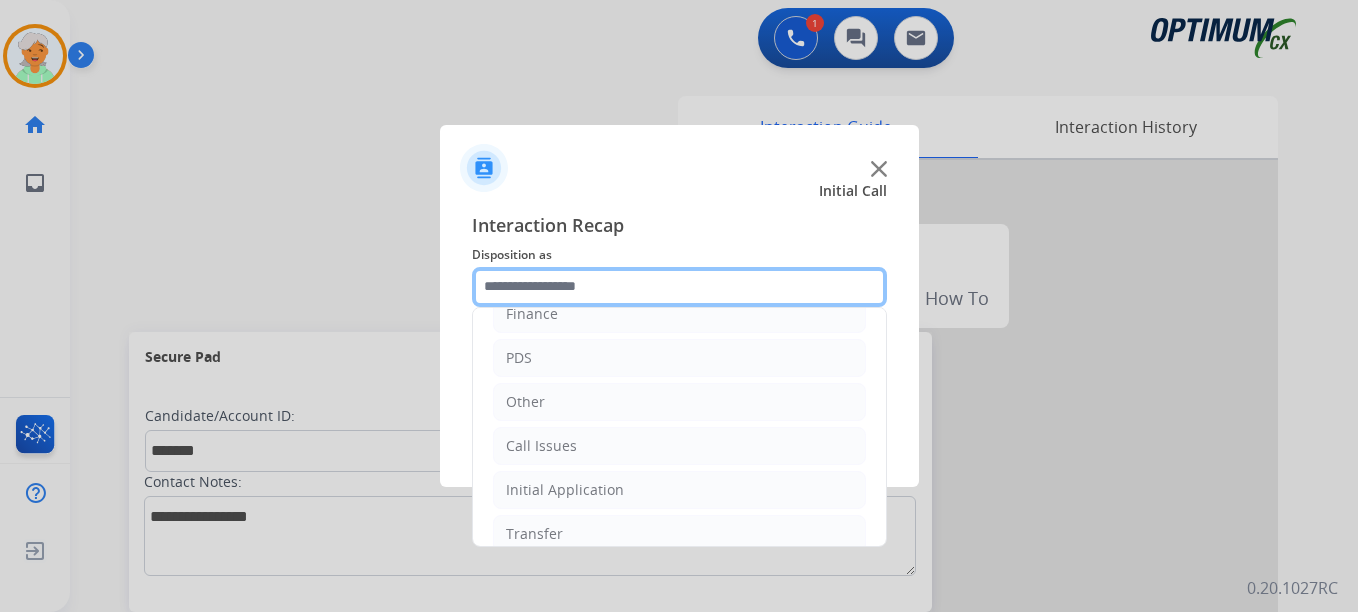 scroll, scrollTop: 36, scrollLeft: 0, axis: vertical 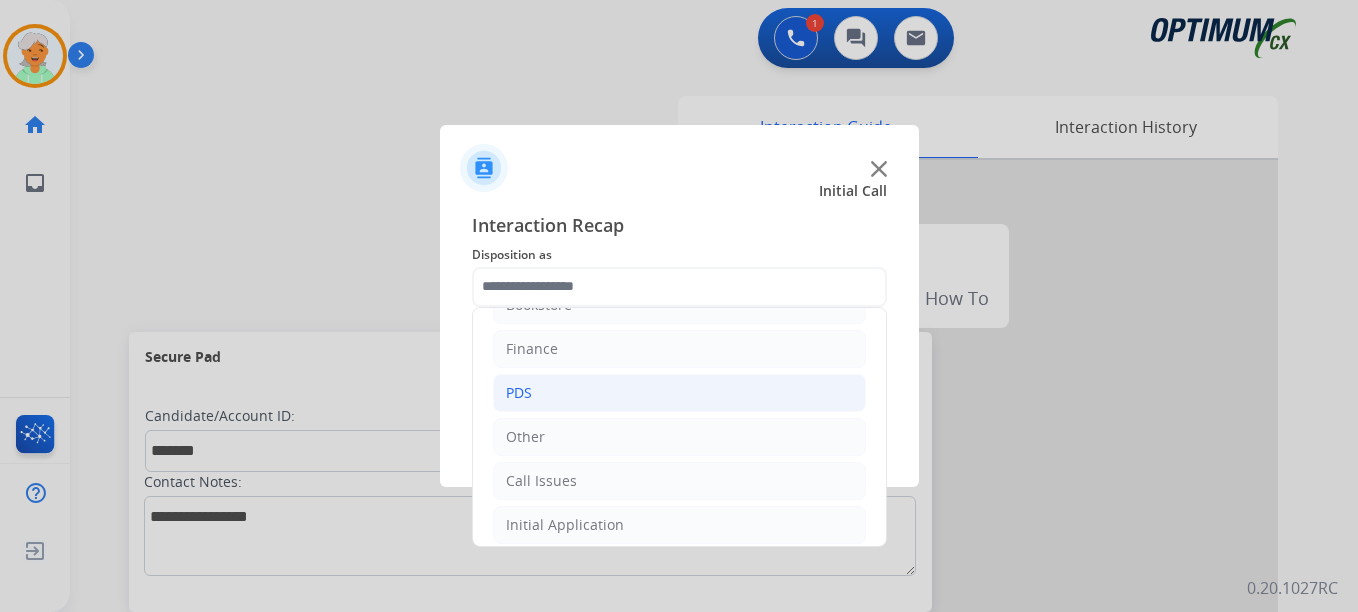 click on "PDS" 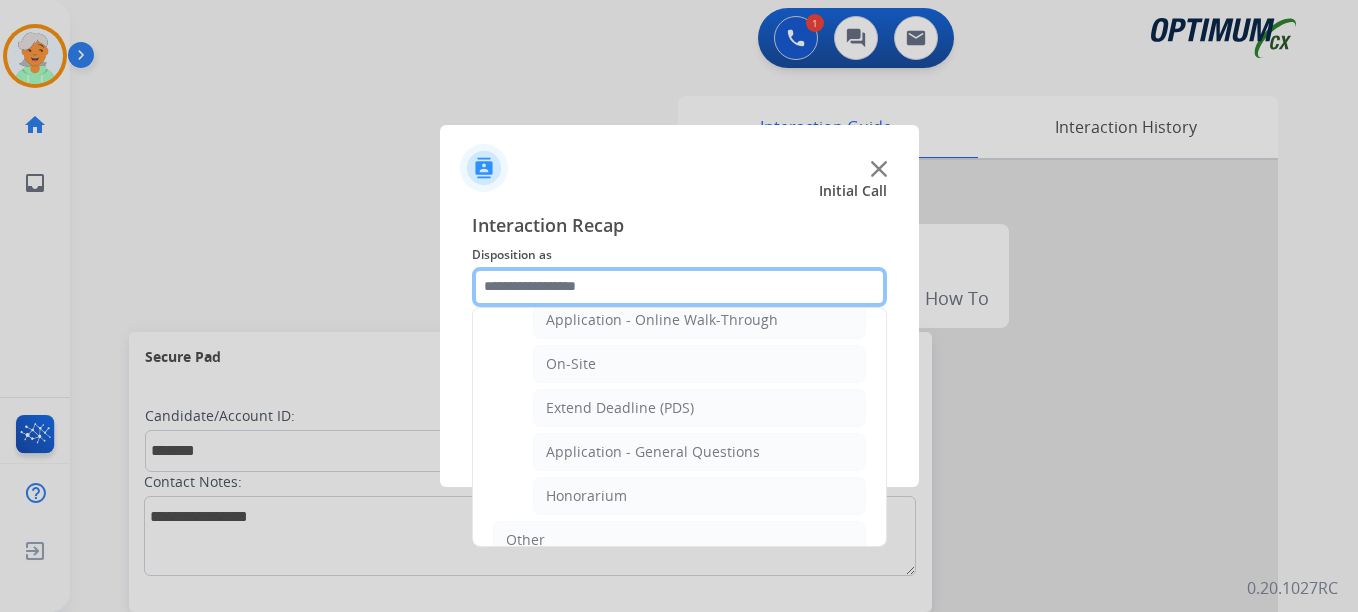 scroll, scrollTop: 536, scrollLeft: 0, axis: vertical 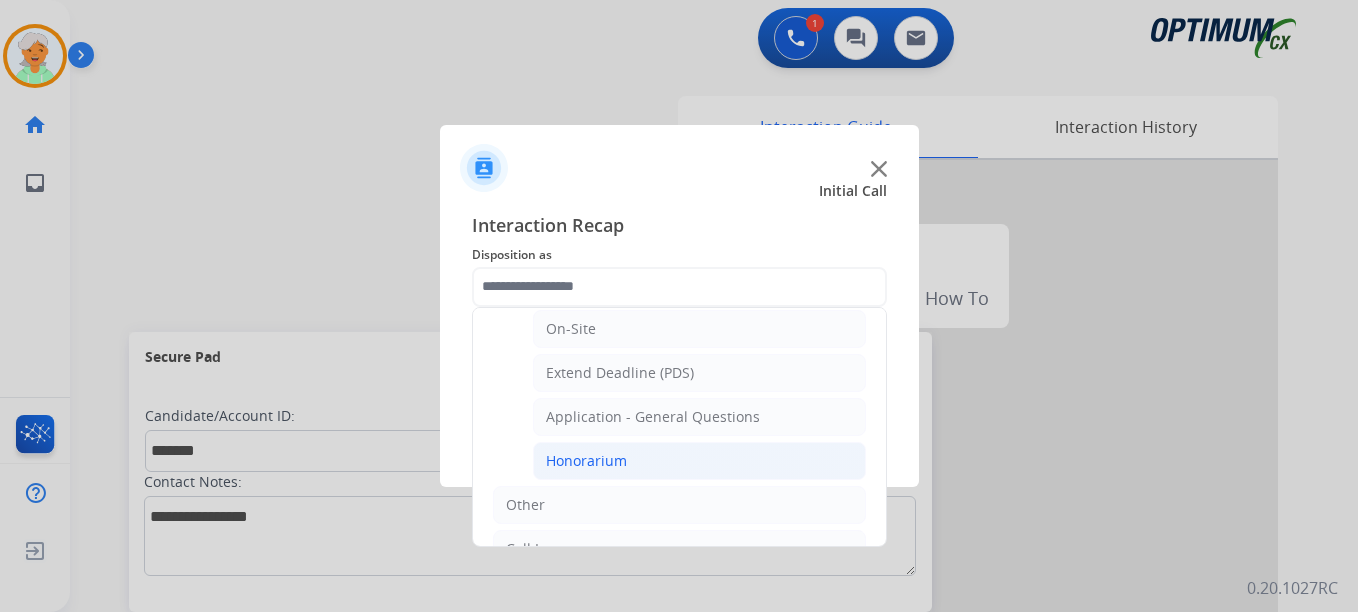 click on "Honorarium" 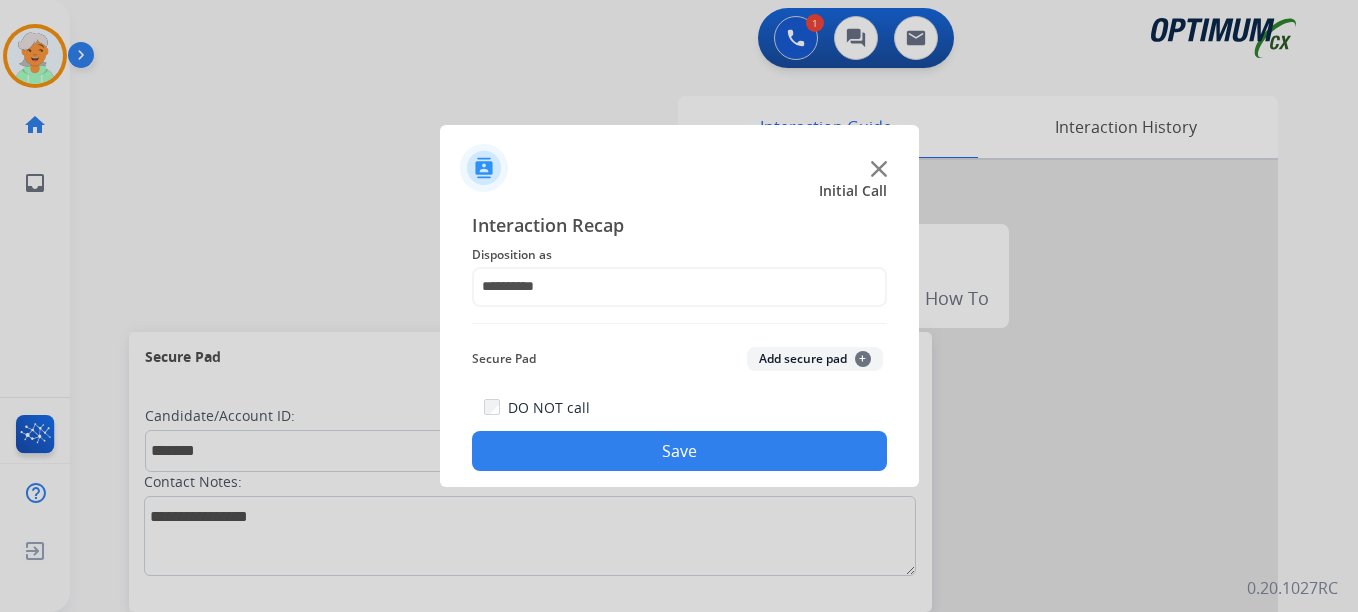 click on "Save" 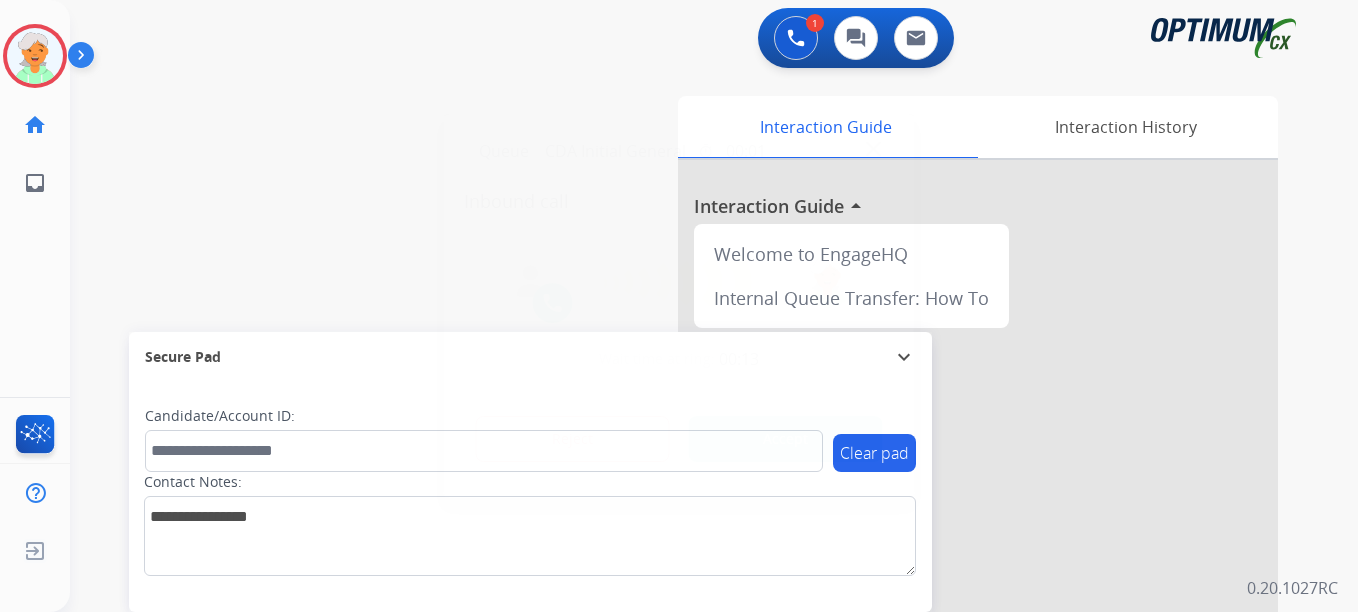 click on "Accept" at bounding box center [786, 439] 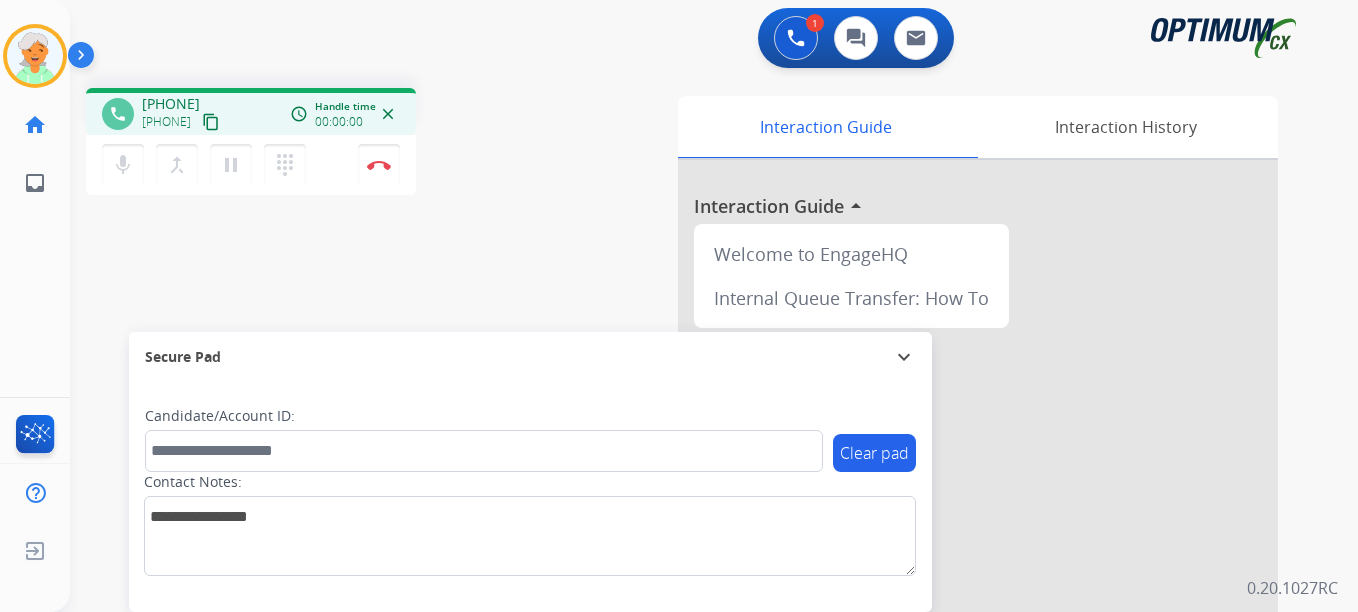 click on "content_copy" at bounding box center [211, 122] 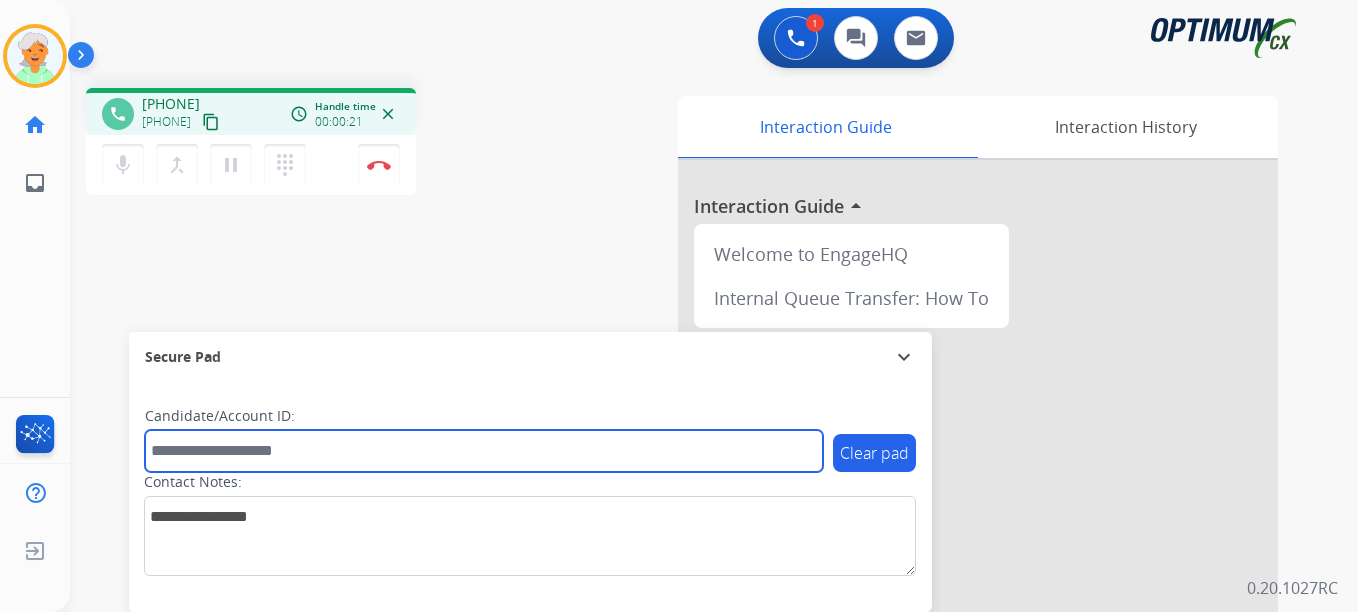 click at bounding box center (484, 451) 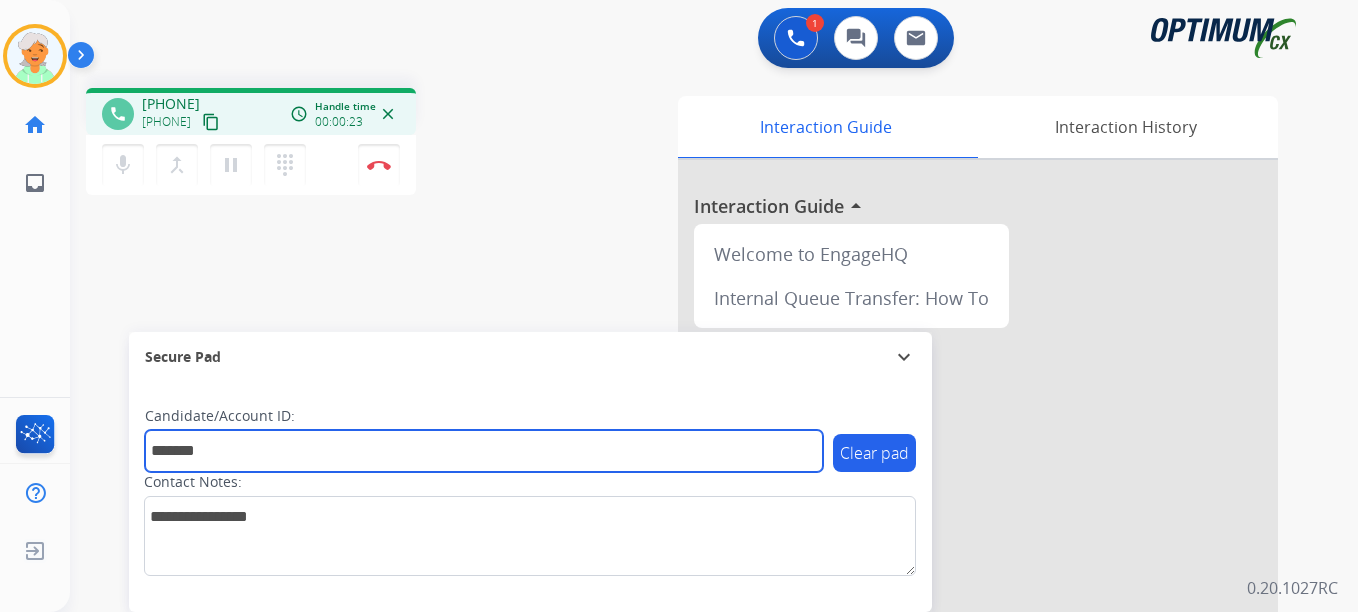 type on "*******" 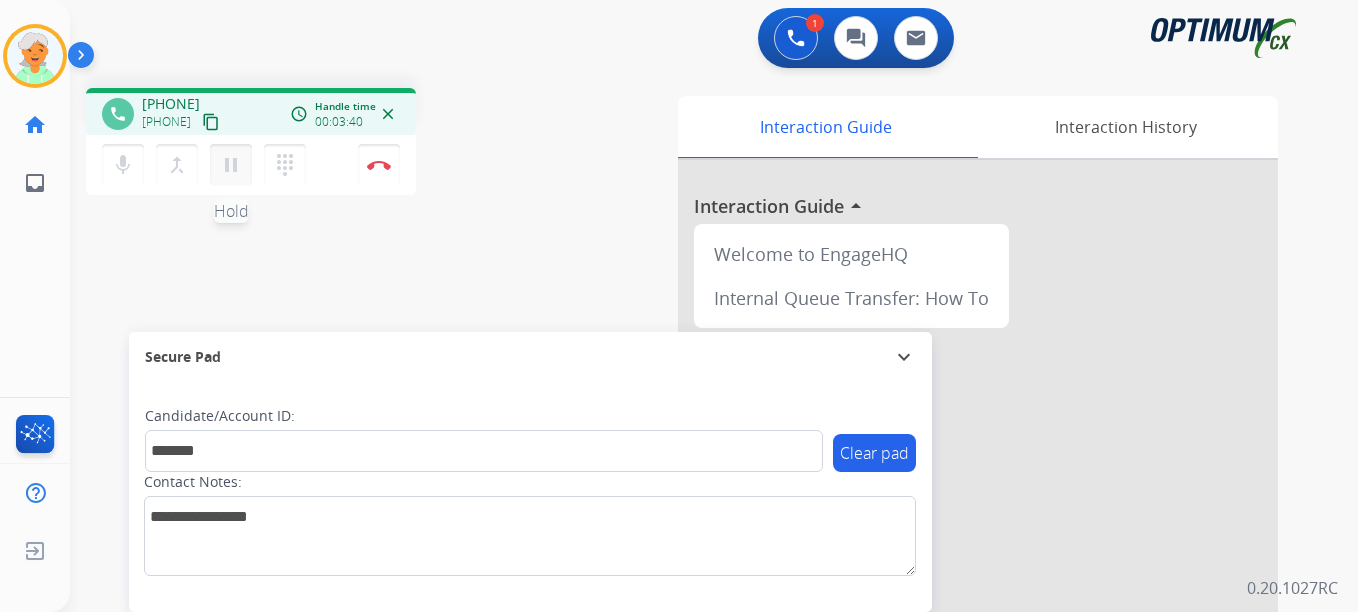 click on "pause" at bounding box center (231, 165) 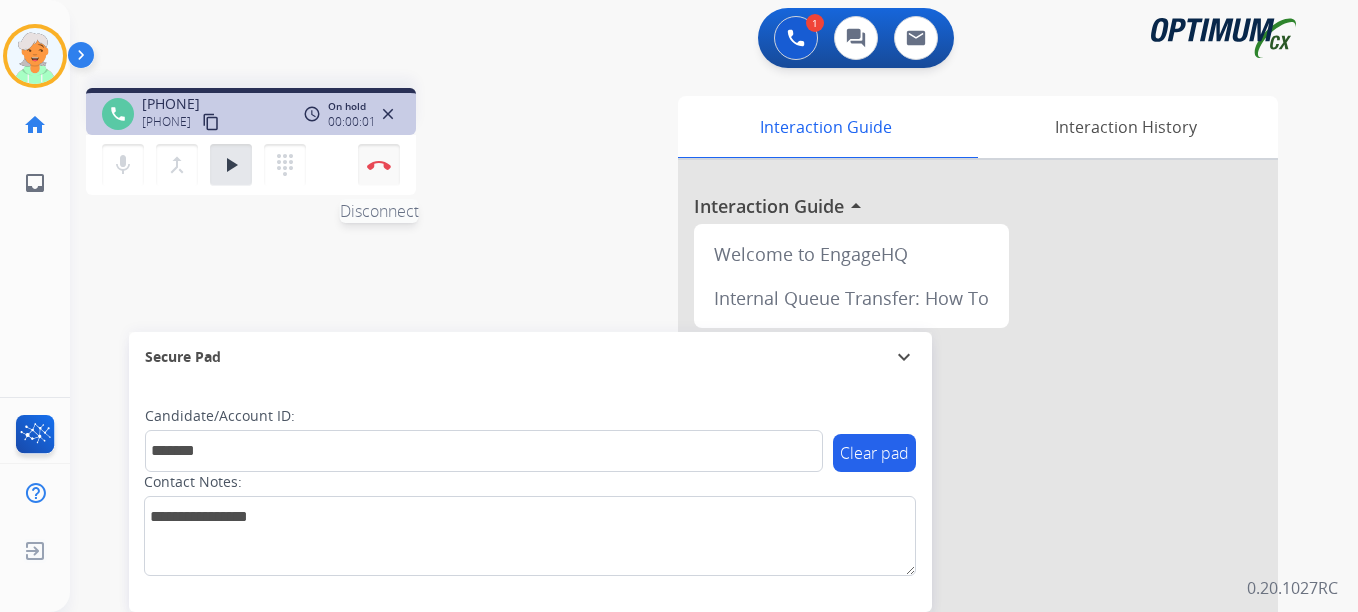 click at bounding box center (379, 165) 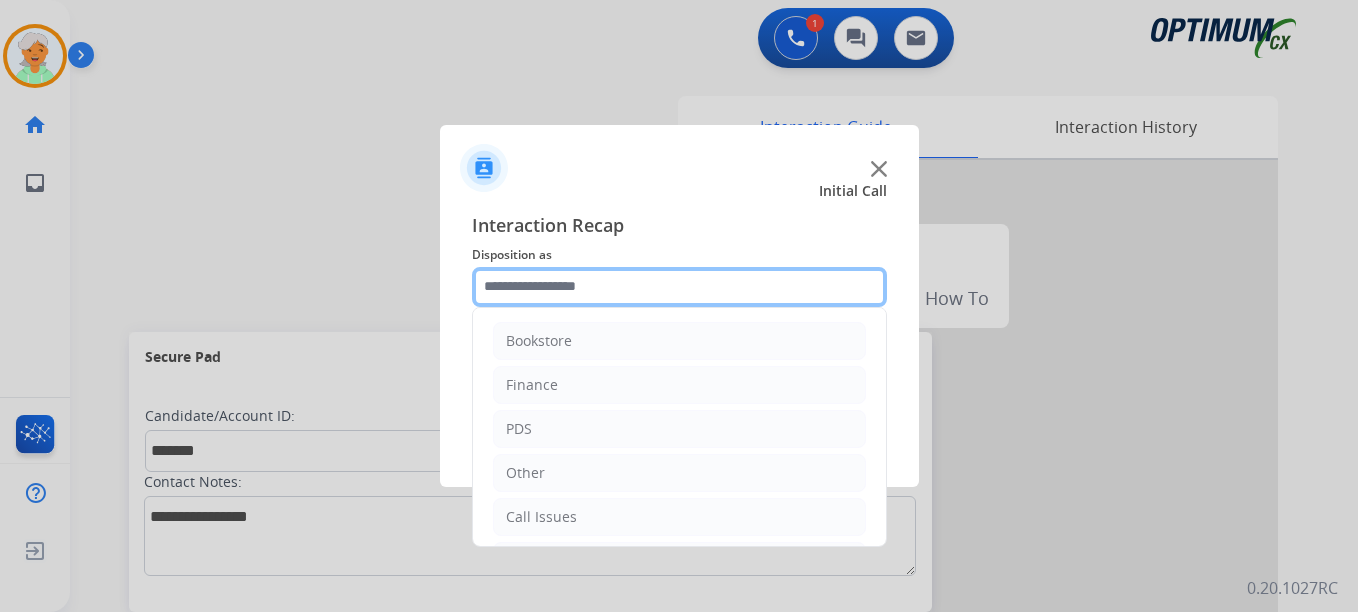 click 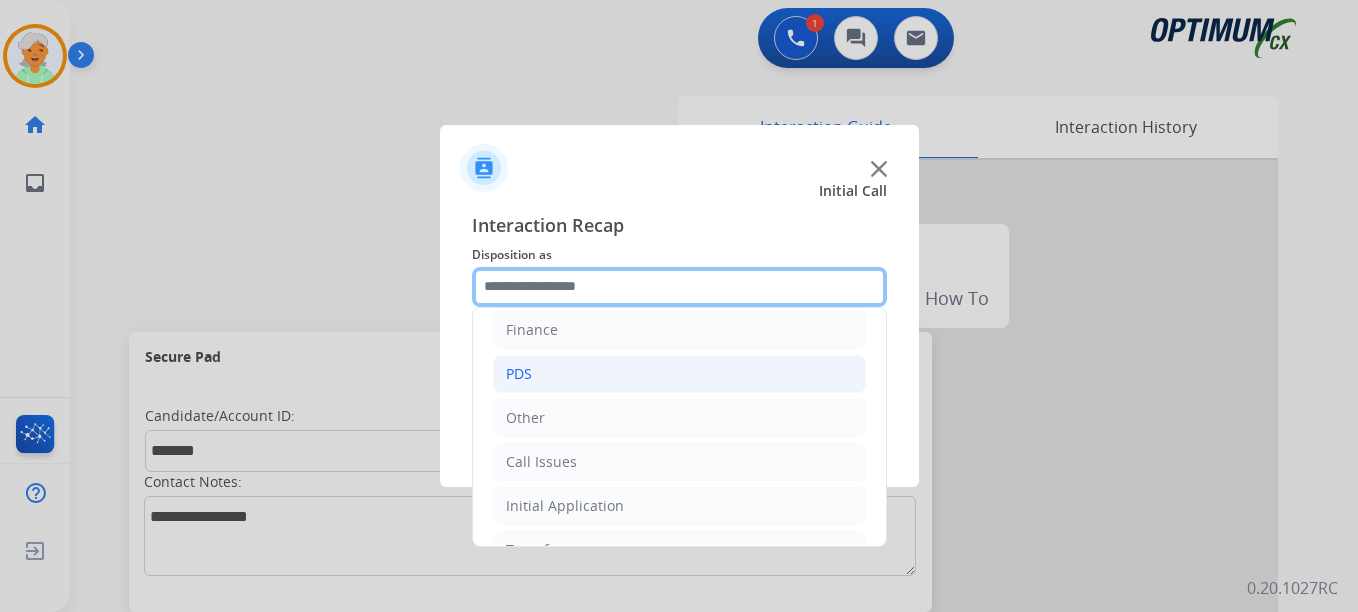 scroll, scrollTop: 136, scrollLeft: 0, axis: vertical 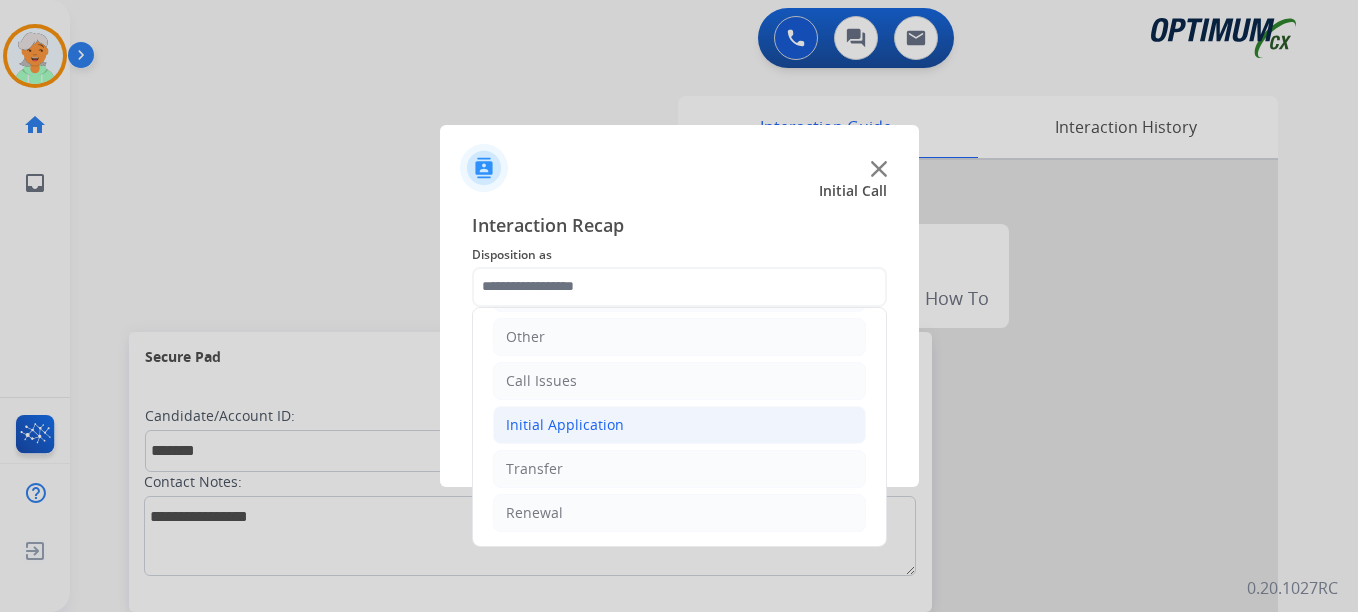 click on "Initial Application" 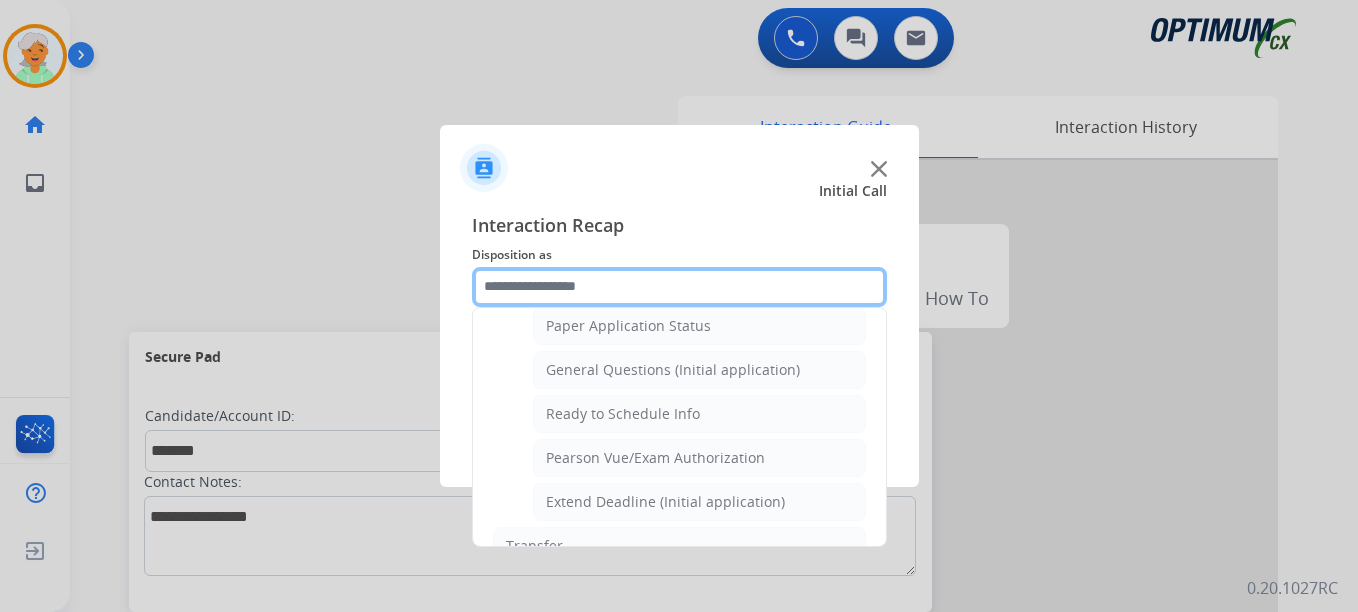 scroll, scrollTop: 1136, scrollLeft: 0, axis: vertical 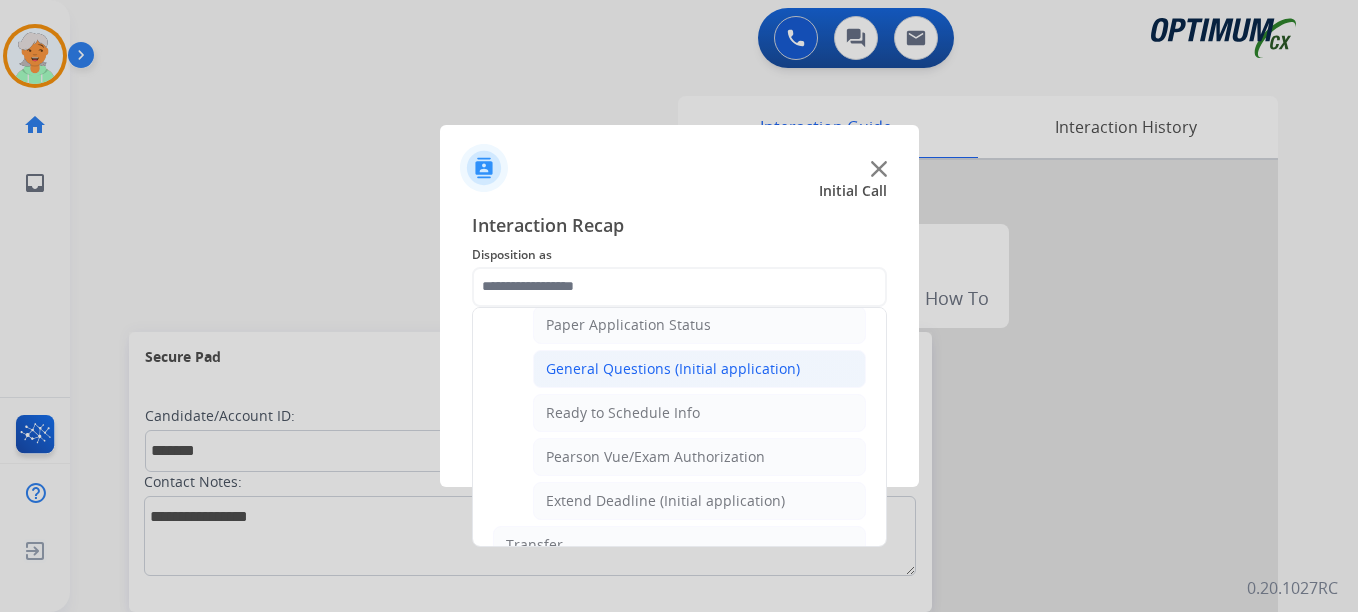 click on "General Questions (Initial application)" 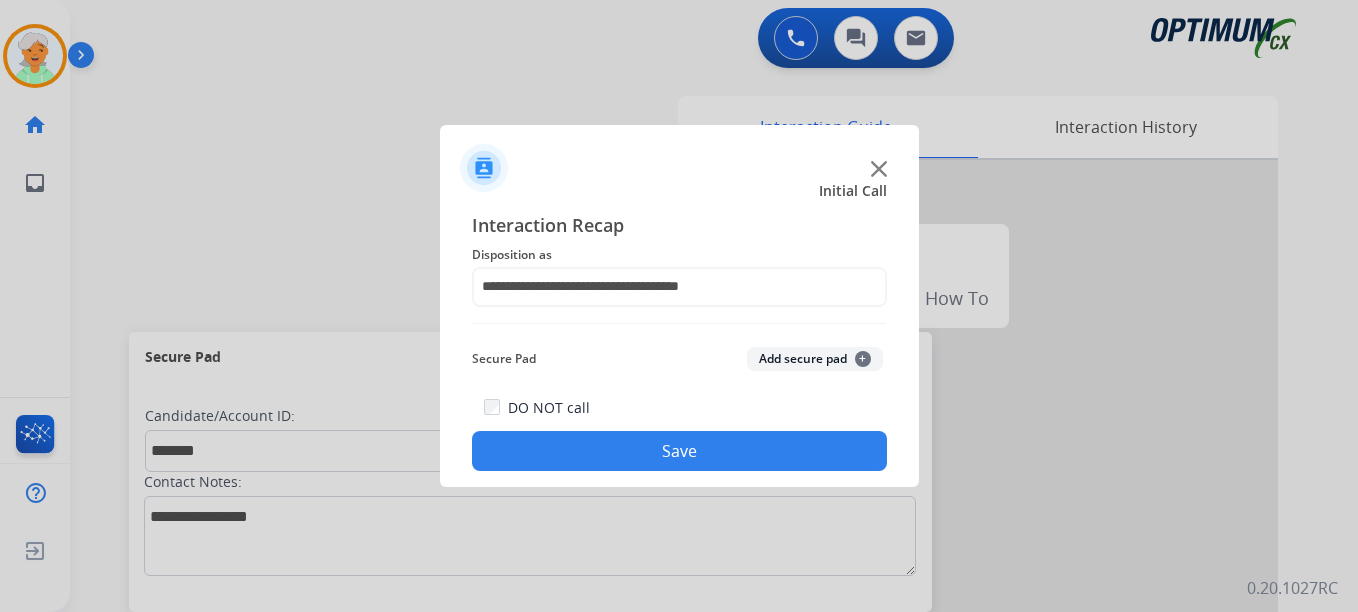 click on "Save" 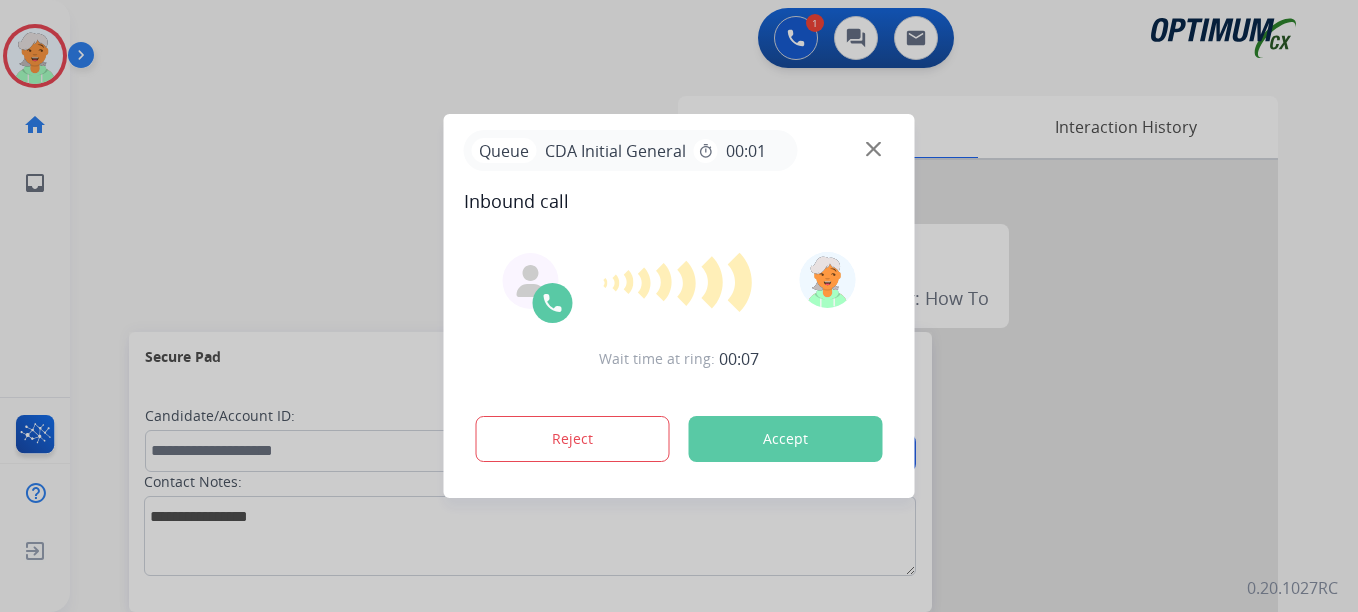 drag, startPoint x: 26, startPoint y: 279, endPoint x: 57, endPoint y: 248, distance: 43.840622 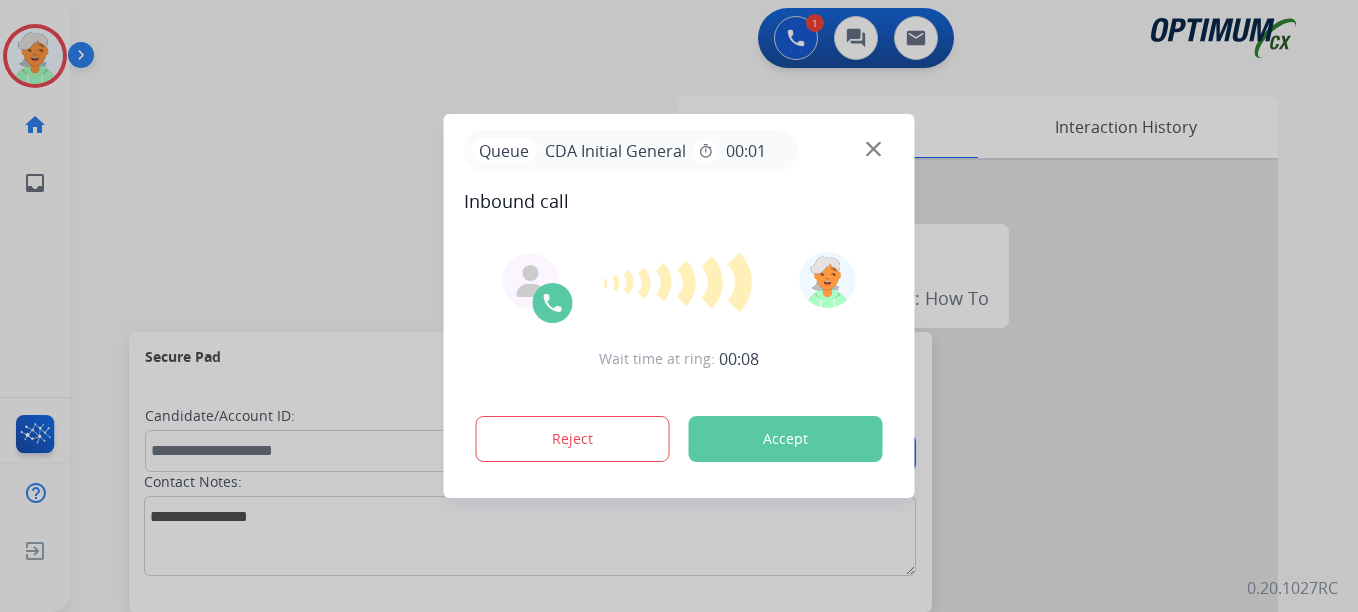 click on "Accept" at bounding box center [786, 439] 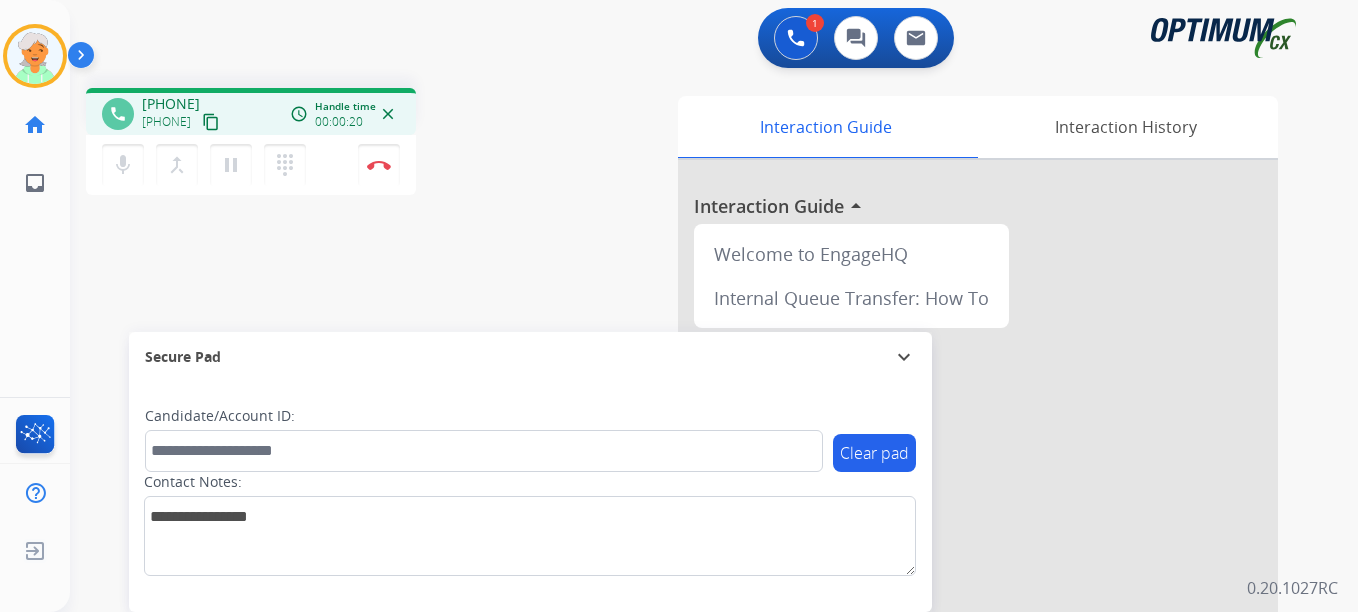 click on "content_copy" at bounding box center [211, 122] 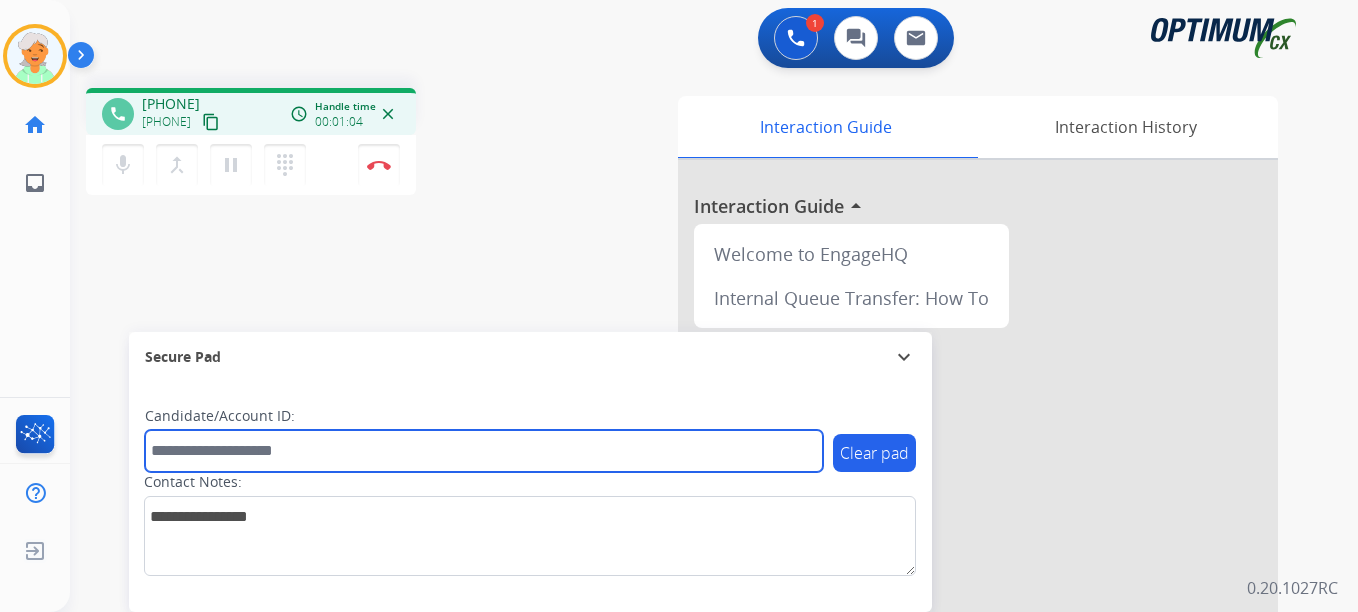 click at bounding box center (484, 451) 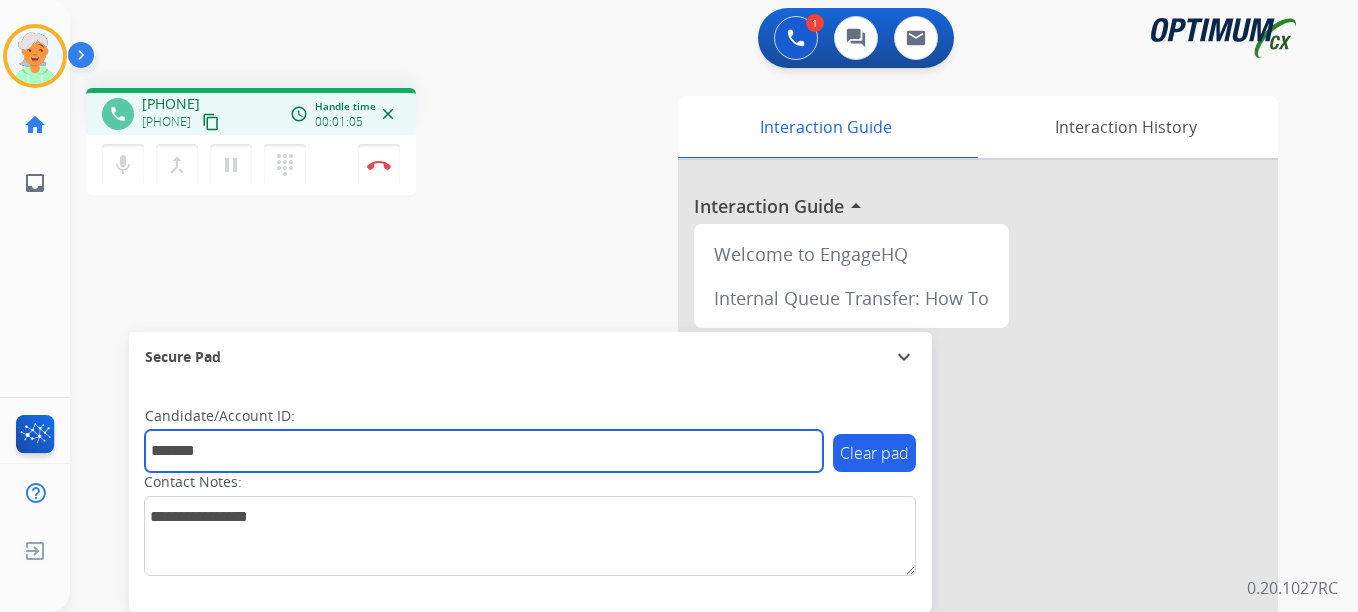 type on "*******" 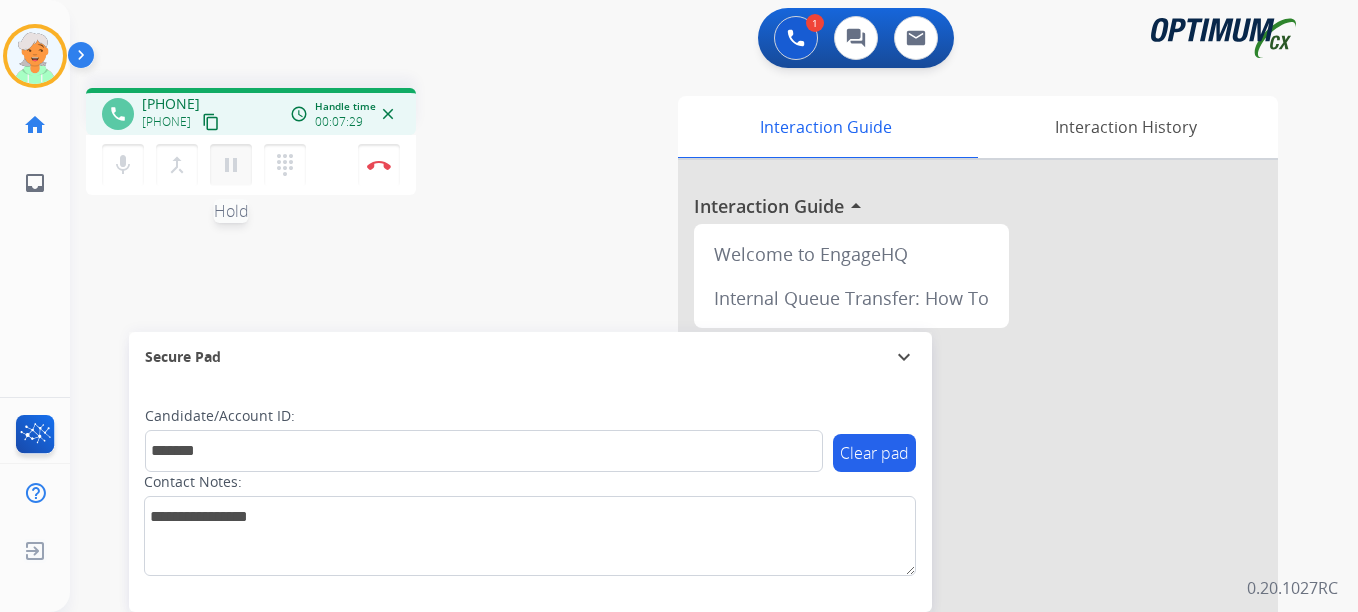 click on "pause" at bounding box center (231, 165) 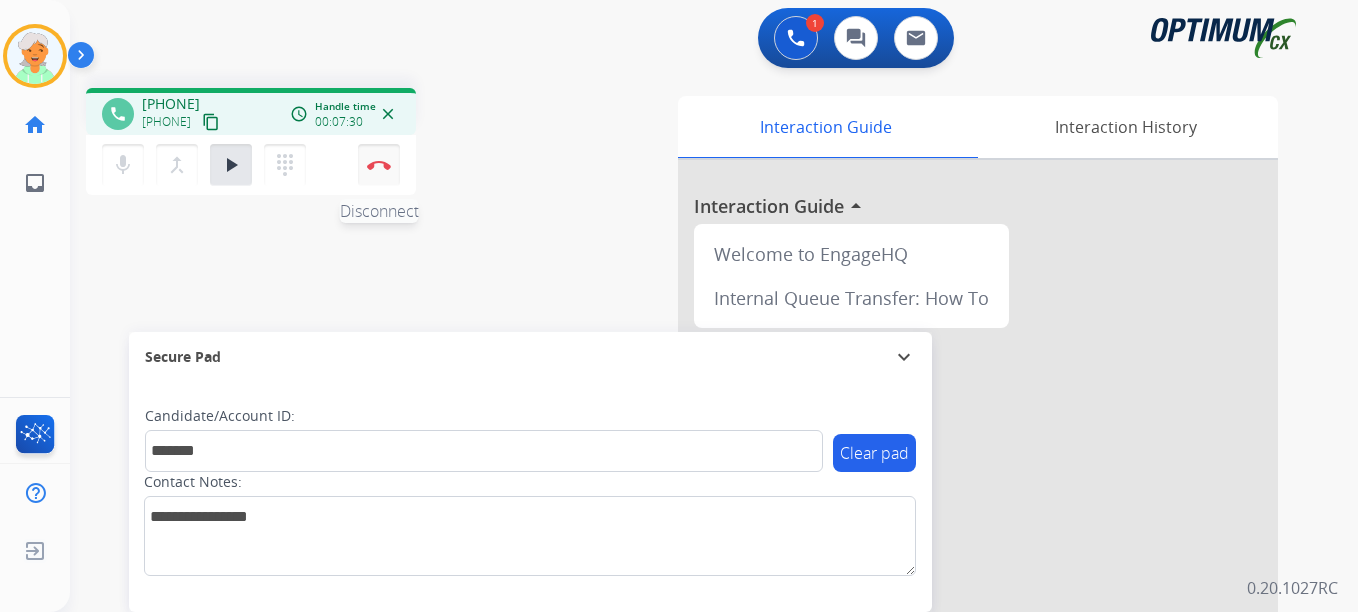 click on "Disconnect" at bounding box center (379, 165) 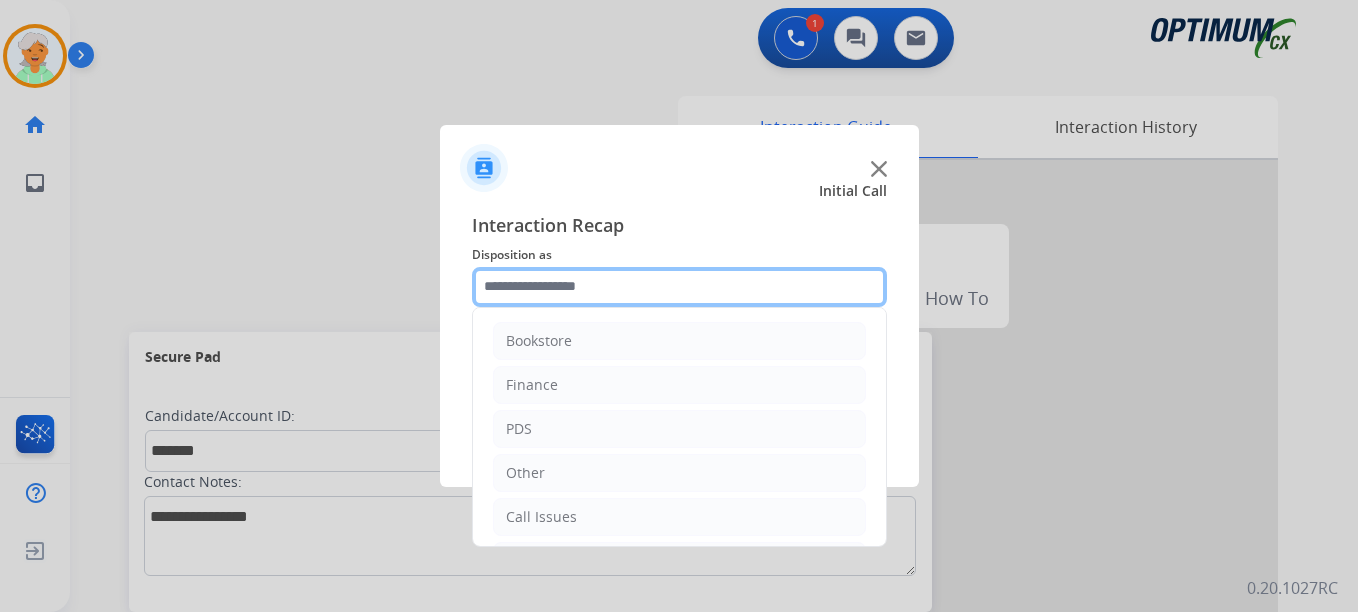 click 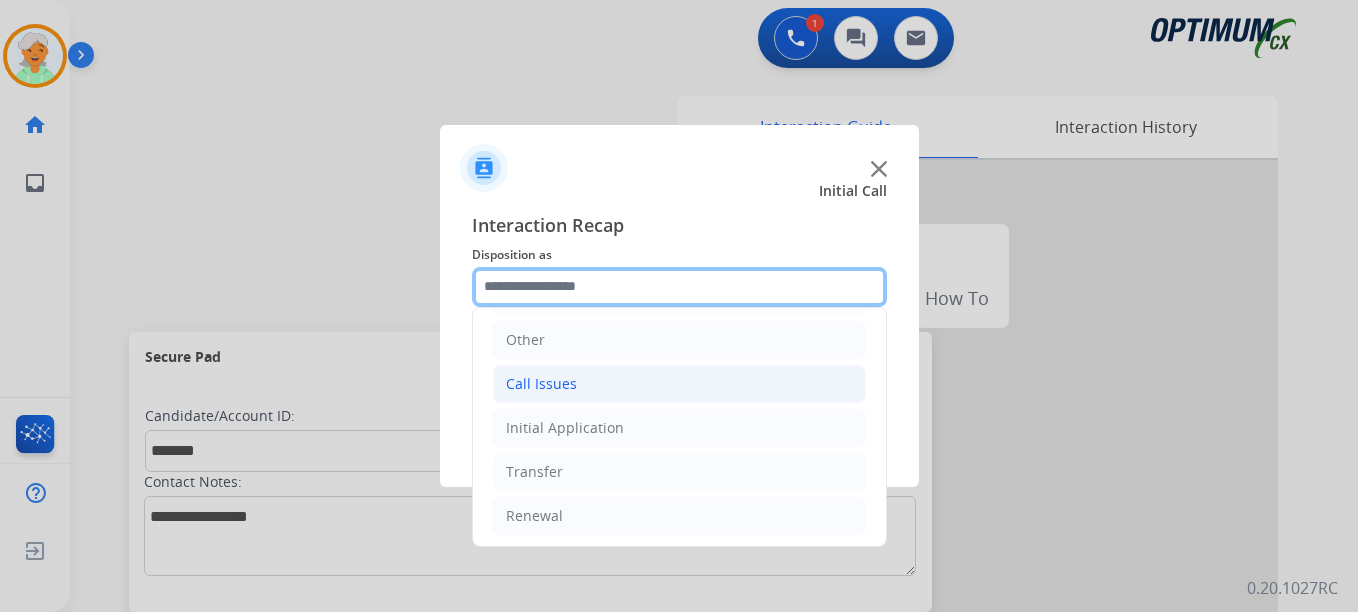 scroll, scrollTop: 136, scrollLeft: 0, axis: vertical 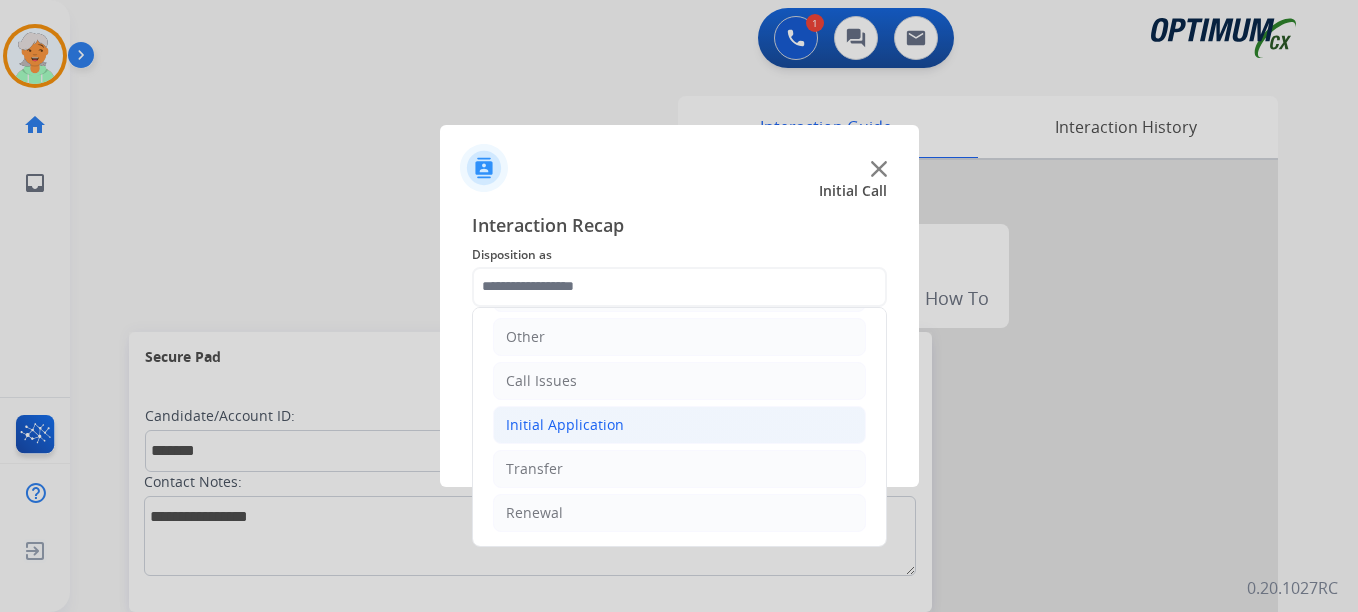 click on "Initial Application" 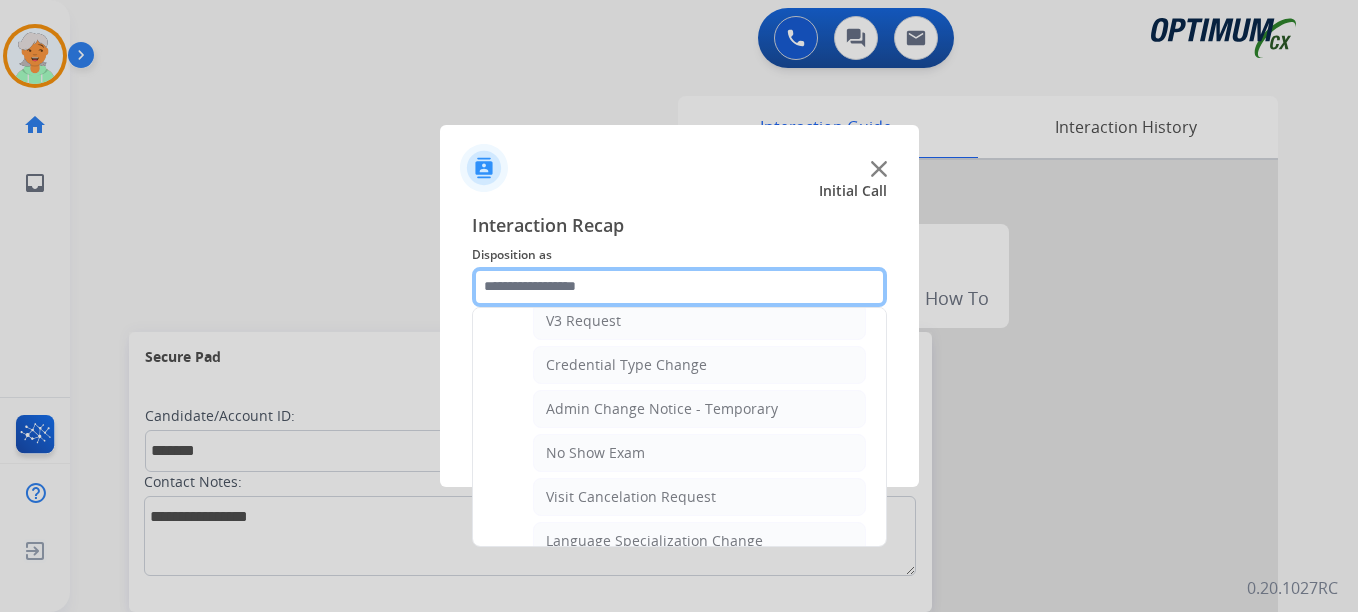 scroll, scrollTop: 836, scrollLeft: 0, axis: vertical 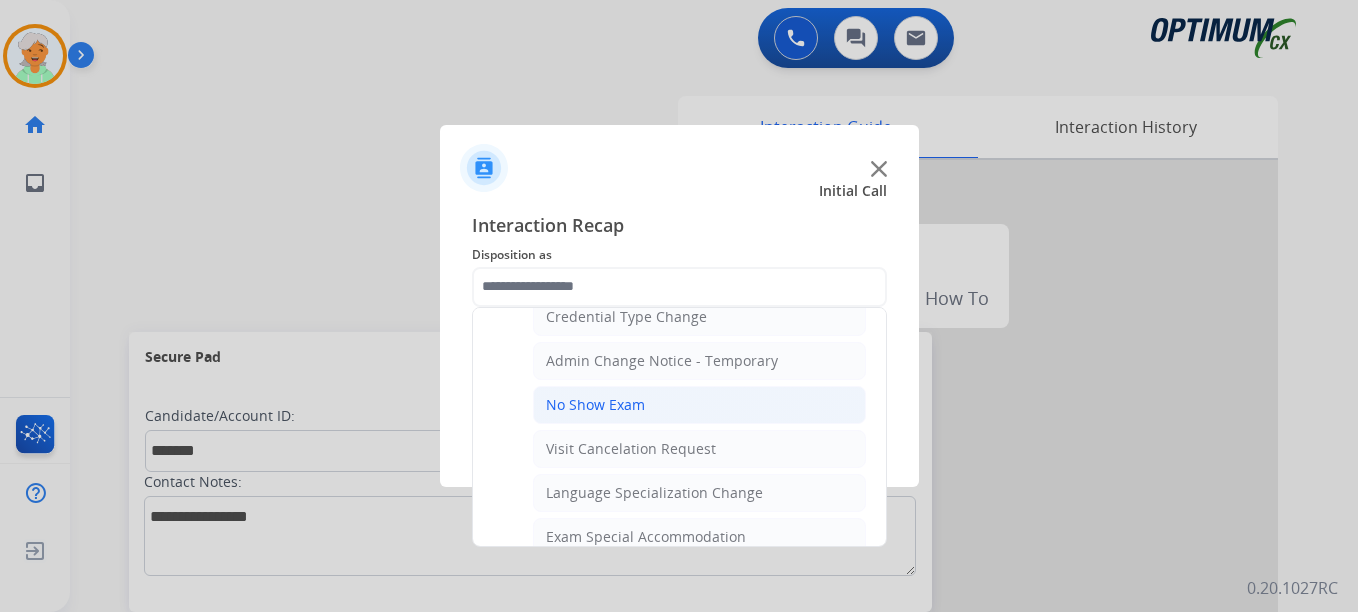 click on "No Show Exam" 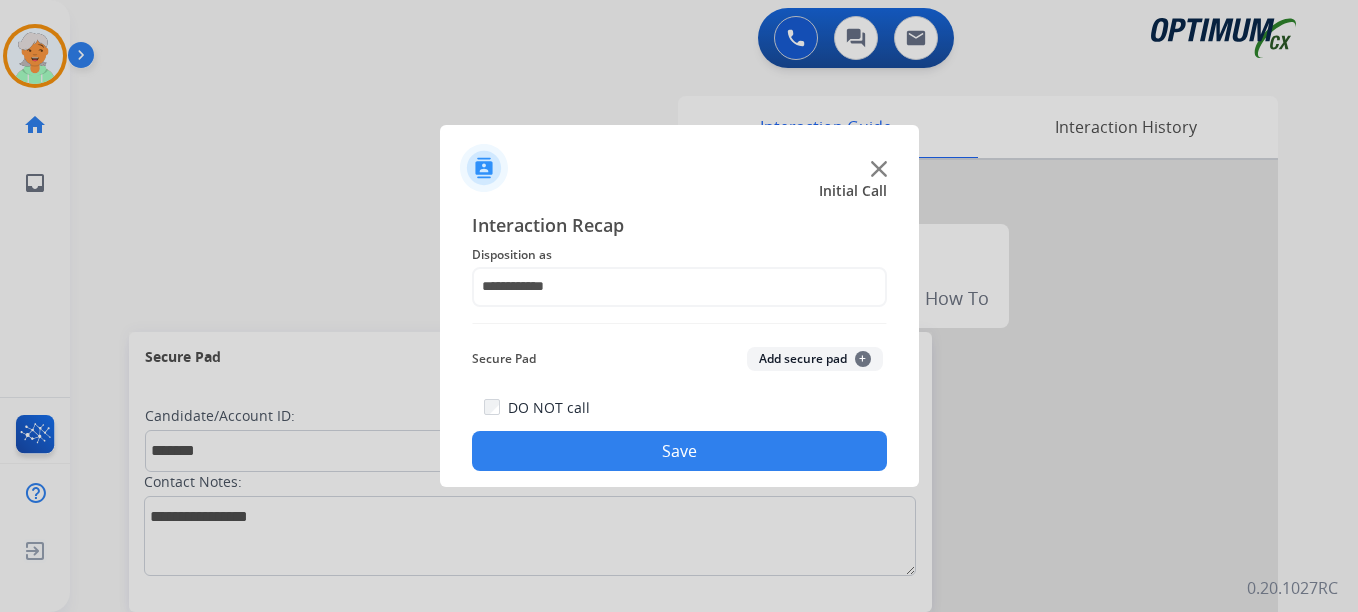 click on "Save" 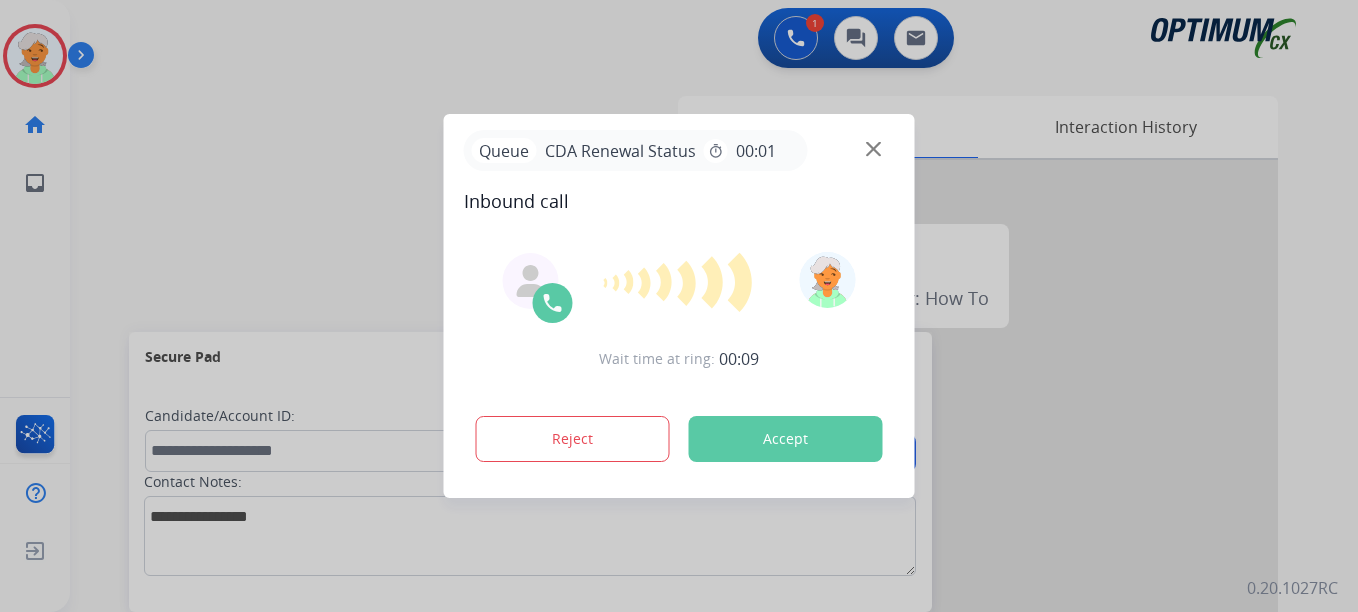click on "Accept" at bounding box center (786, 439) 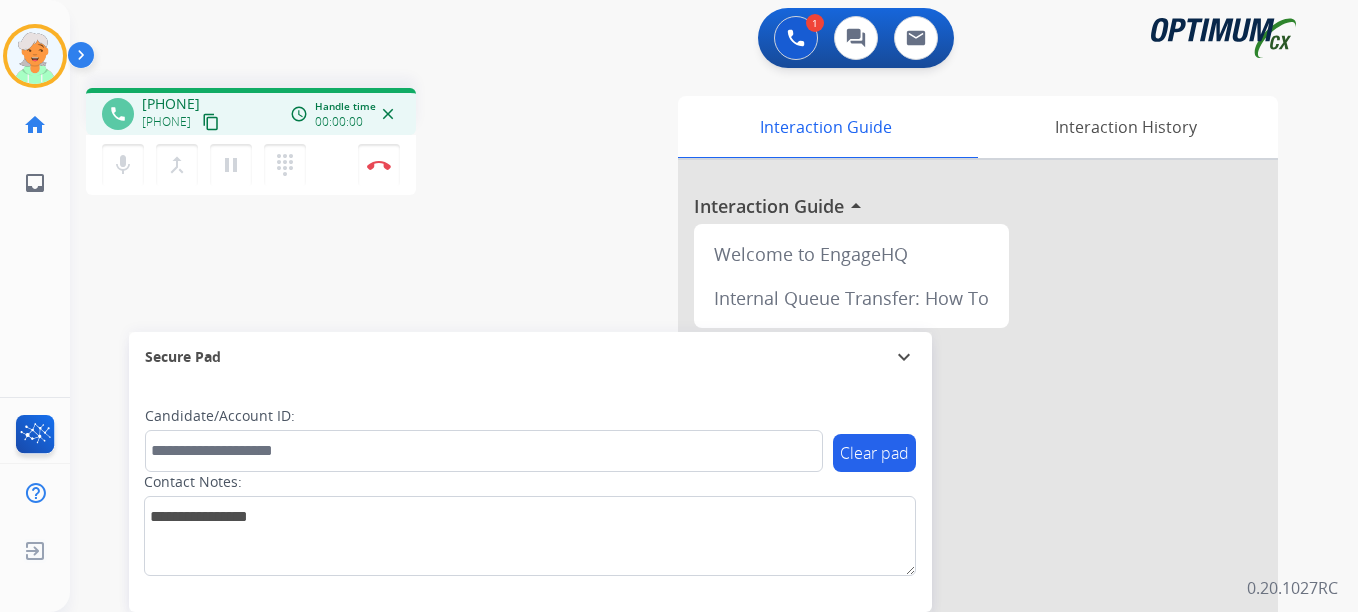 click on "content_copy" at bounding box center (211, 122) 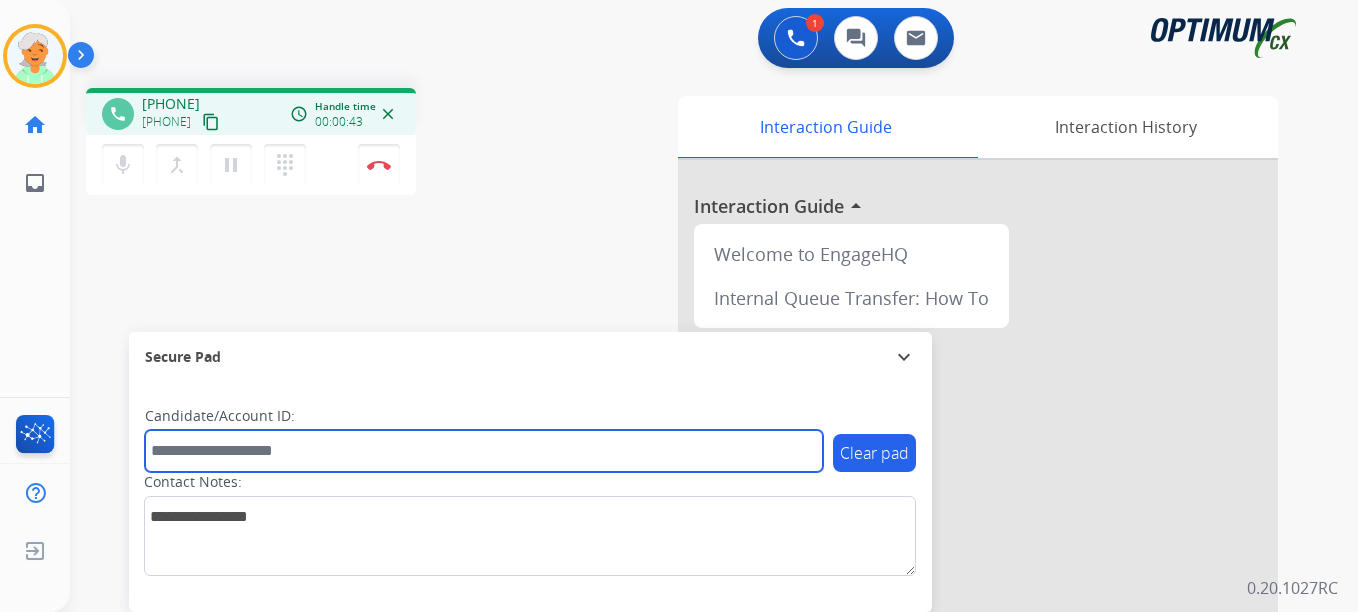 click at bounding box center (484, 451) 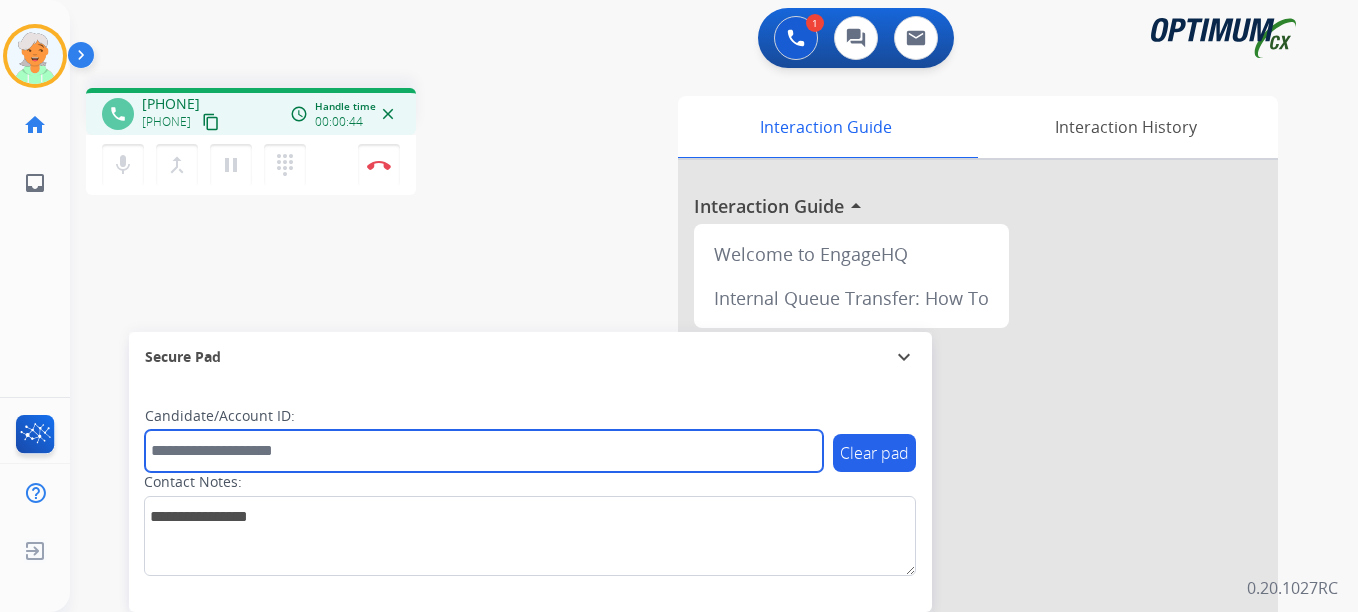 paste on "*******" 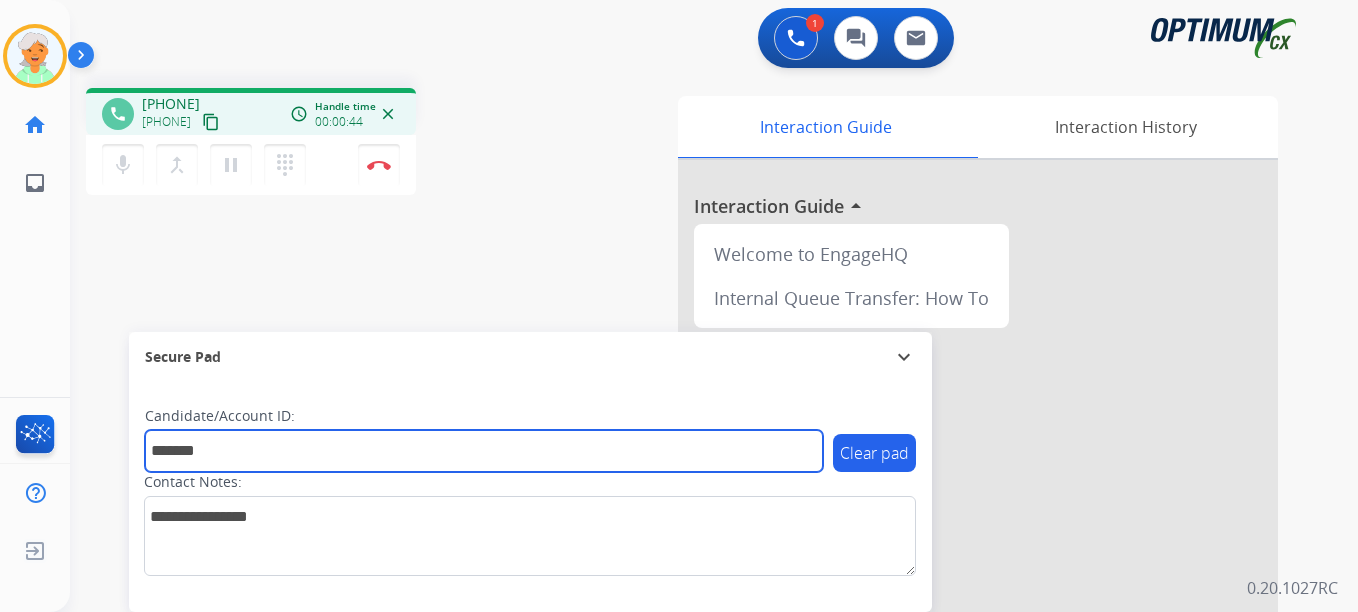 type on "*******" 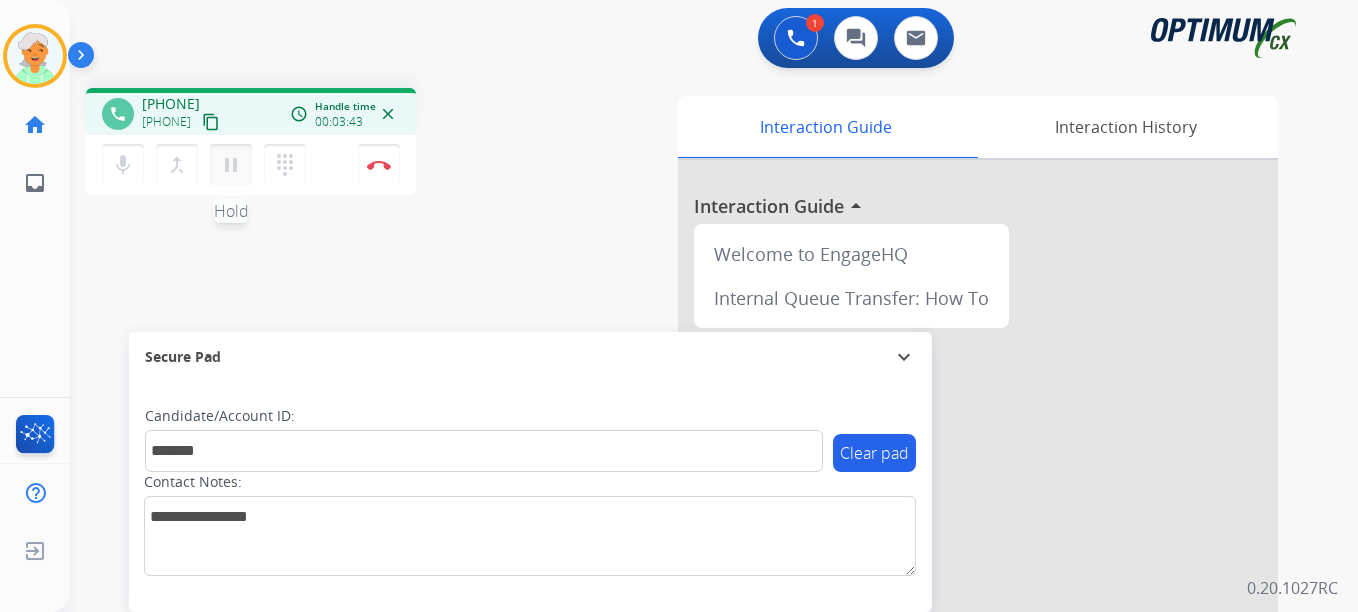 click on "pause" at bounding box center [231, 165] 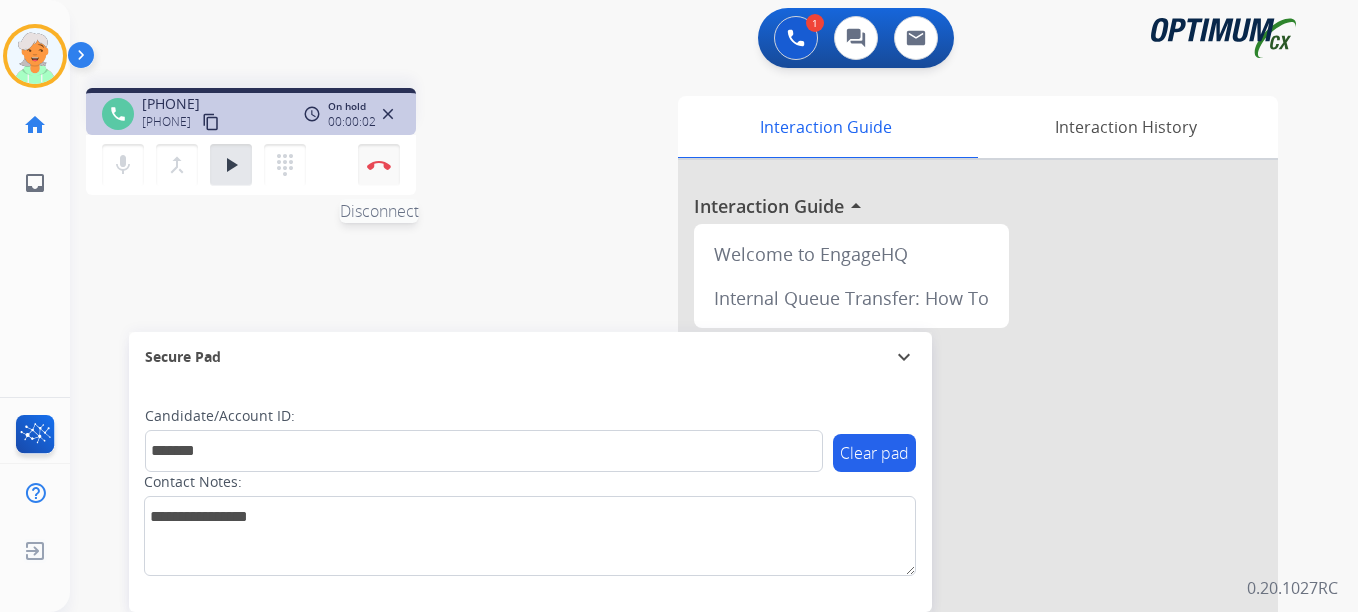 click on "Disconnect" at bounding box center (379, 165) 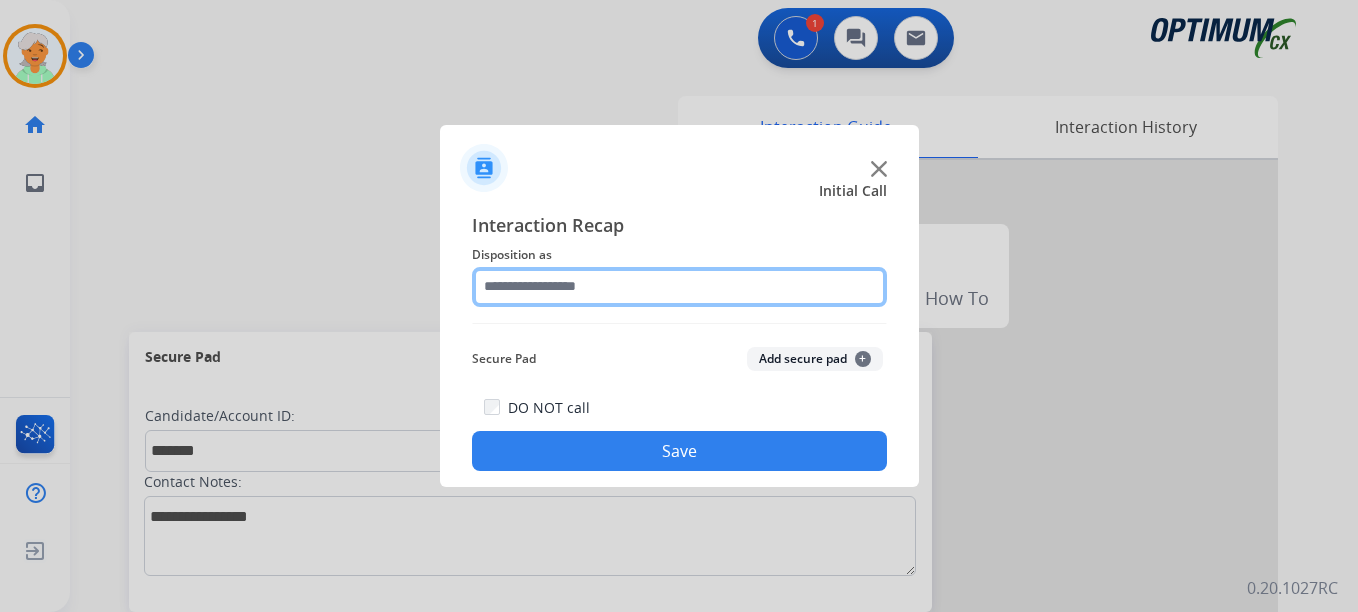 click 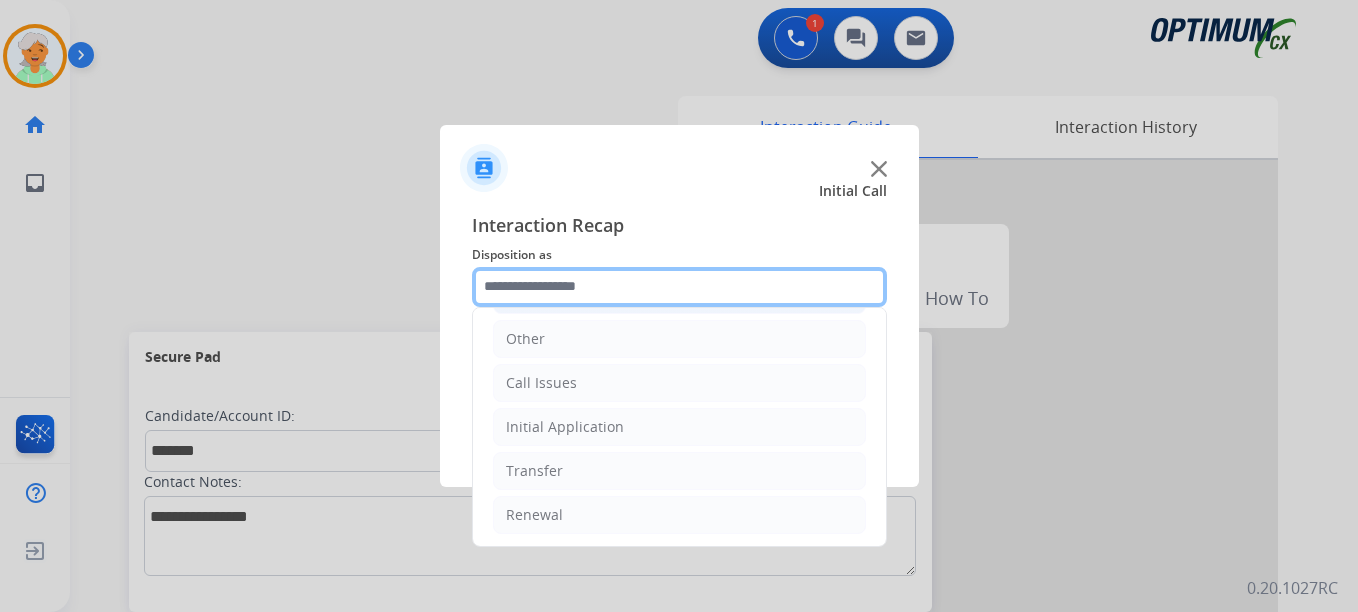 scroll, scrollTop: 136, scrollLeft: 0, axis: vertical 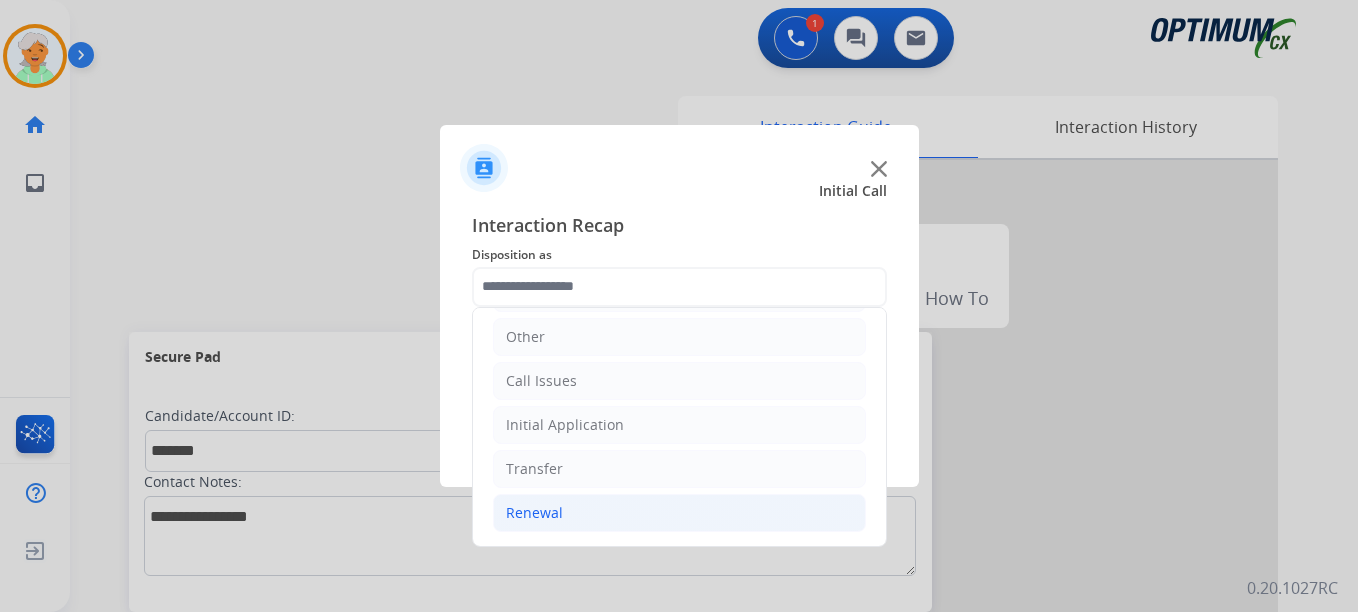 click on "Renewal" 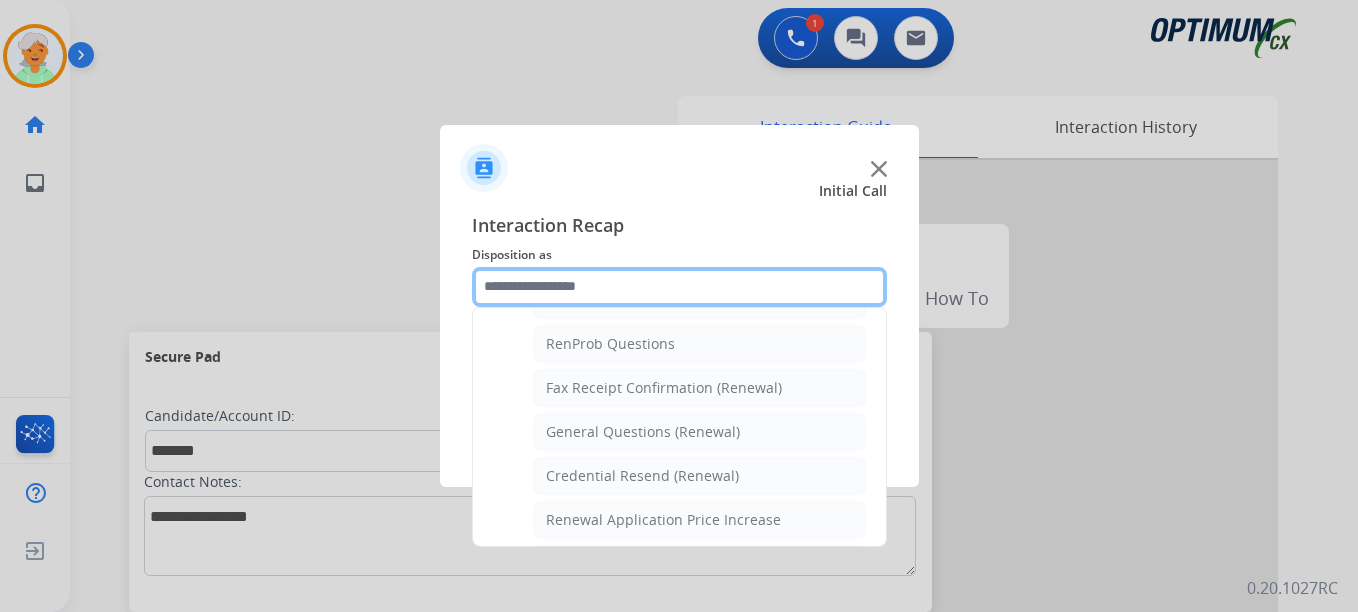 scroll, scrollTop: 536, scrollLeft: 0, axis: vertical 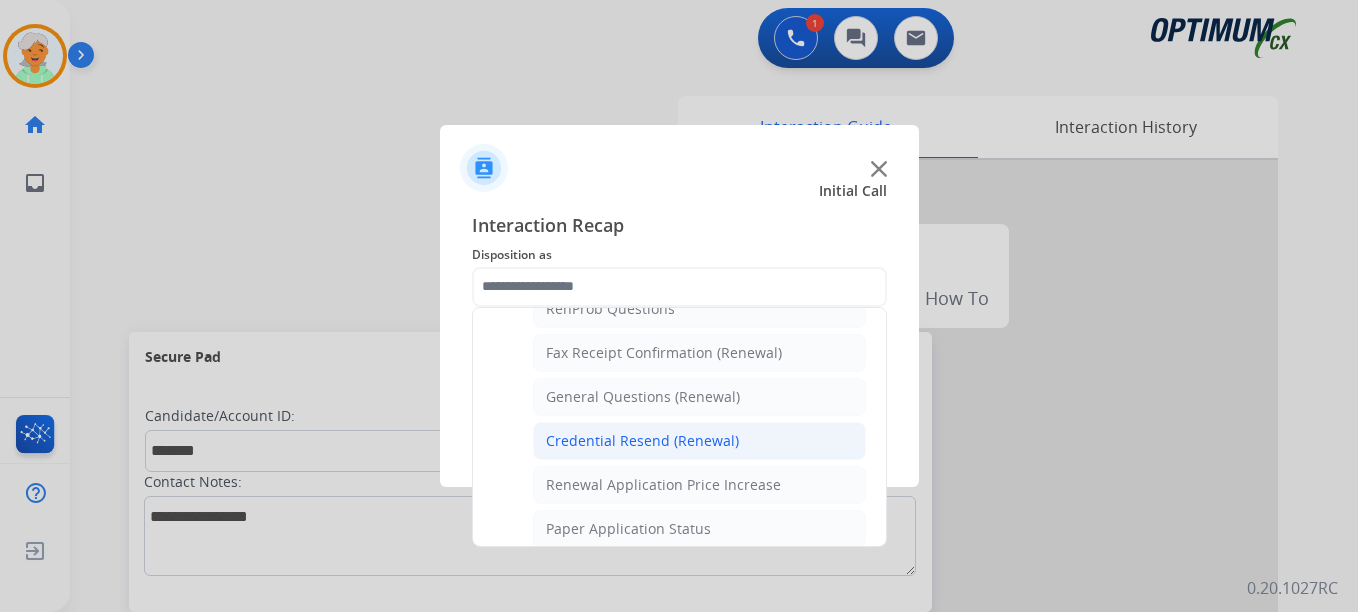 click on "Credential Resend (Renewal)" 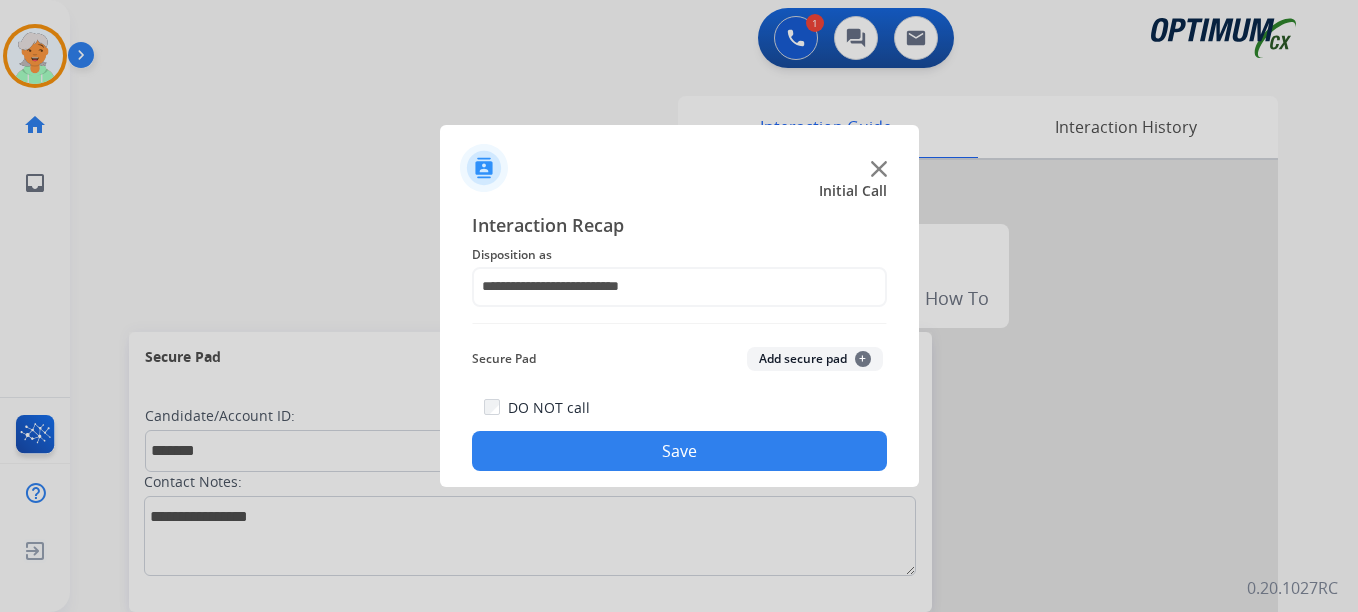 click on "Save" 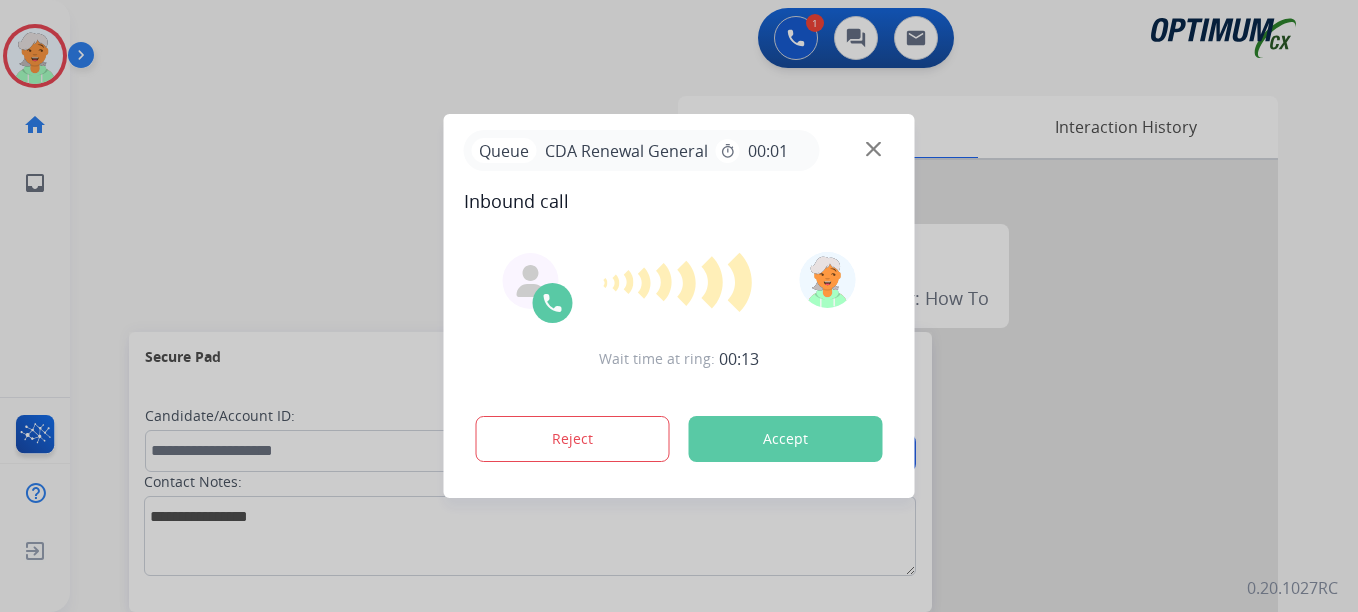 click on "Accept" at bounding box center [786, 439] 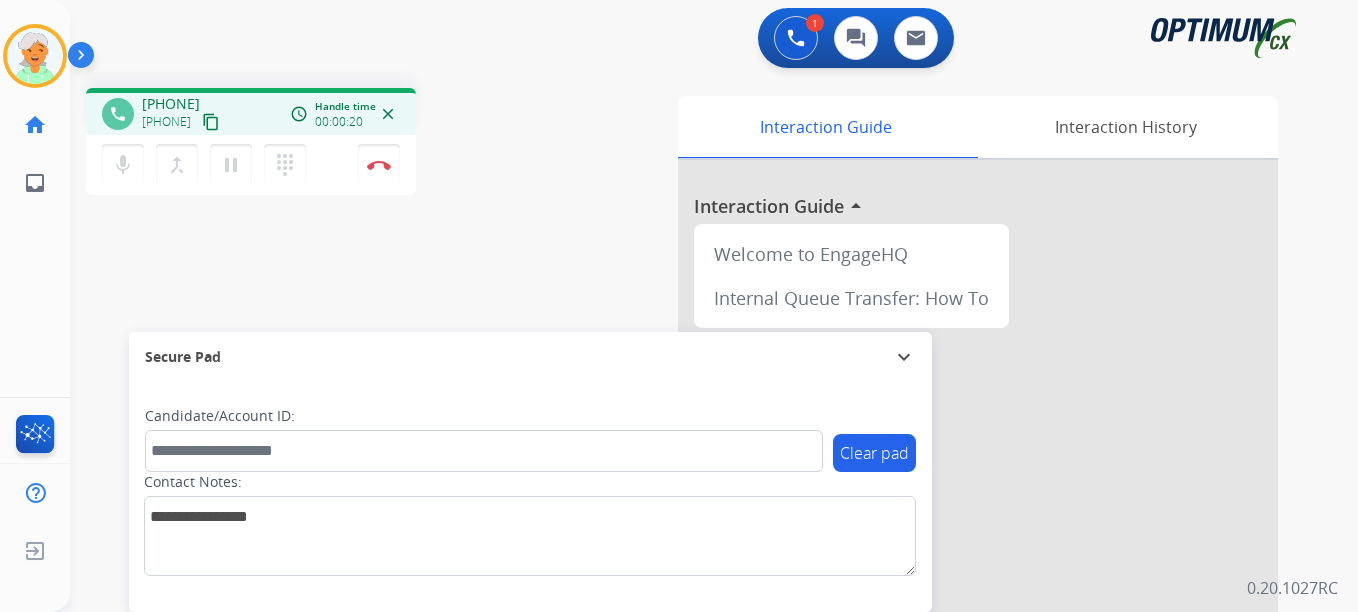click on "content_copy" at bounding box center [211, 122] 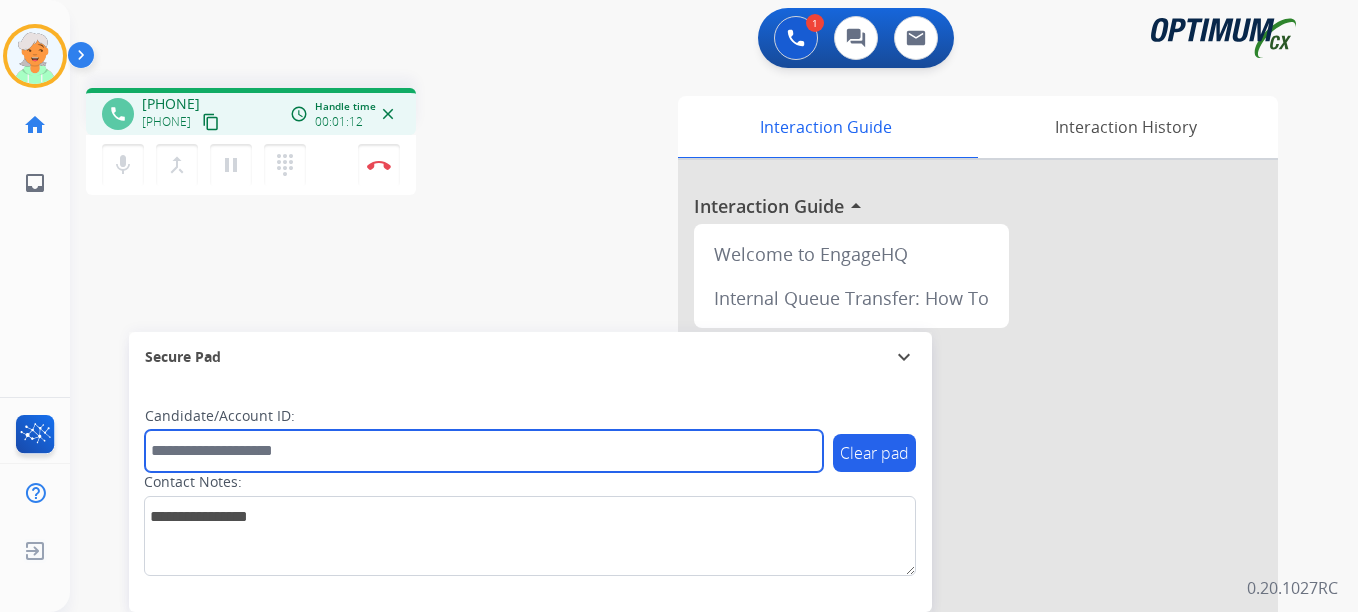 click at bounding box center (484, 451) 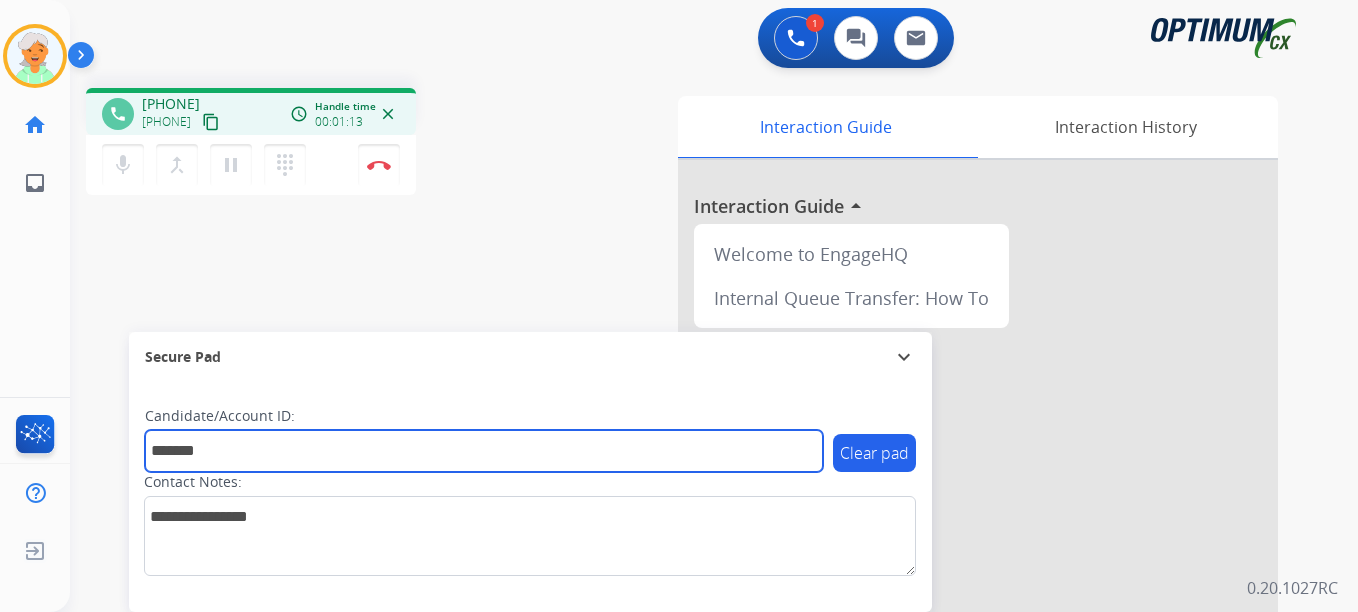 type on "*******" 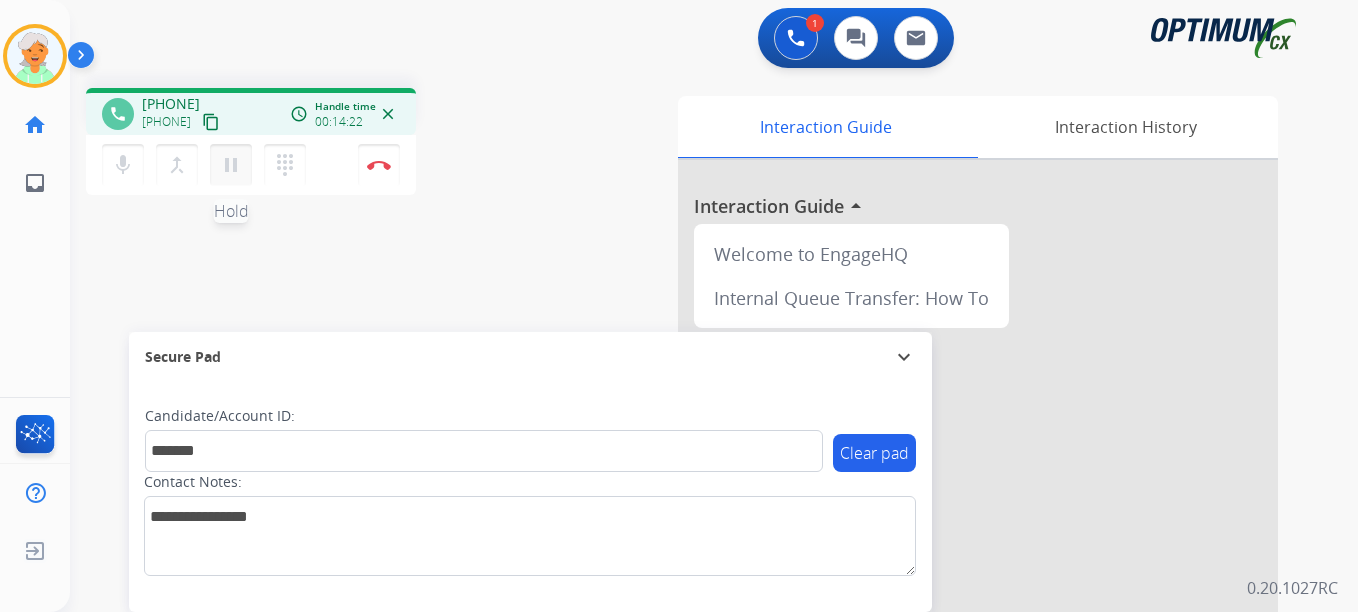 click on "pause Hold" at bounding box center (231, 165) 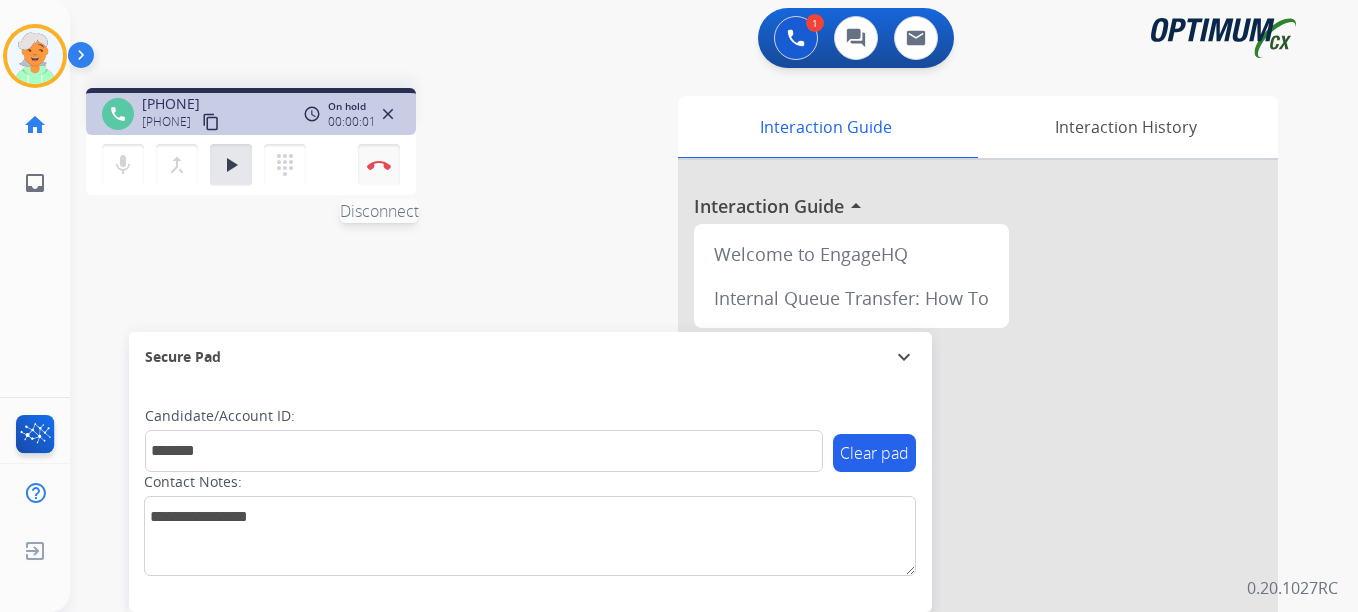 click on "Disconnect" at bounding box center [379, 165] 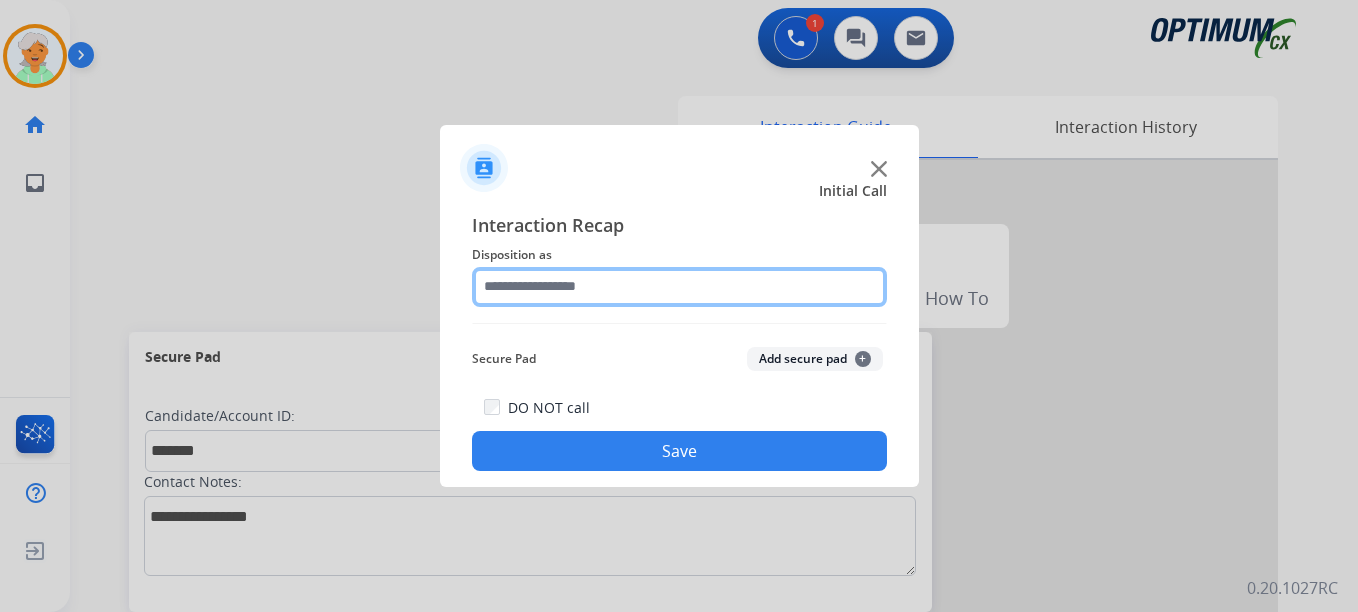 click 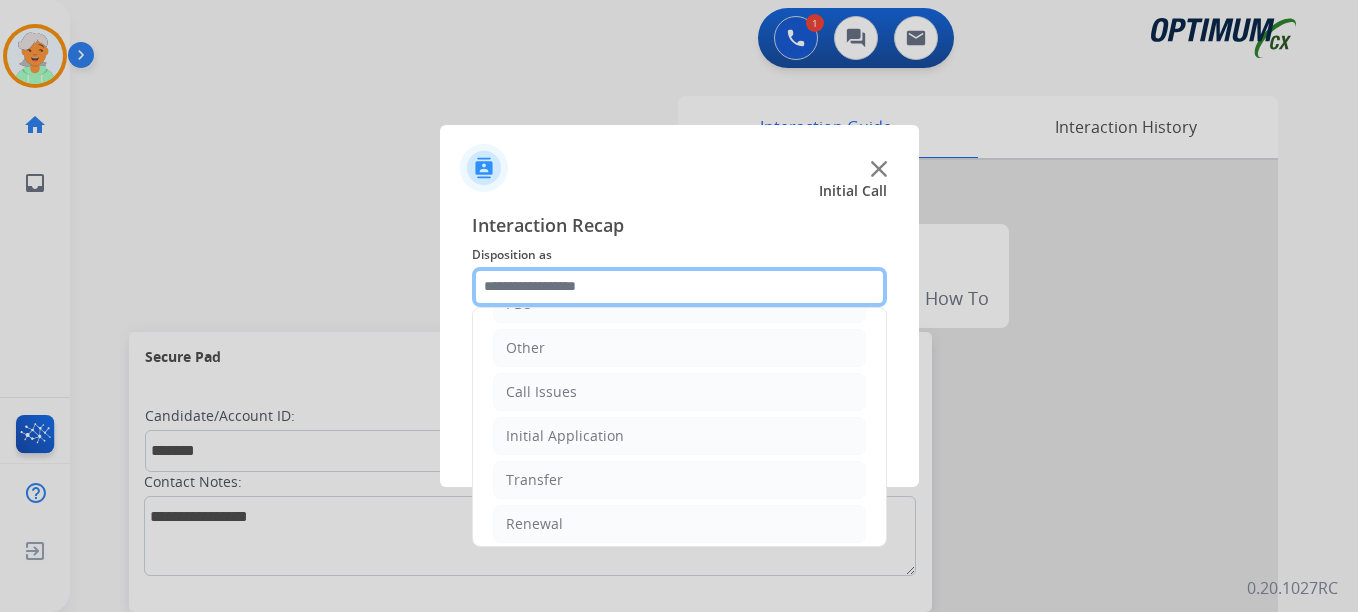 scroll, scrollTop: 136, scrollLeft: 0, axis: vertical 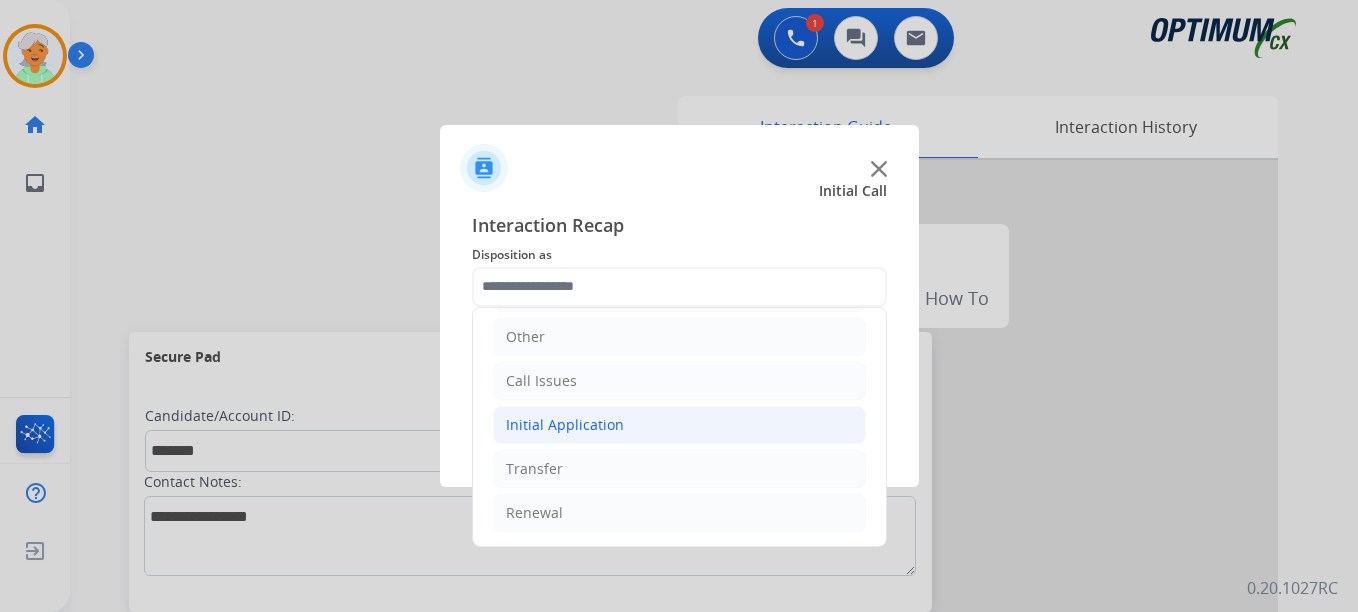 click on "Initial Application" 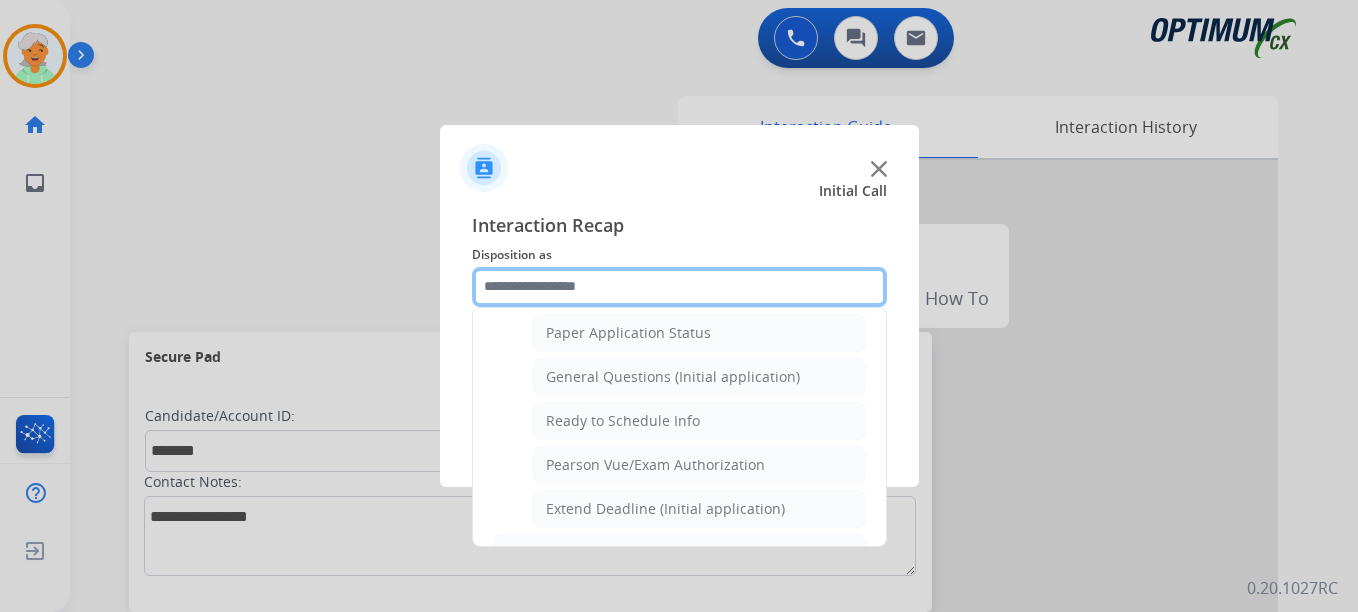 scroll, scrollTop: 1136, scrollLeft: 0, axis: vertical 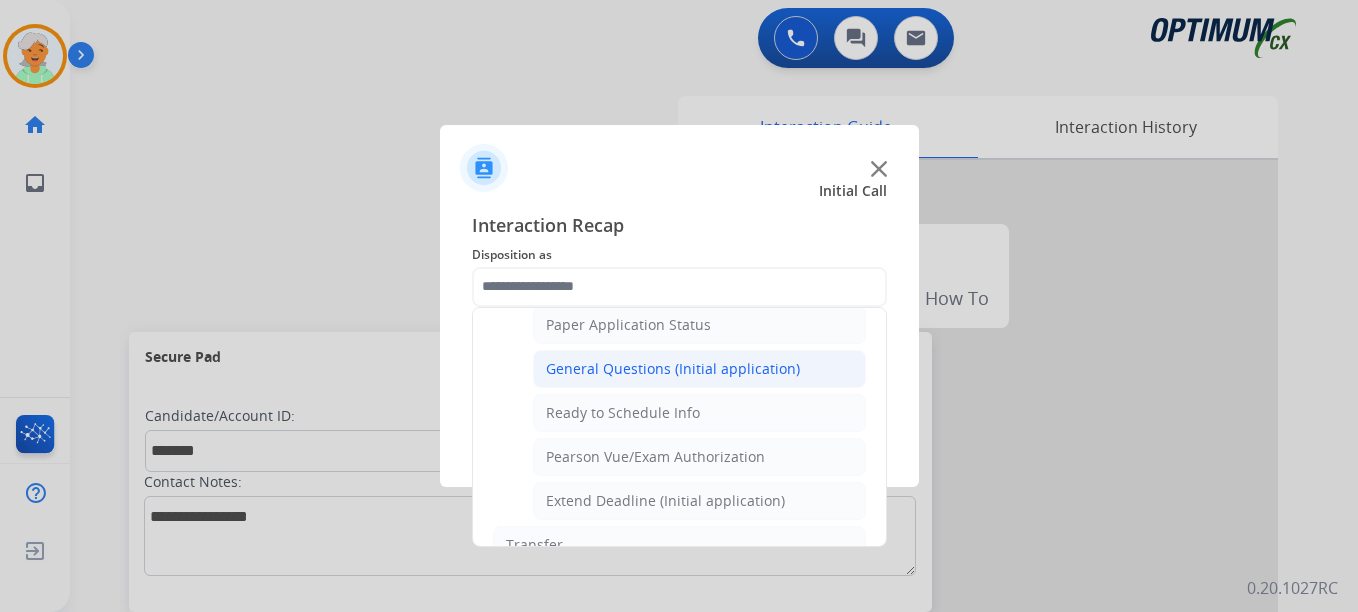 click on "General Questions (Initial application)" 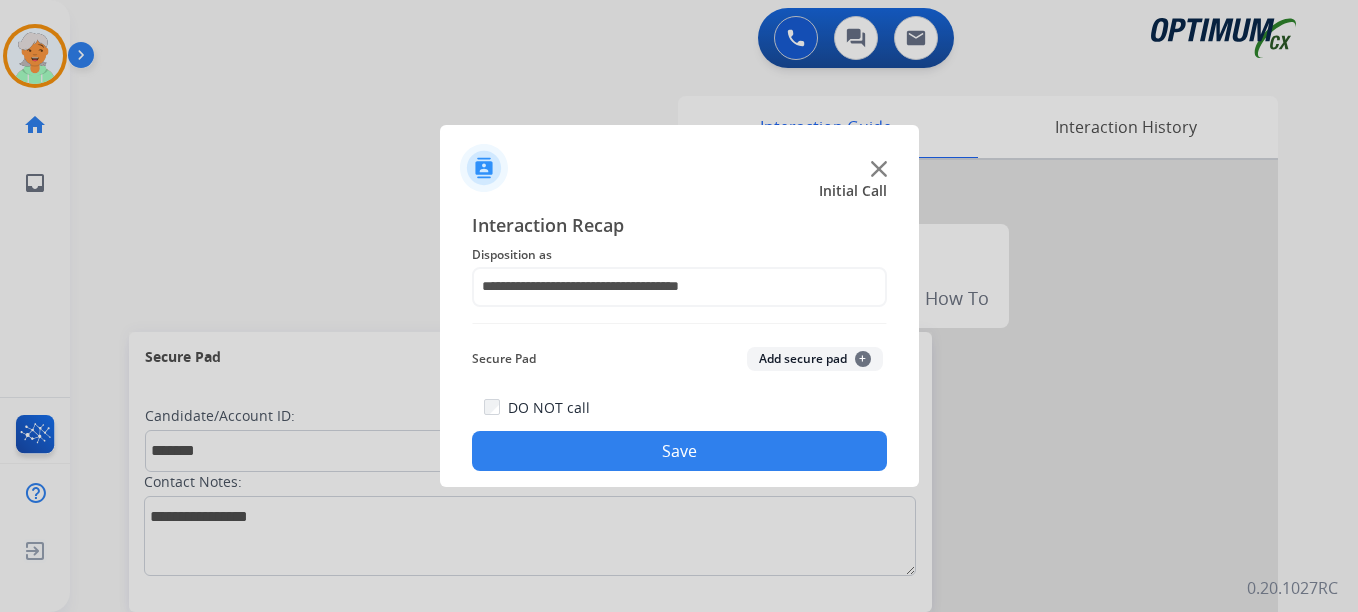 click on "Save" 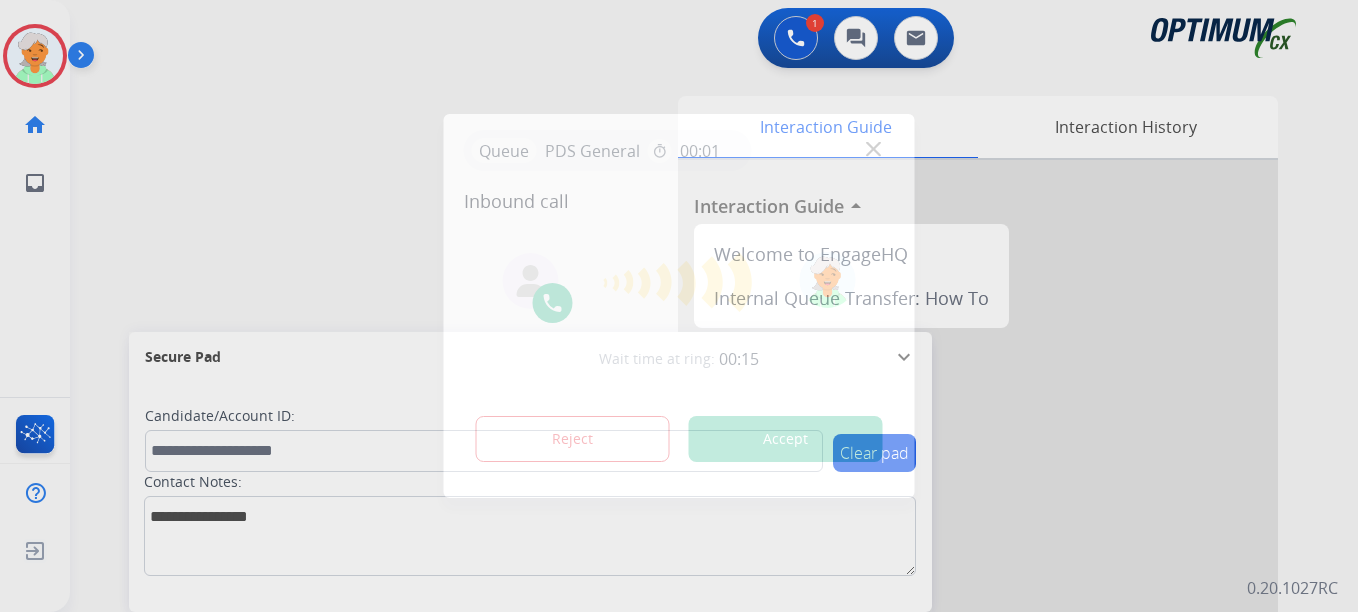 click on "Accept" at bounding box center (786, 439) 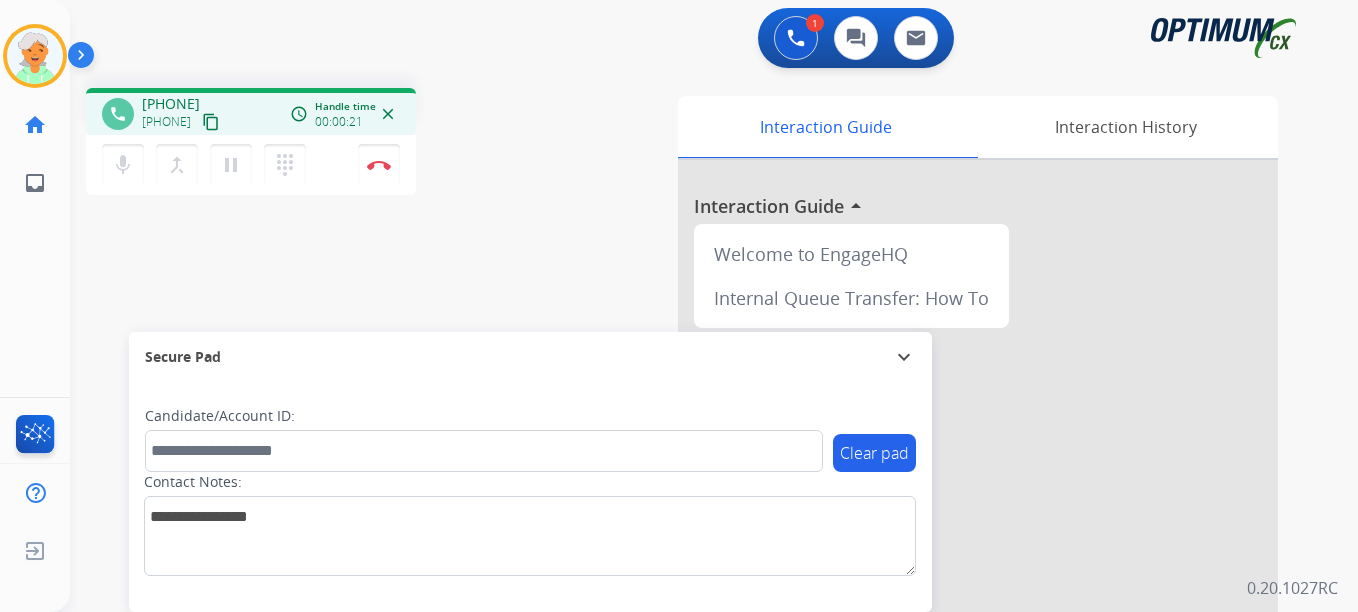click on "content_copy" at bounding box center [211, 122] 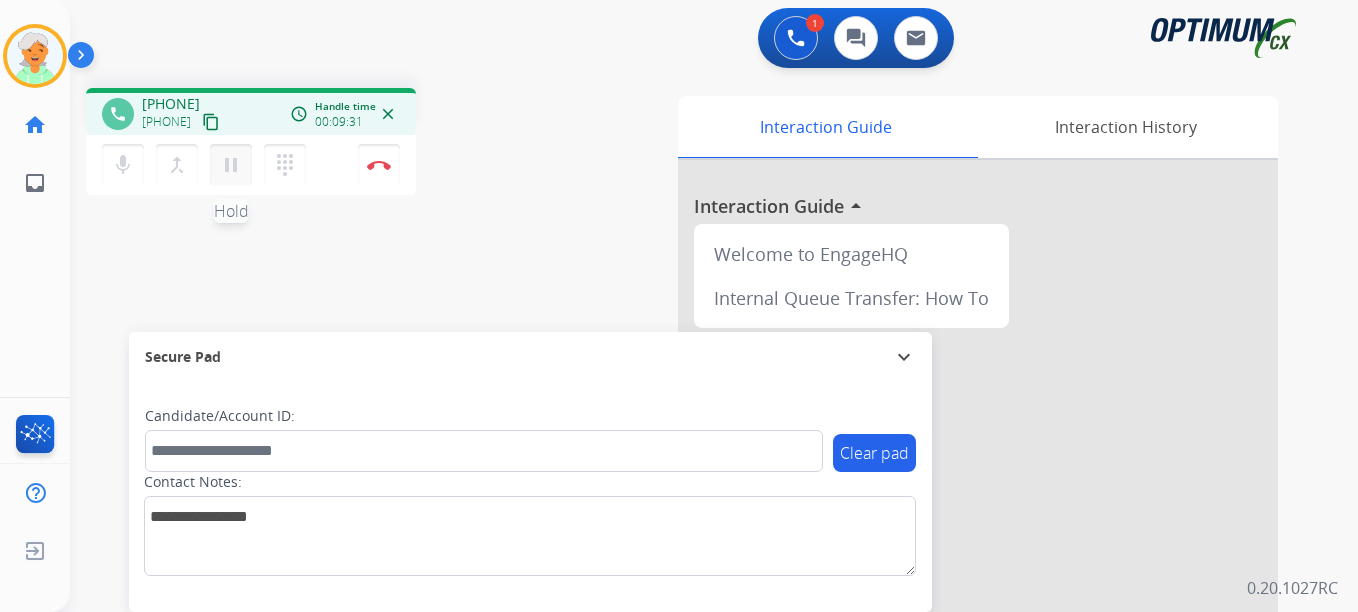 click on "pause" at bounding box center (231, 165) 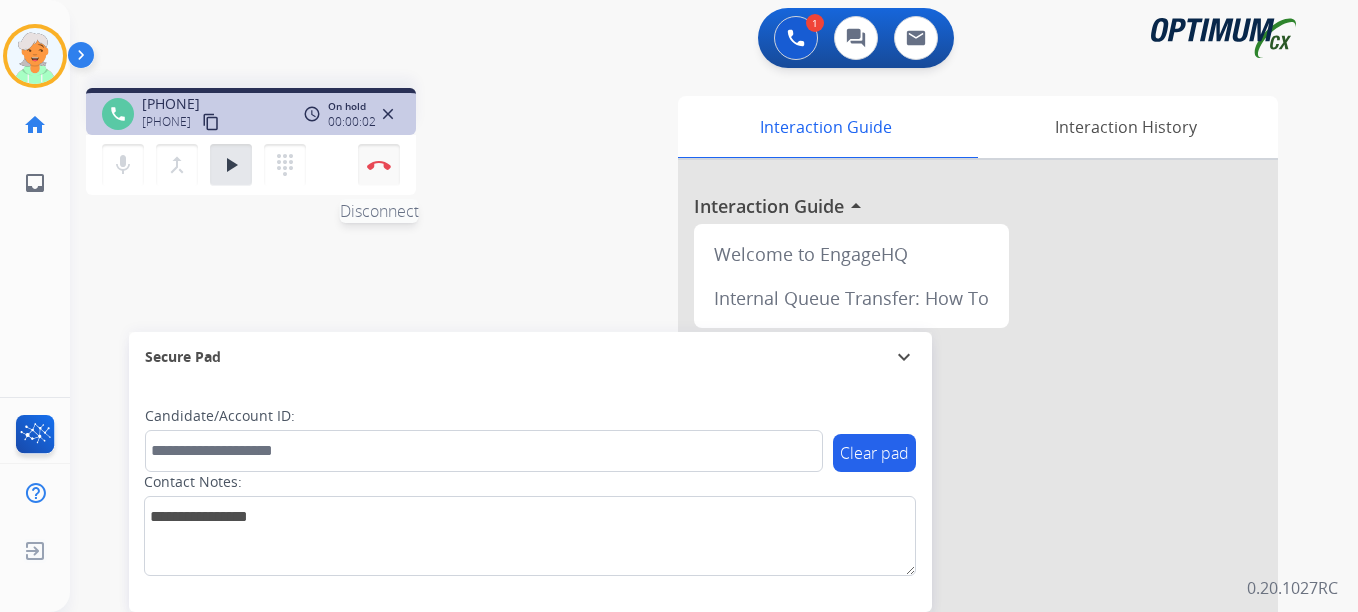 click on "Disconnect" at bounding box center [379, 165] 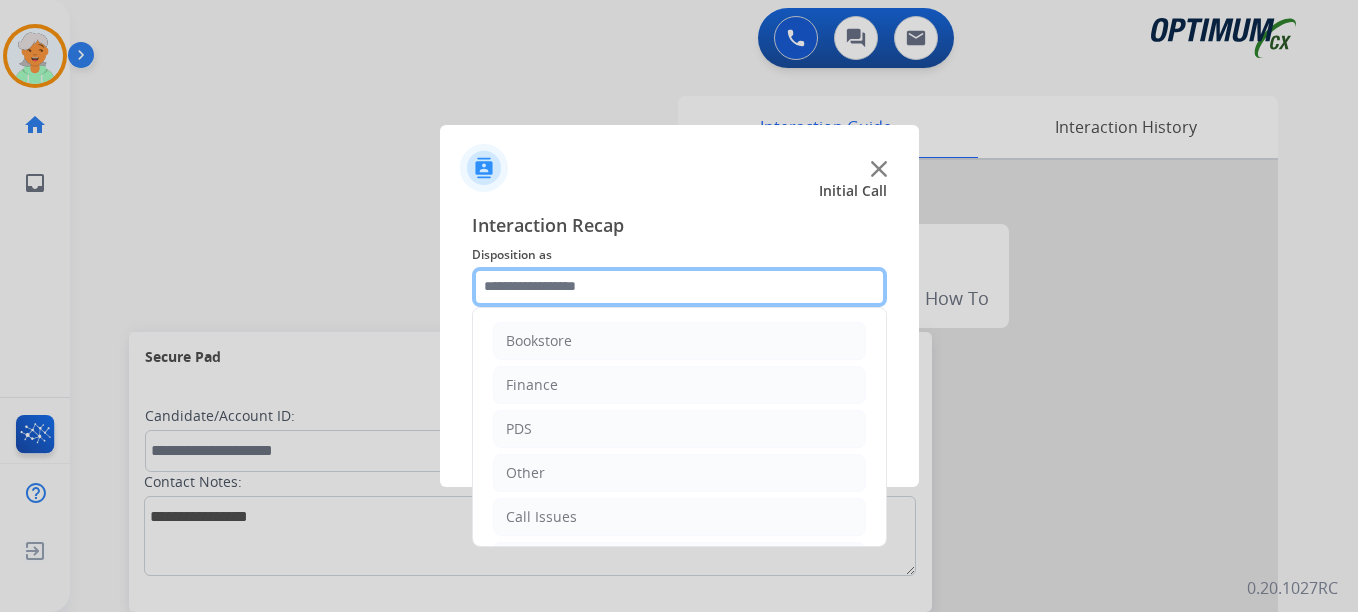click 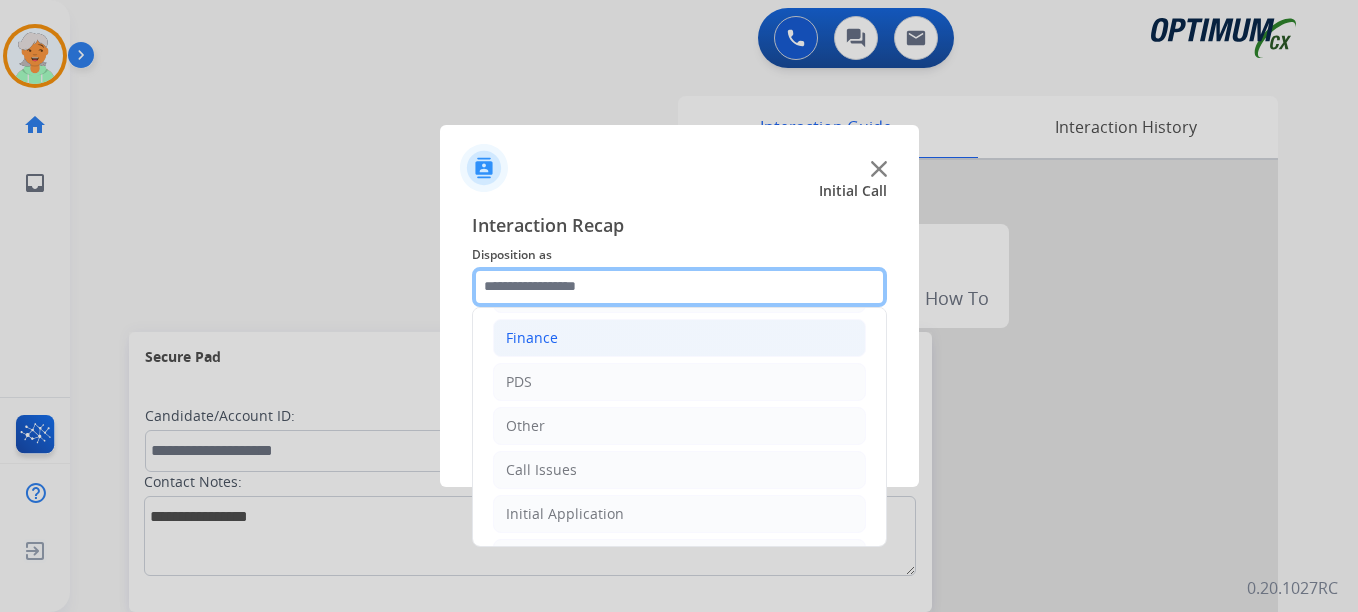 scroll, scrollTop: 0, scrollLeft: 0, axis: both 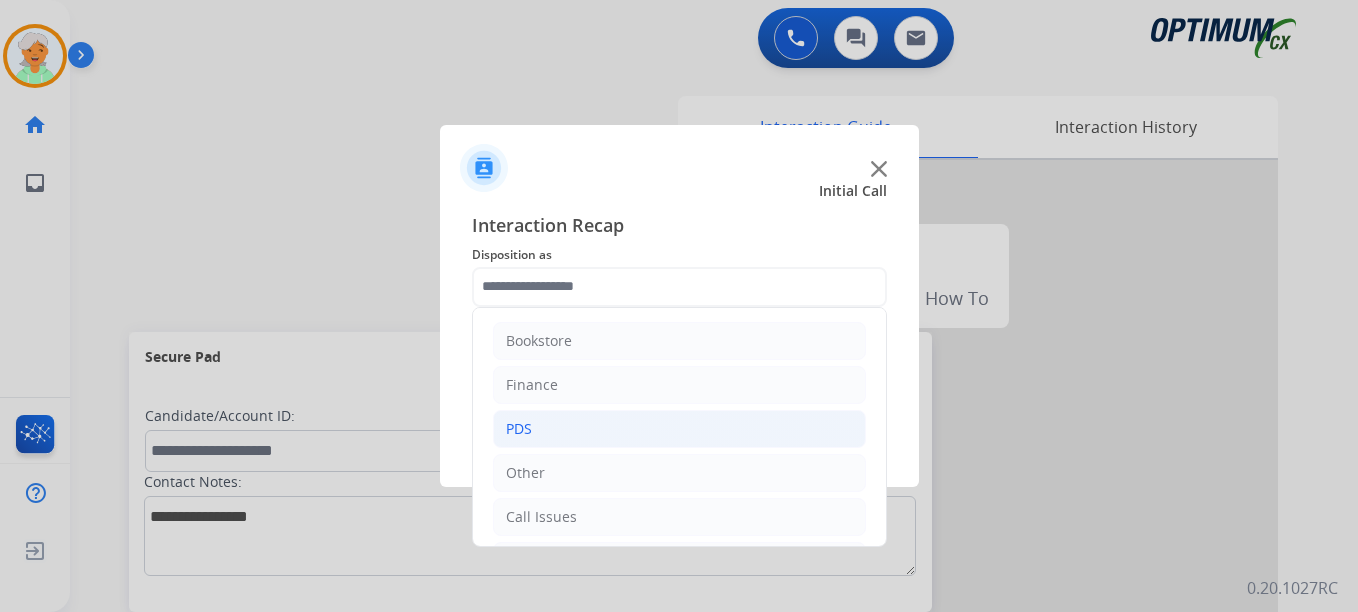 click on "PDS" 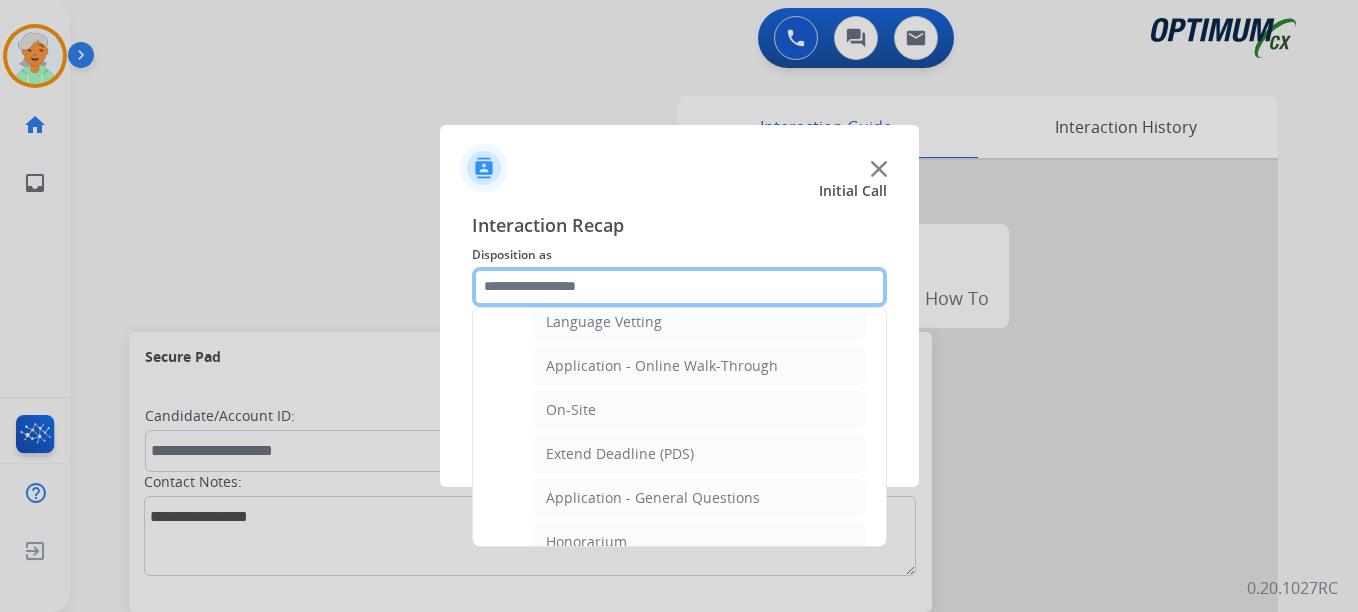 scroll, scrollTop: 500, scrollLeft: 0, axis: vertical 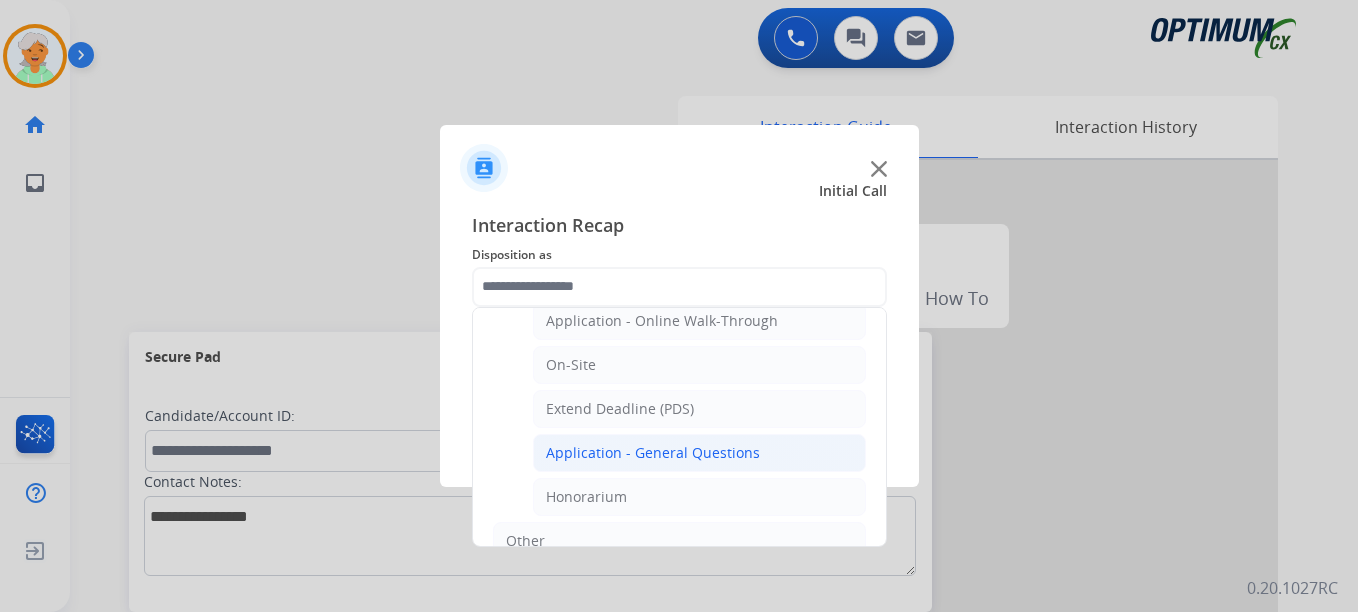 click on "Application - General Questions" 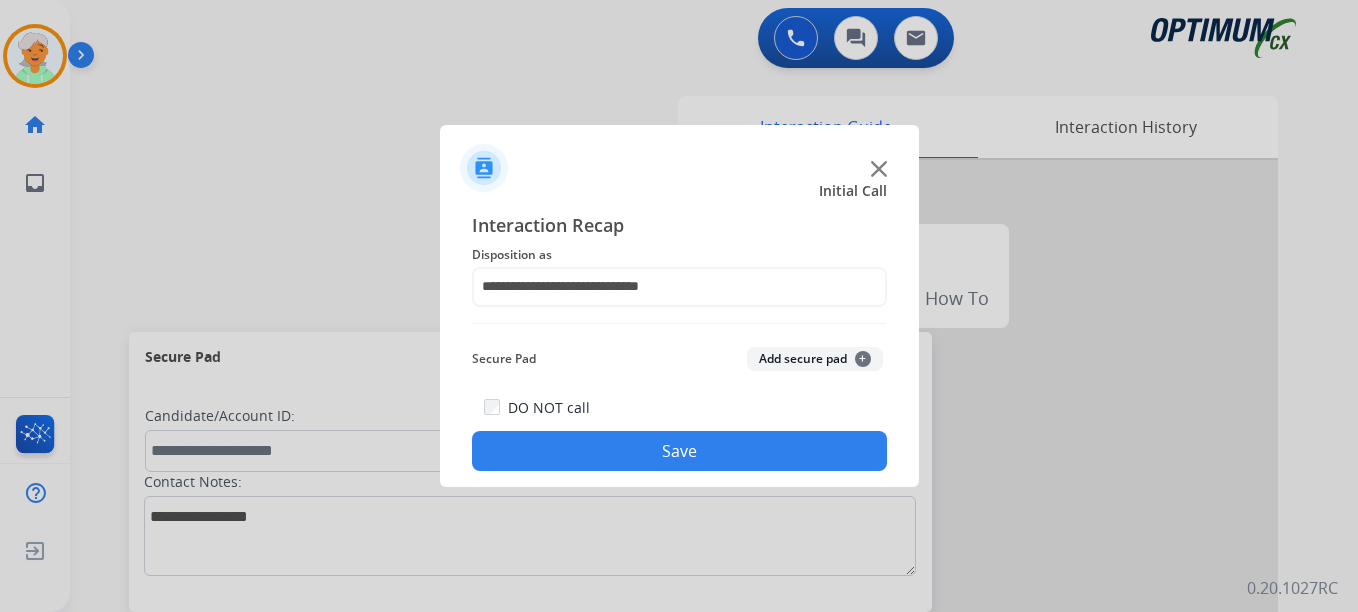 click on "Save" 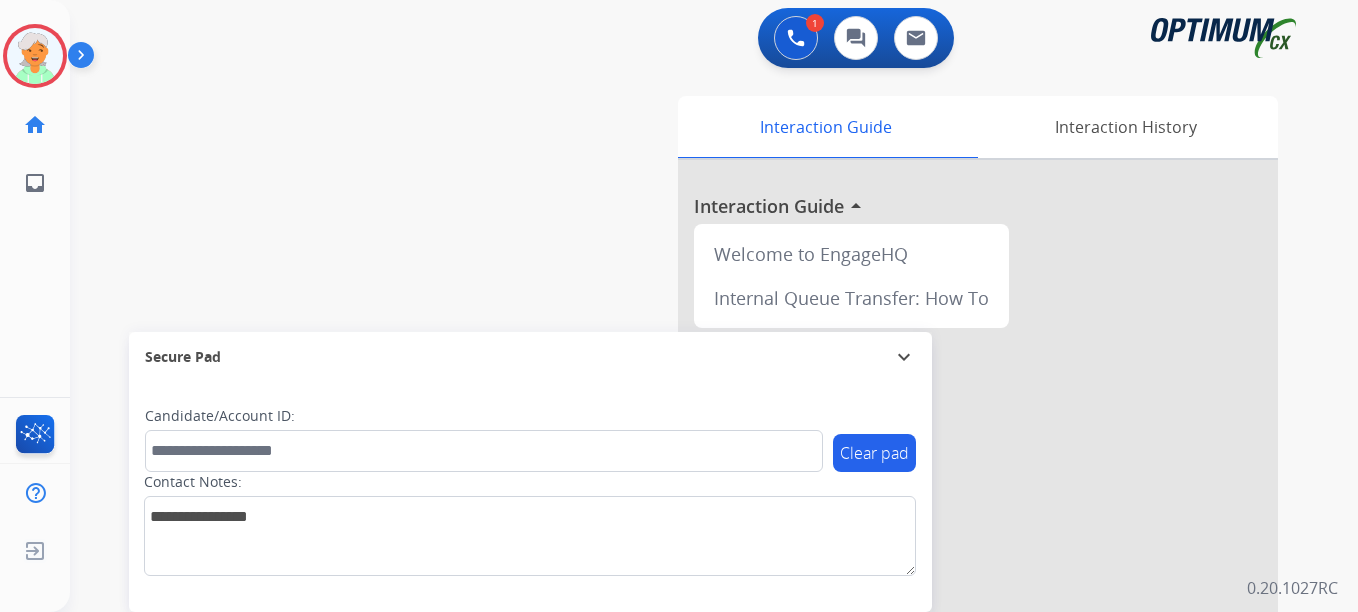click on "Accept" at bounding box center [786, 439] 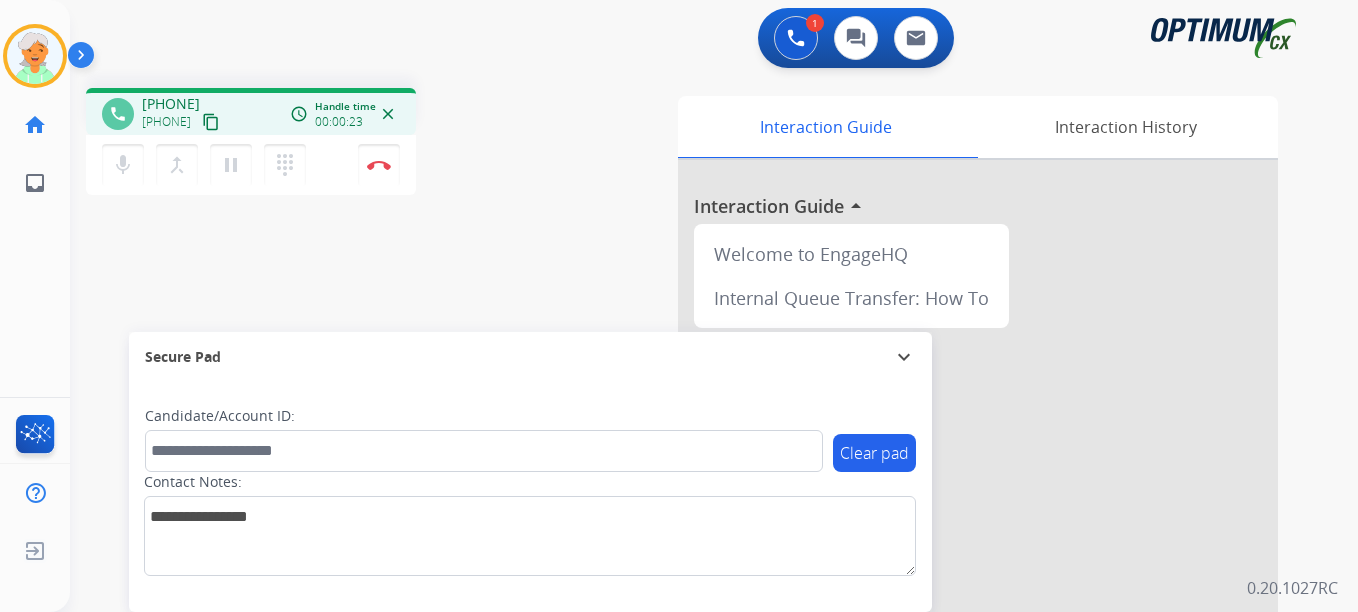 click on "content_copy" at bounding box center (211, 122) 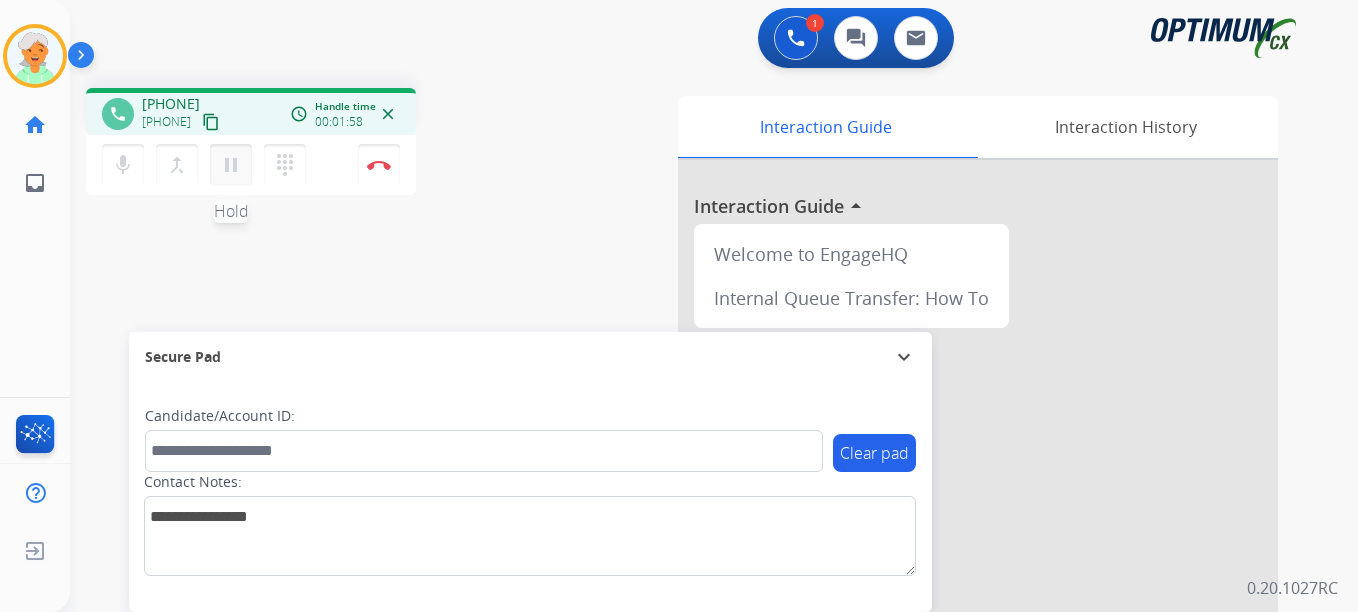 click on "pause" at bounding box center (231, 165) 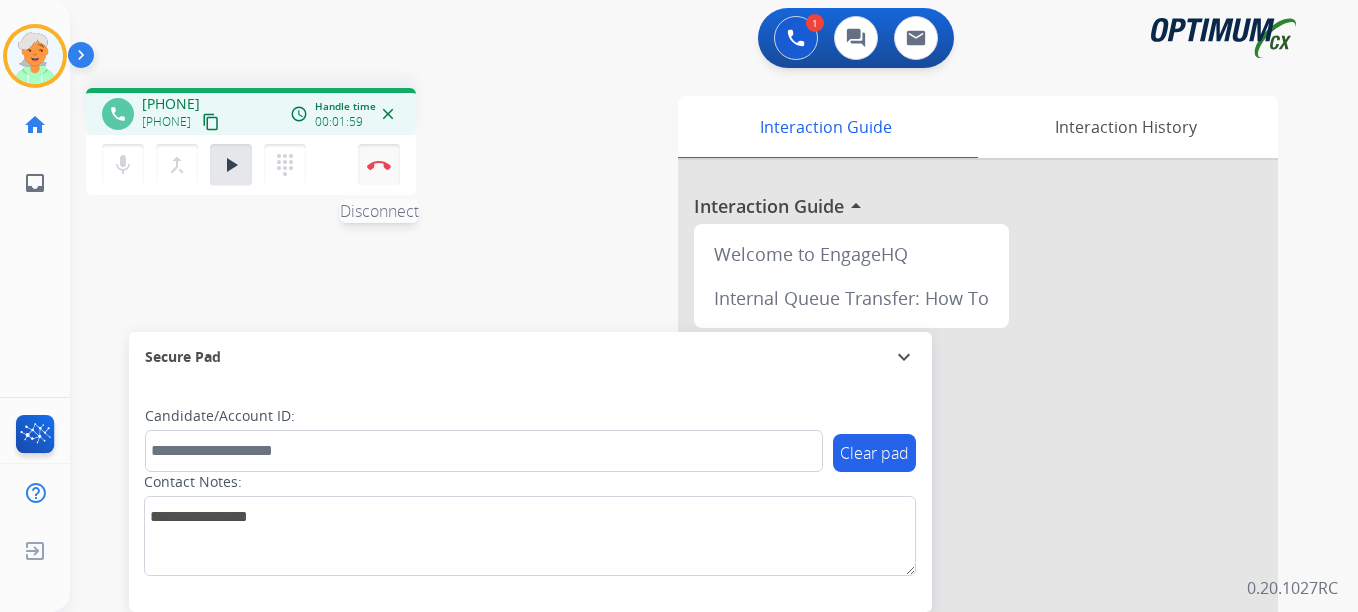 click on "Disconnect" at bounding box center [379, 165] 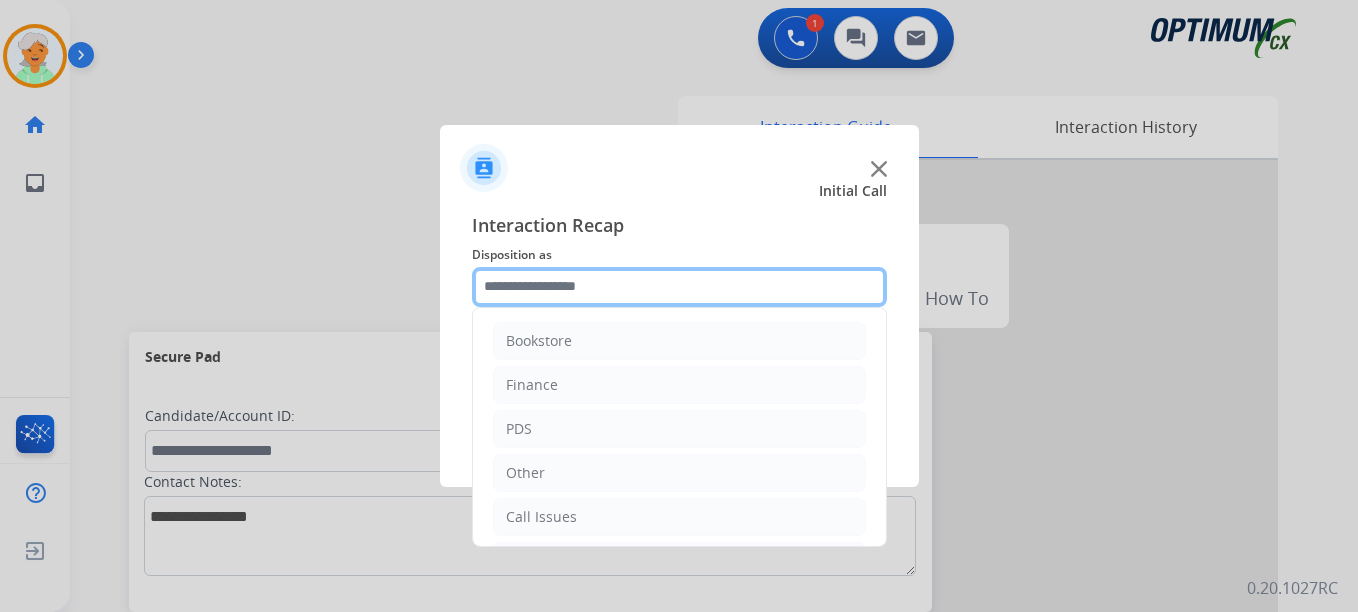 click 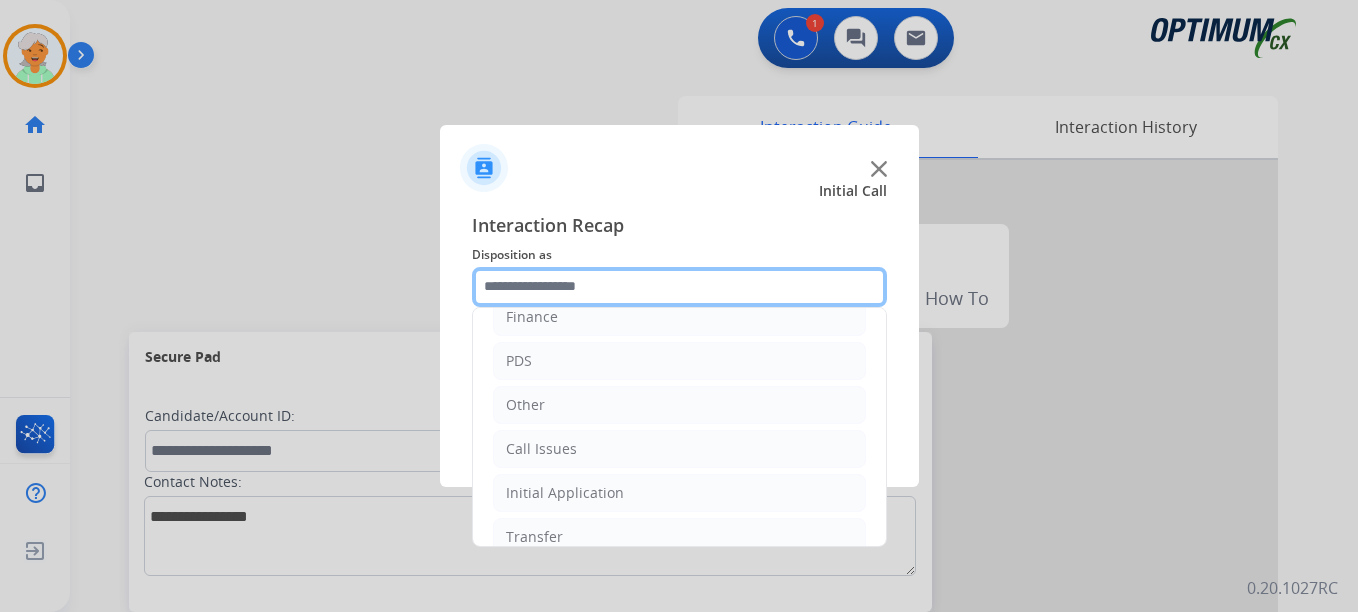 scroll, scrollTop: 136, scrollLeft: 0, axis: vertical 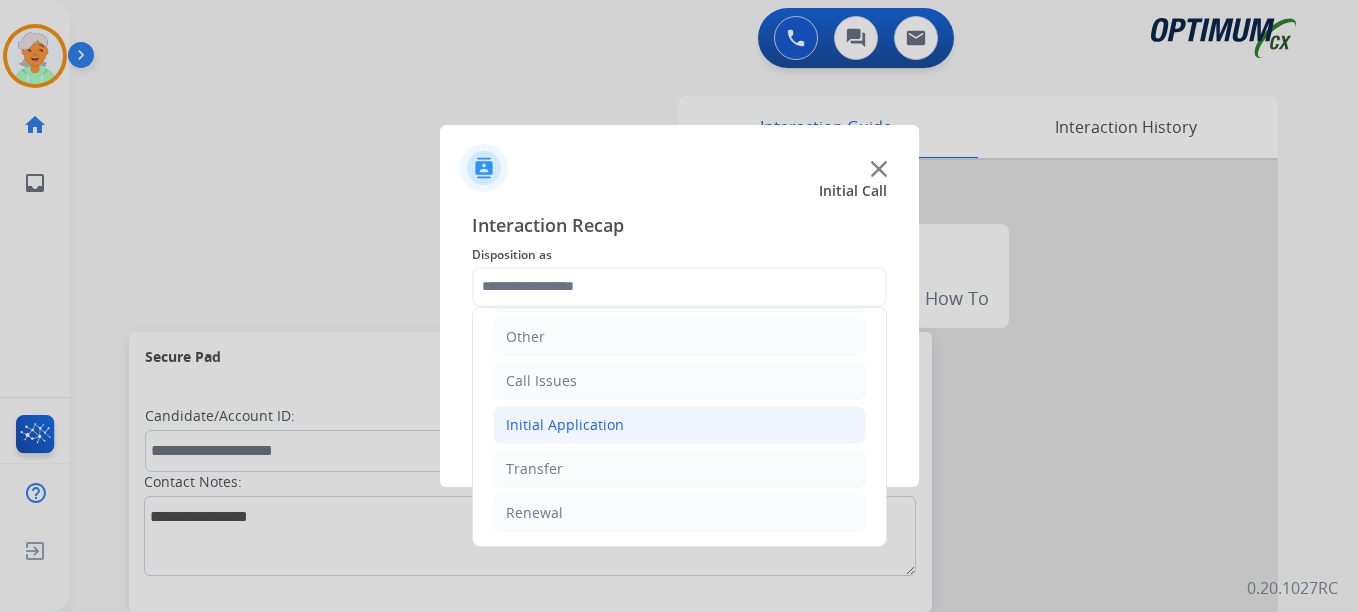 click on "Initial Application" 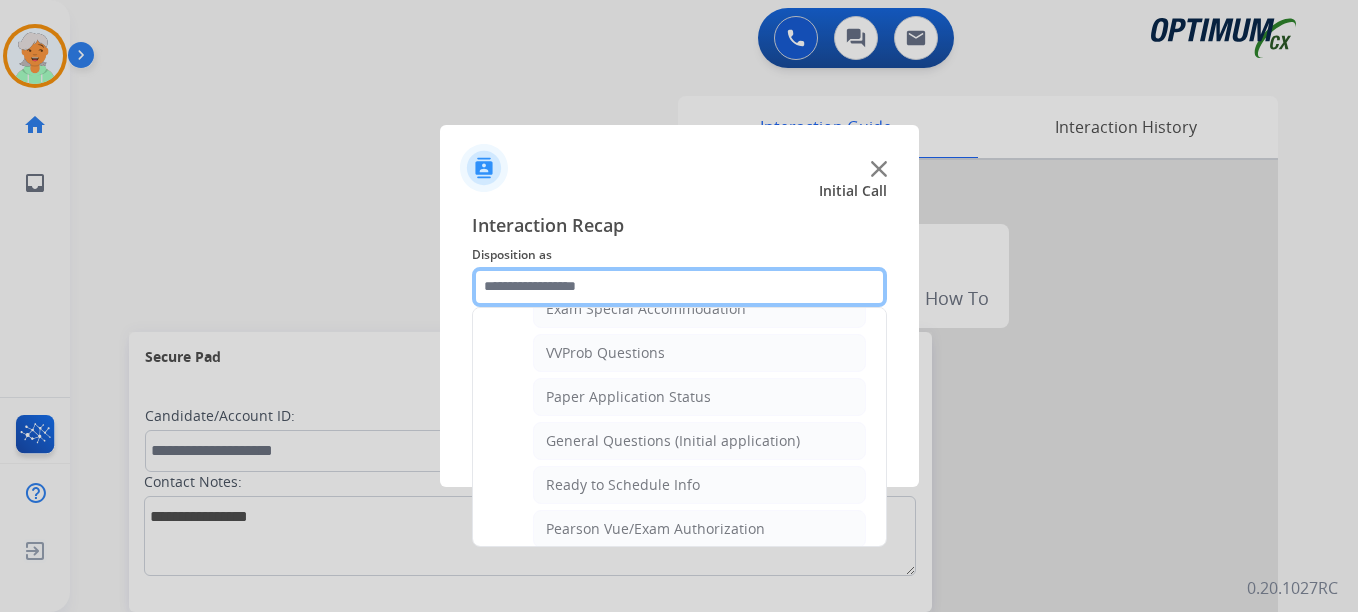 scroll, scrollTop: 1136, scrollLeft: 0, axis: vertical 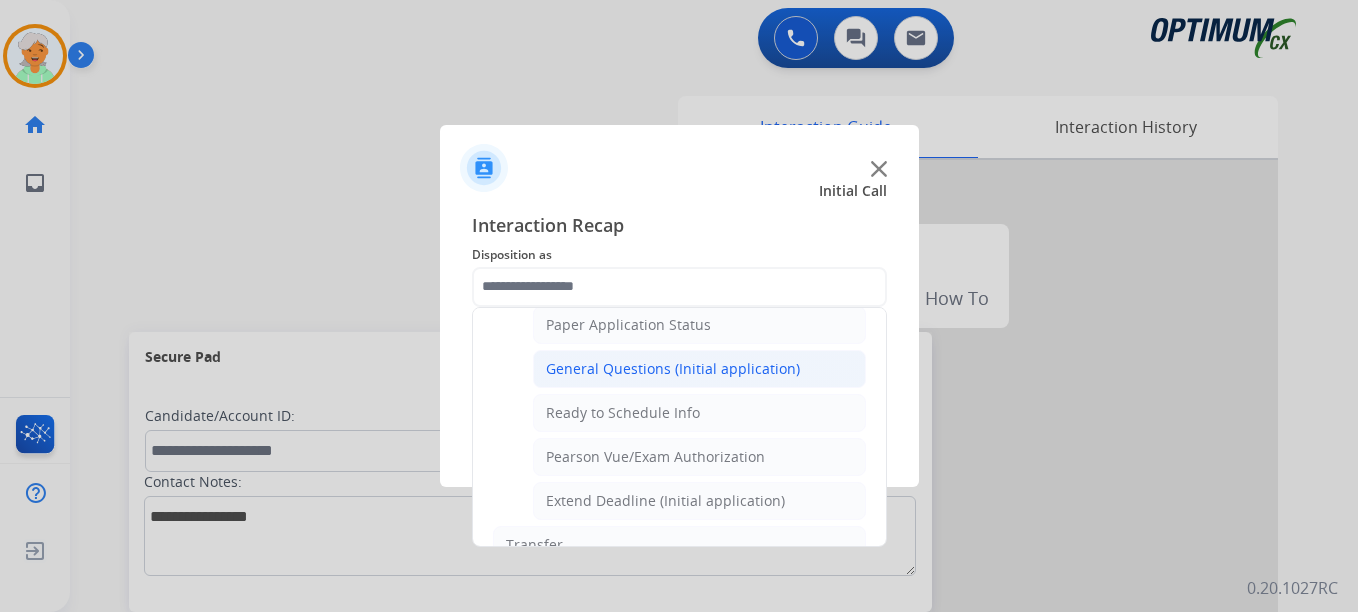 click on "General Questions (Initial application)" 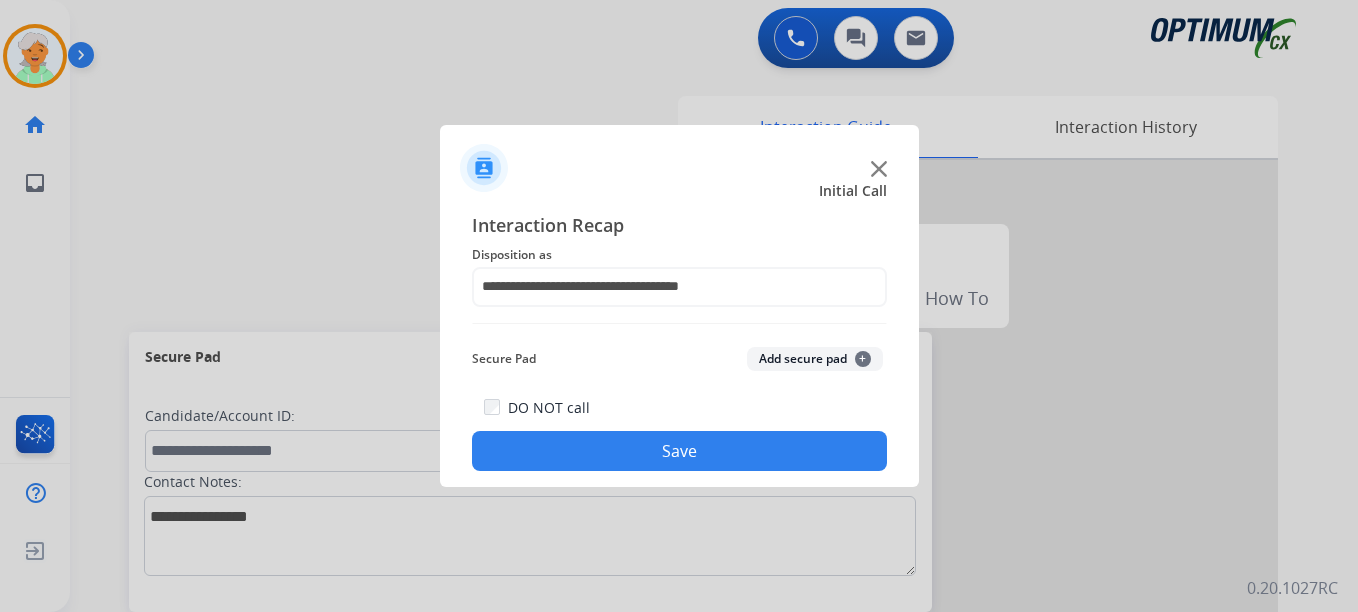 click on "Save" 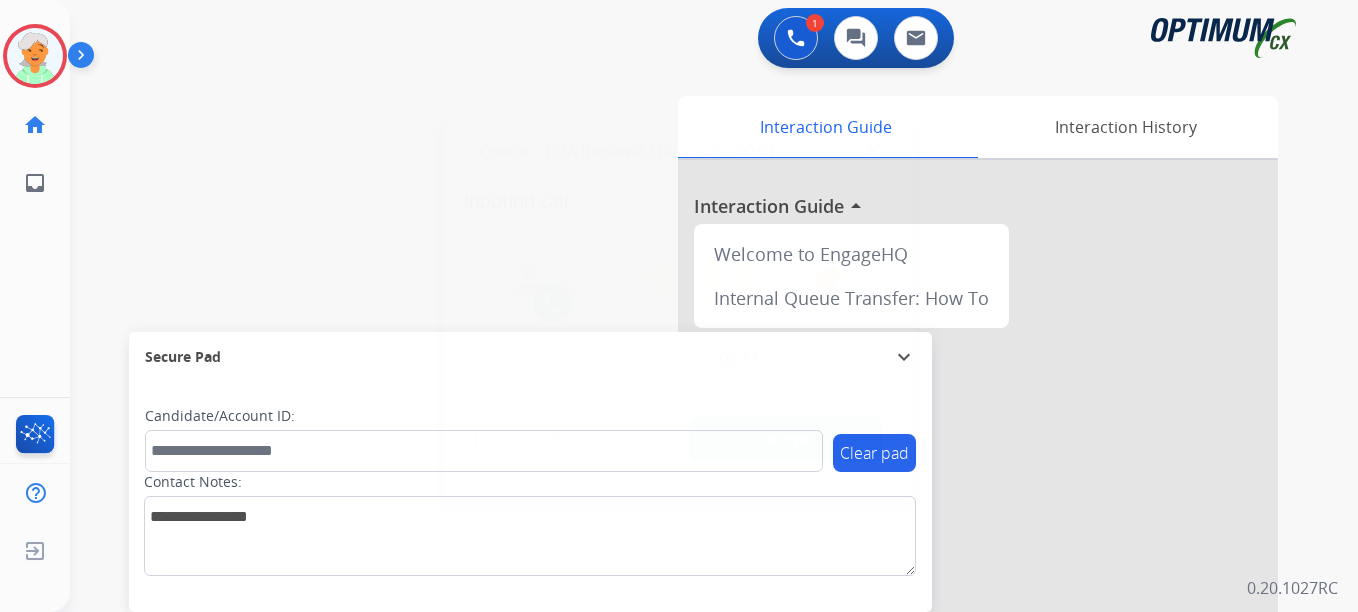 click on "Accept" at bounding box center (786, 439) 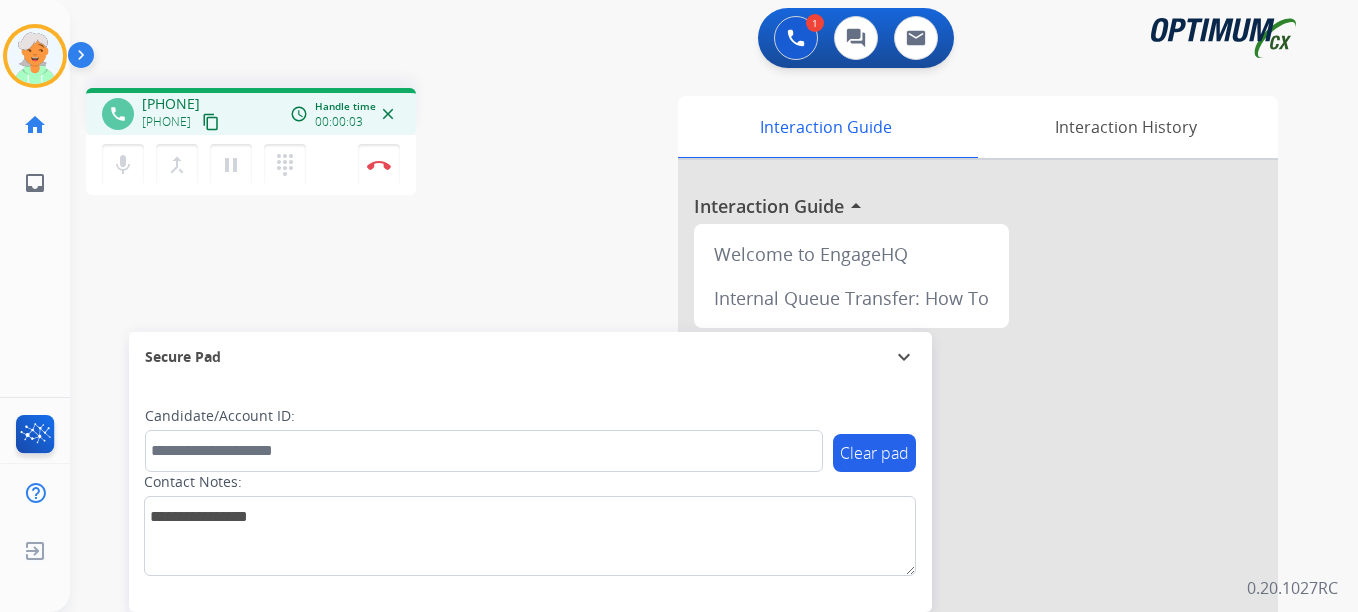 click on "content_copy" at bounding box center (211, 122) 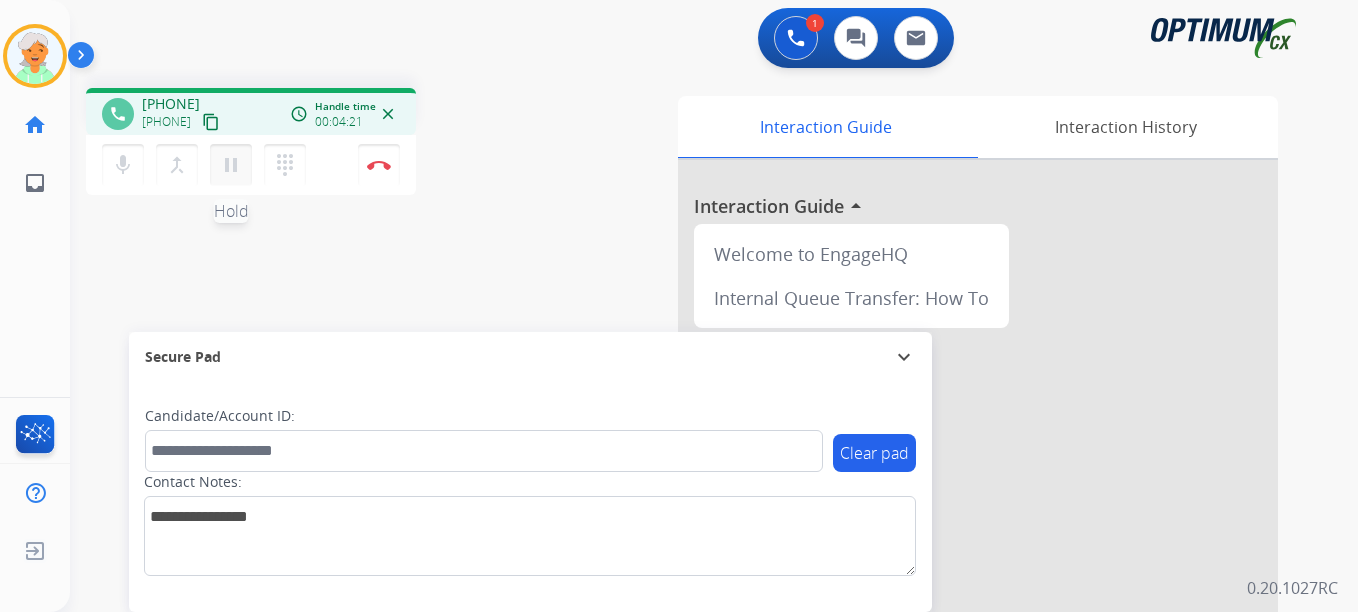 click on "pause" at bounding box center [231, 165] 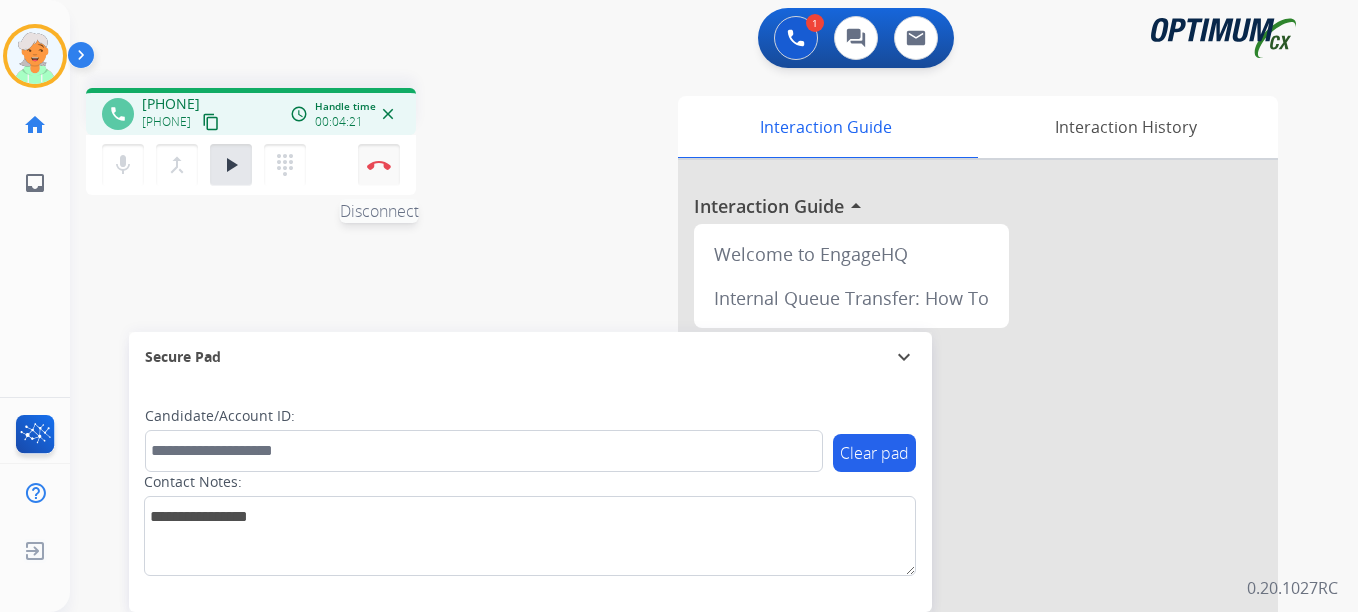 click on "Disconnect" at bounding box center (379, 165) 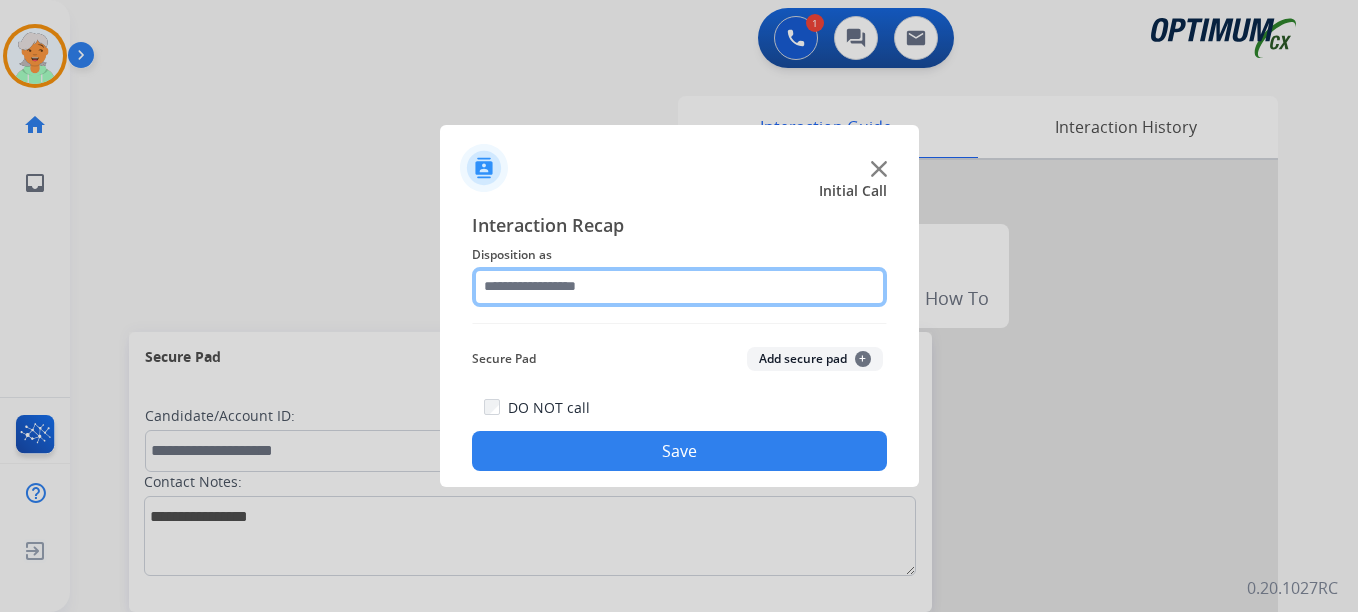 click 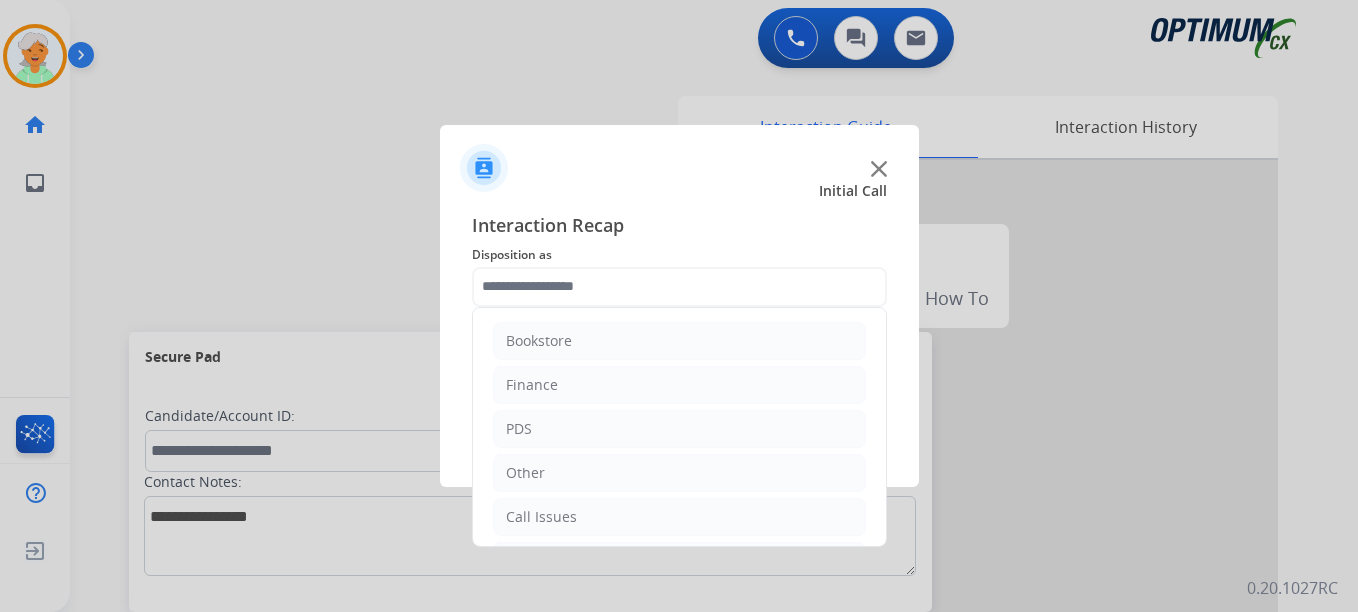click at bounding box center (679, 306) 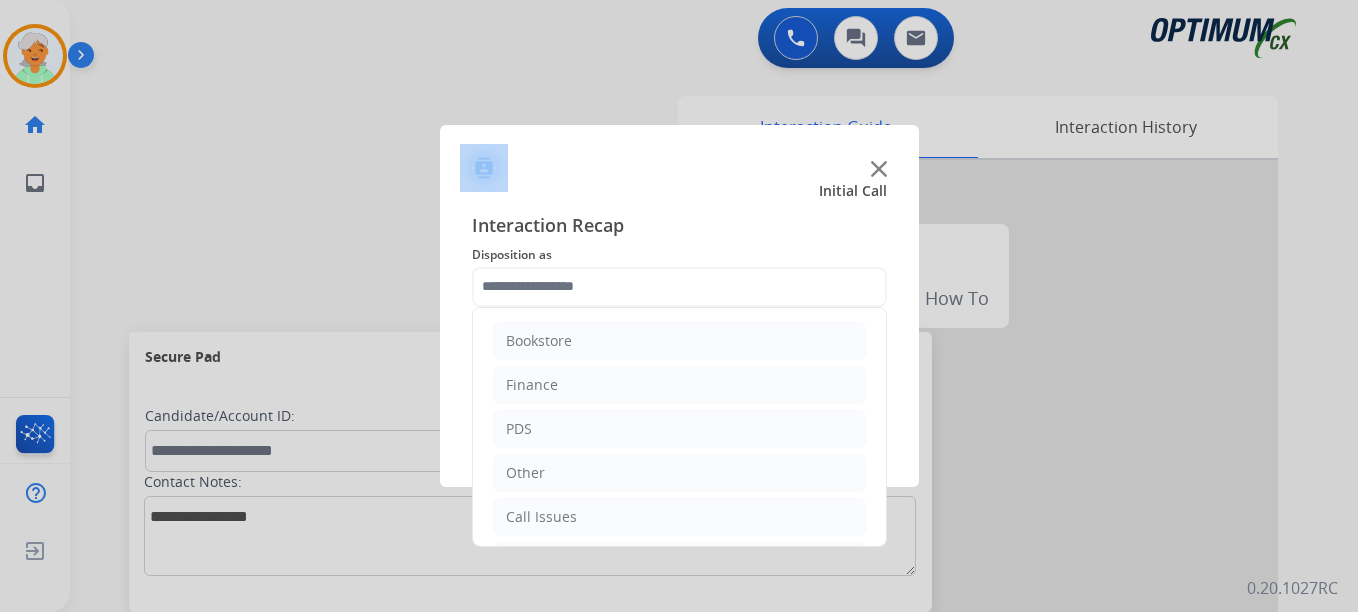 click at bounding box center [679, 306] 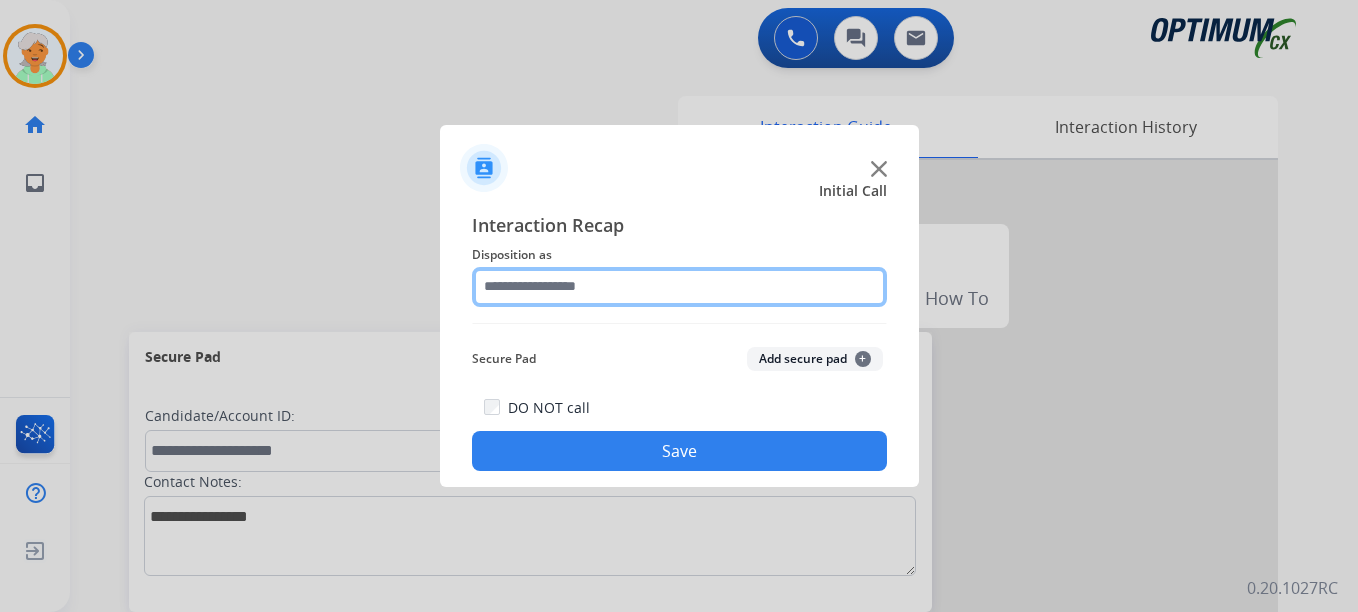 click 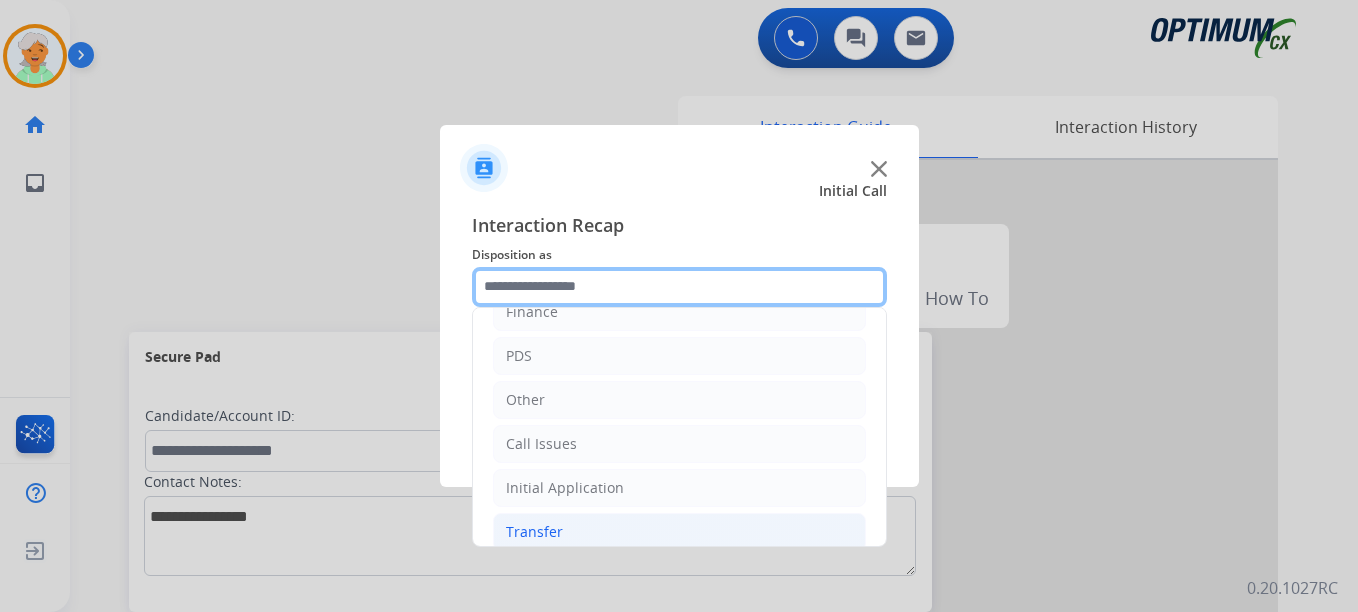 scroll, scrollTop: 136, scrollLeft: 0, axis: vertical 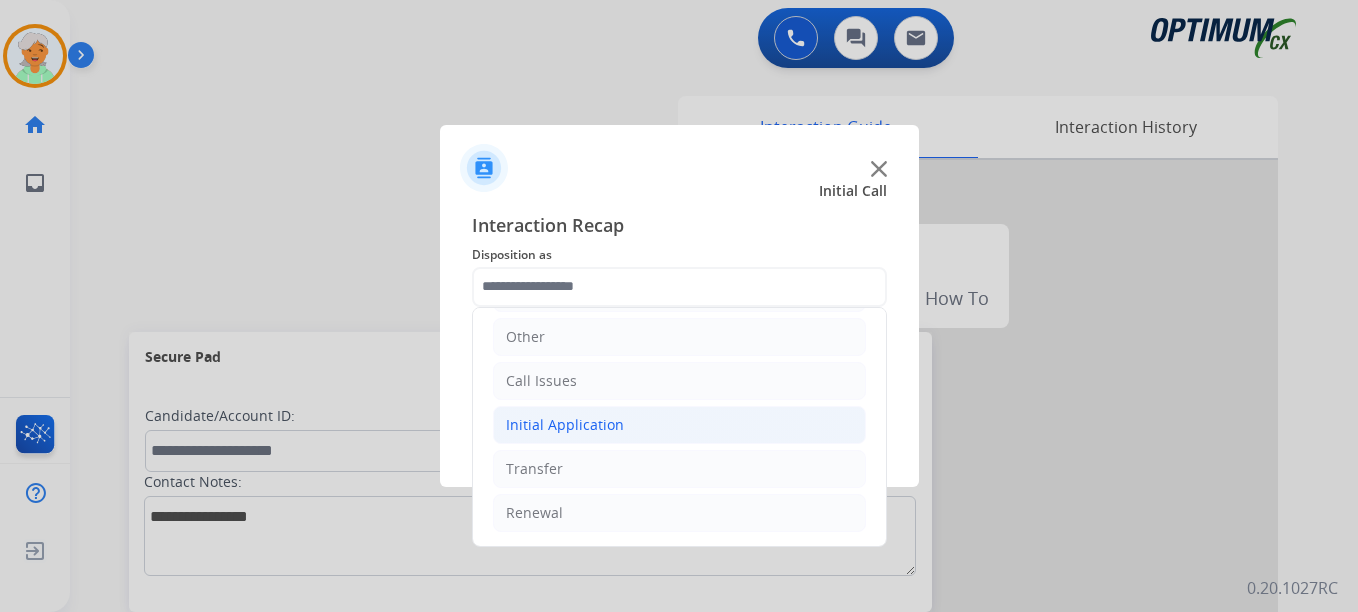 click on "Initial Application" 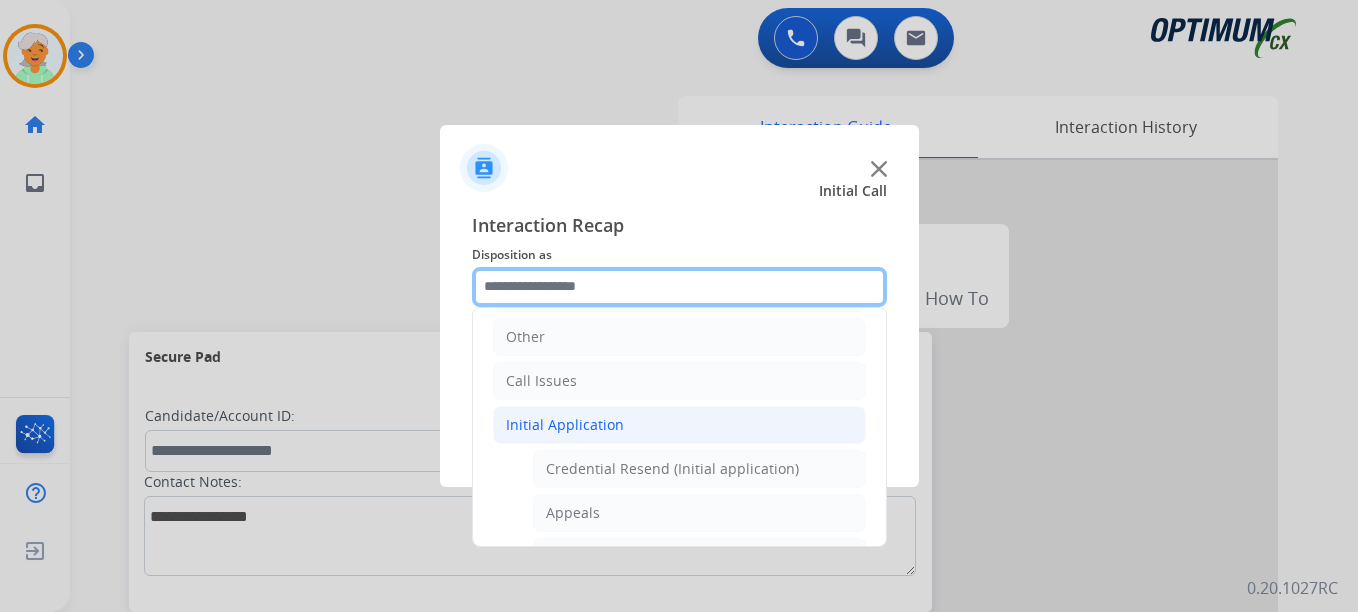 scroll, scrollTop: 236, scrollLeft: 0, axis: vertical 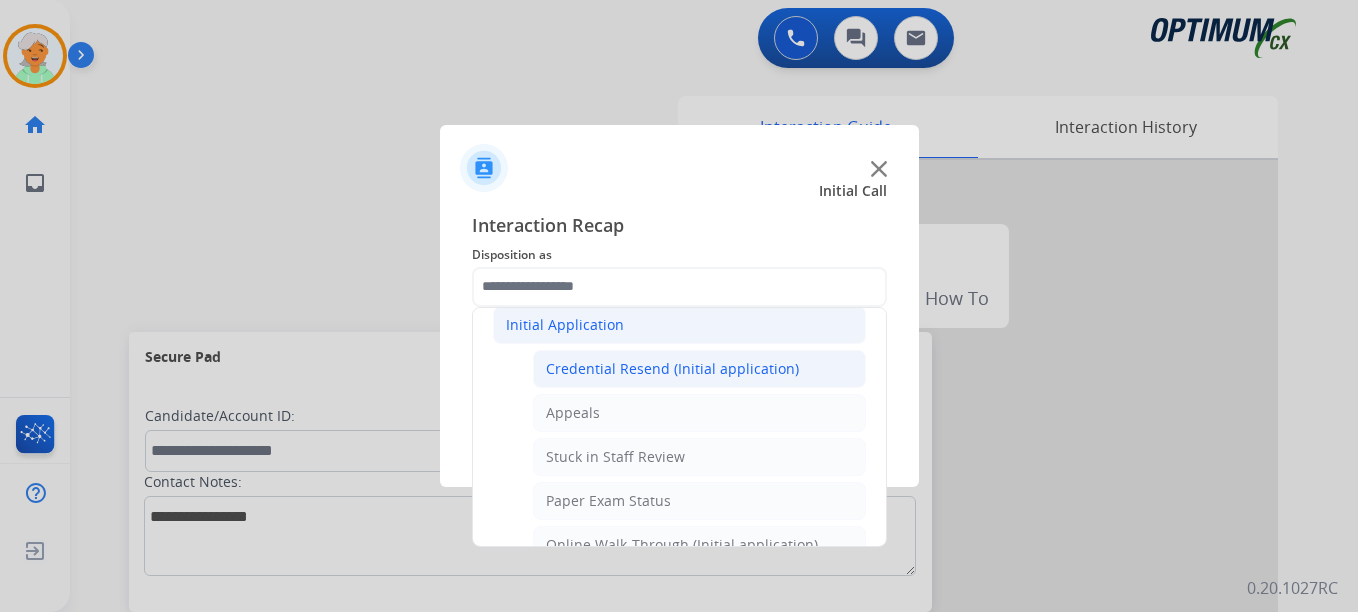 click on "Credential Resend (Initial application)" 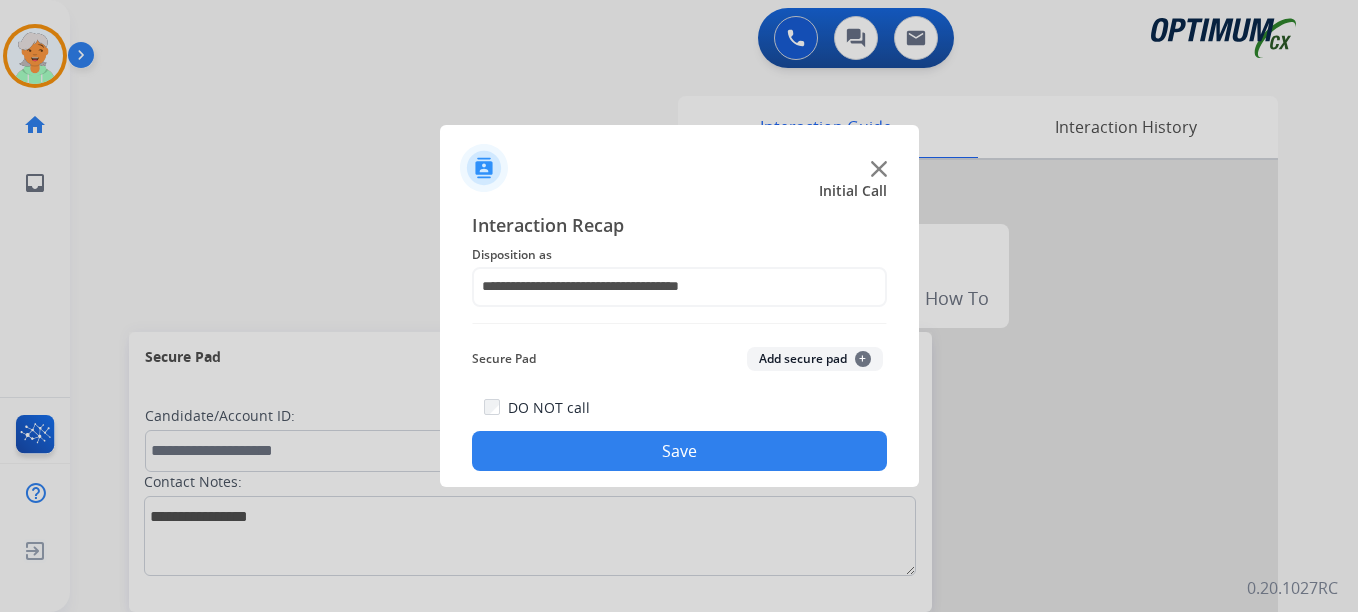 click on "Save" 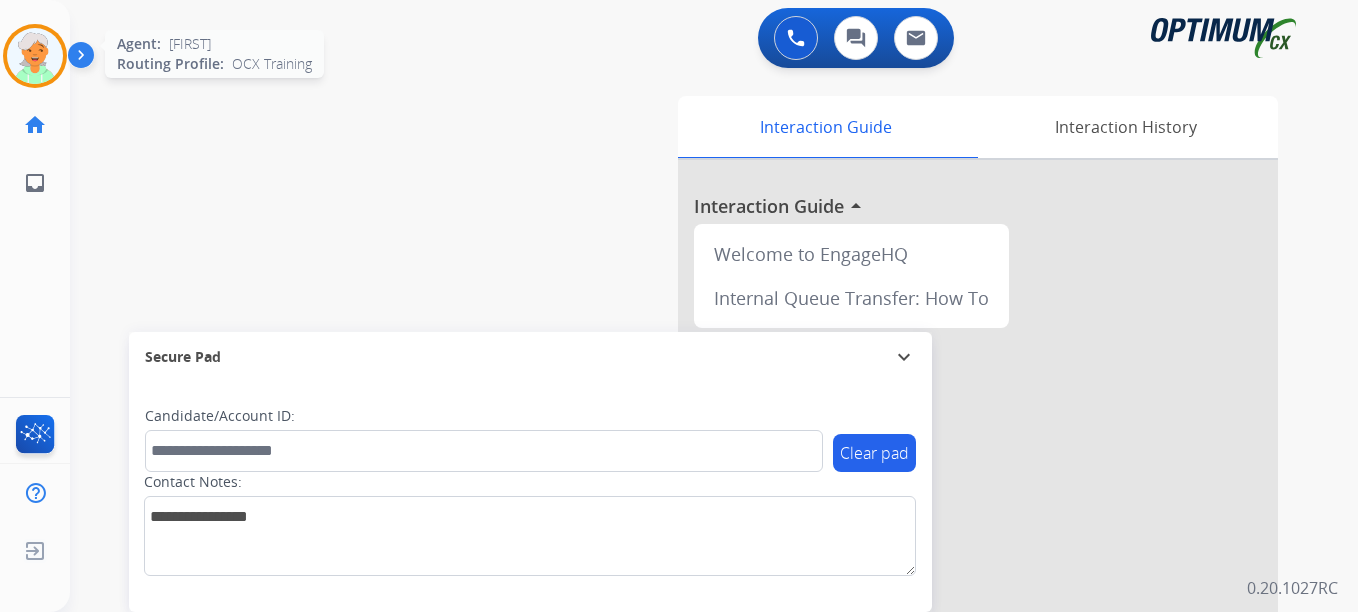 click at bounding box center (35, 56) 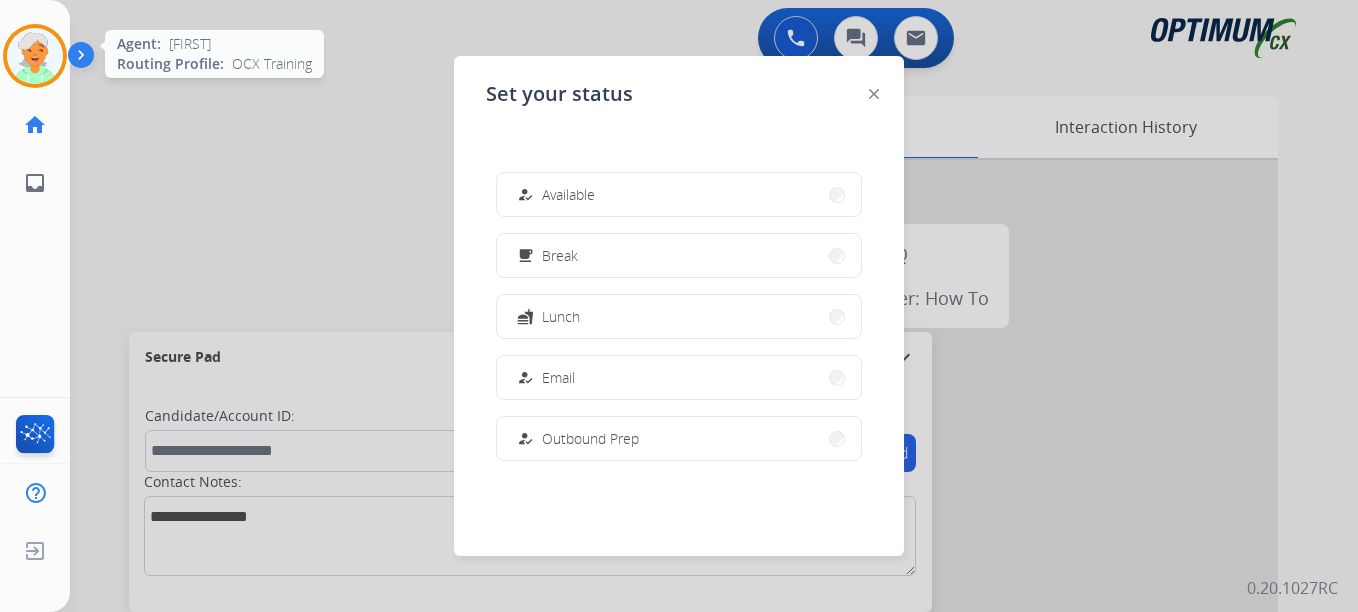 click at bounding box center [35, 56] 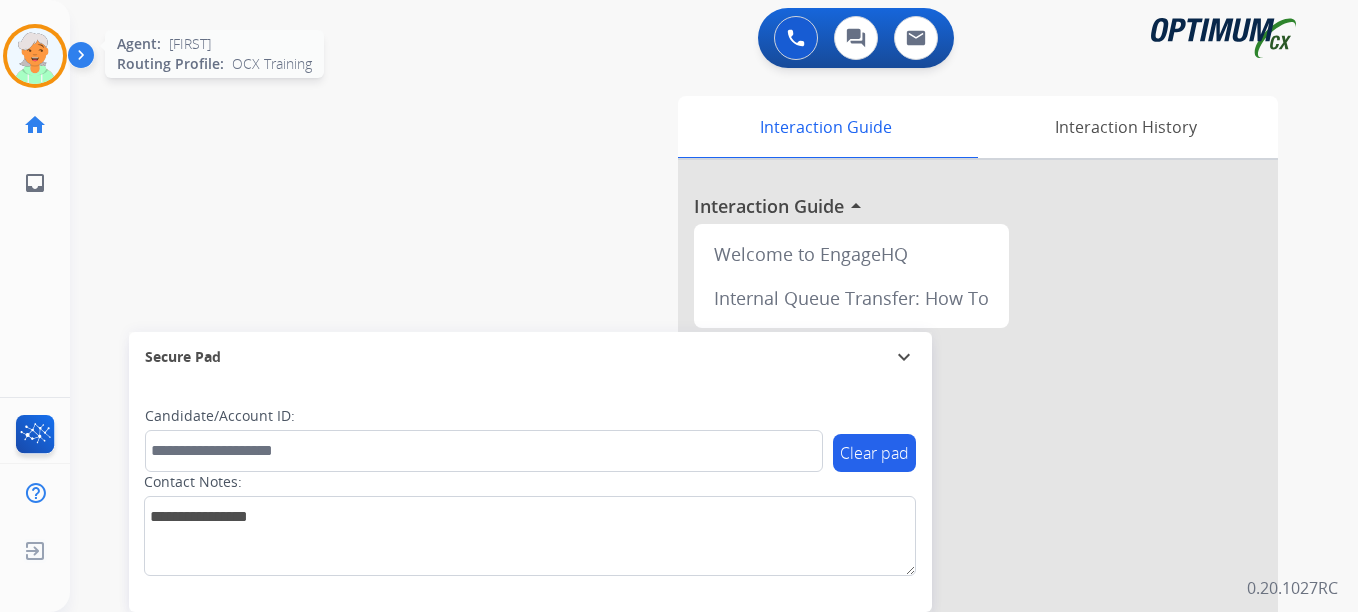 click at bounding box center (35, 56) 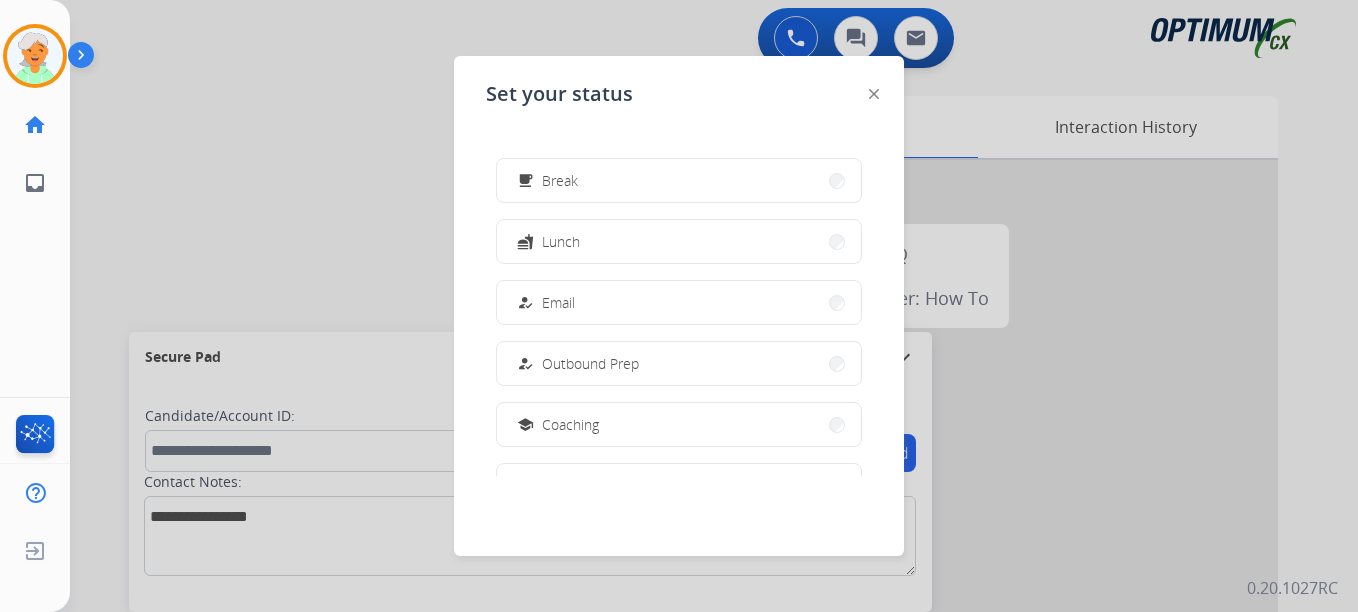 scroll, scrollTop: 0, scrollLeft: 0, axis: both 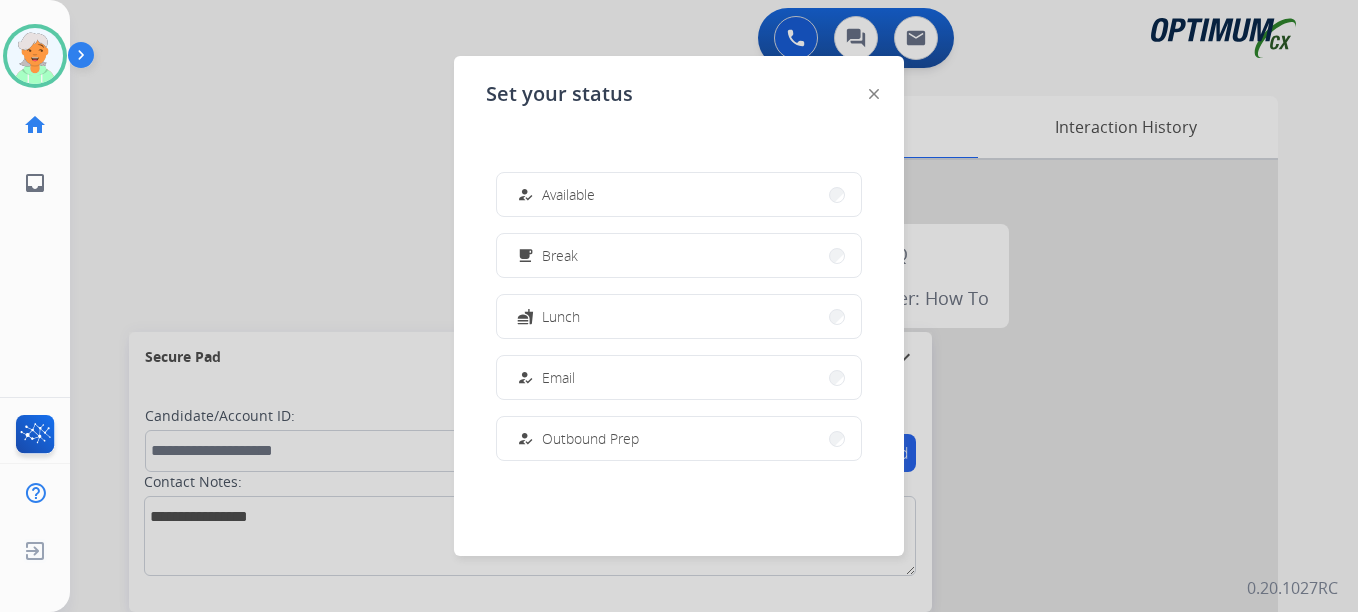 click on "Outbound call Quit Outbound call Quit Schedule interaction + Add to my list  Customer   Date   Duration  ****** ****** ****** ****** ****** ****** Availability  Morning Mid Day Afternoon Customer information Default Phone Default Email Add new + Cancel Schedule  Christi   Available  Edit Avatar  Agent:   Christi  Routing Profile:  OCX Training home  Home  Home inbox  Emails  Emails  FocalPoints  Help Center  Help Center  Log out  Log out  Set your status how_to_reg Available free_breakfast Break fastfood Lunch how_to_reg Email how_to_reg Outbound Prep school Coaching menu_book Training how_to_reg Notes how_to_reg Research / Special Project how_to_reg Computer Issue how_to_reg Internet Issue how_to_reg Power Outage work_off Offline 0 Voice Interactions  0  Chat Interactions   0  Email Interactions swap_horiz Break voice bridge close_fullscreen Connect 3-Way Call merge_type Separate 3-Way Call  Interaction Guide   Interaction History  Interaction Guide arrow_drop_up Secure Pad" at bounding box center (679, 306) 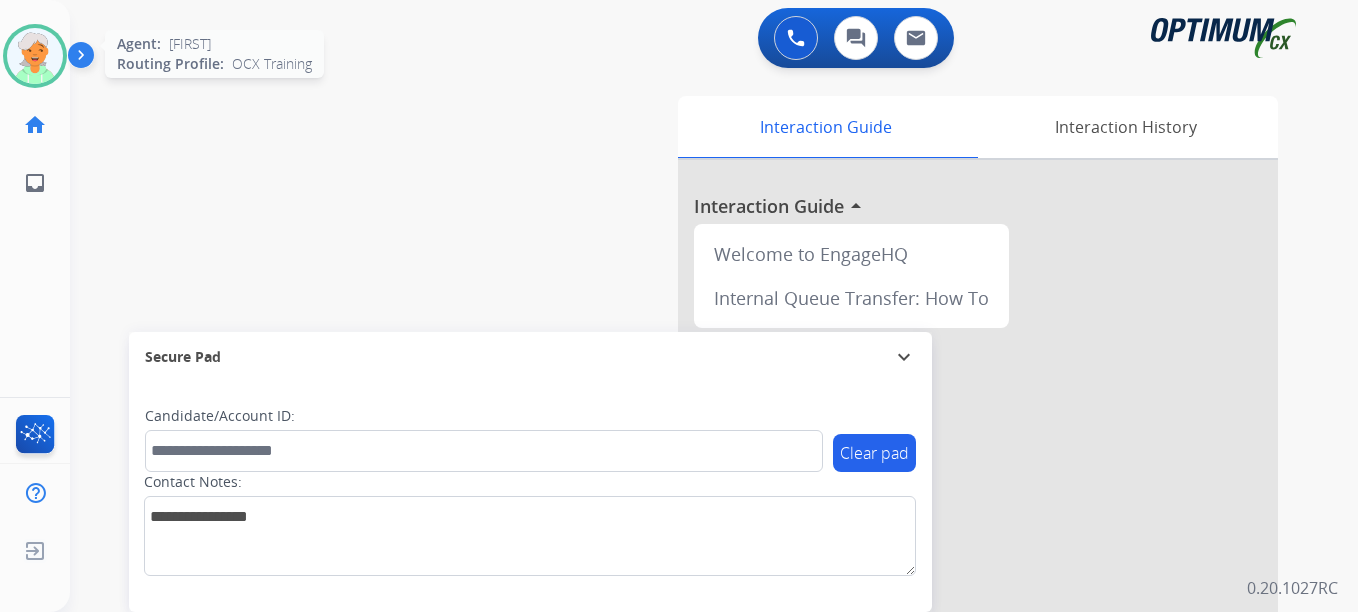 click at bounding box center (35, 56) 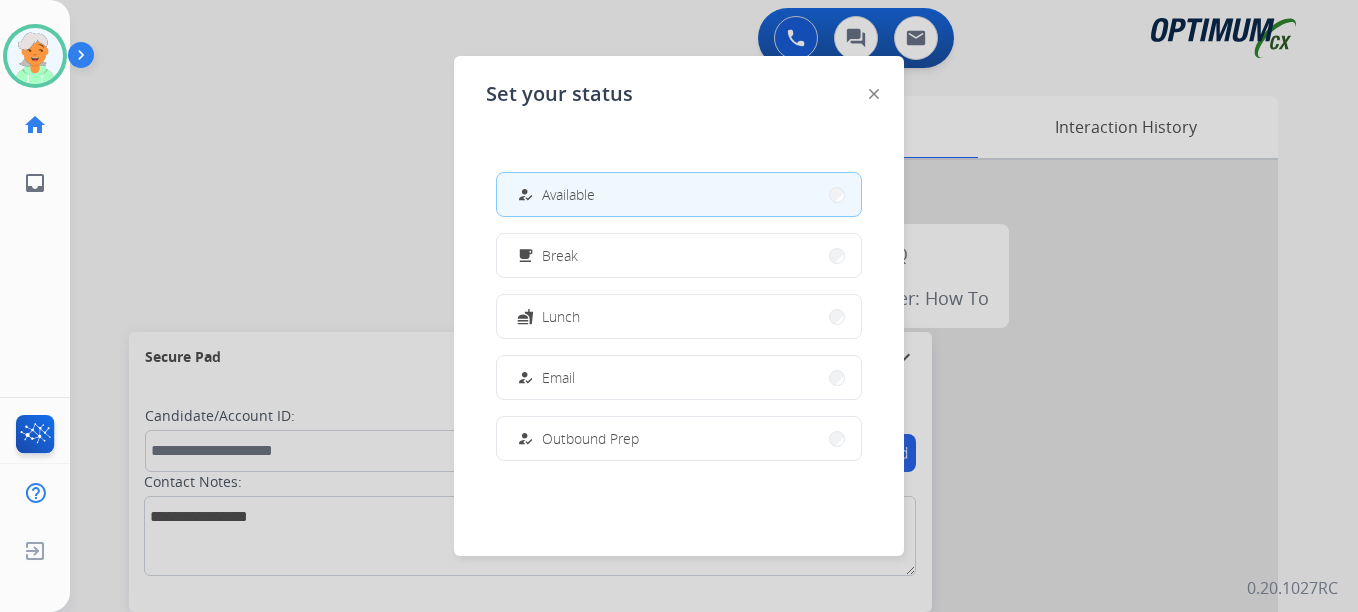 click at bounding box center (679, 306) 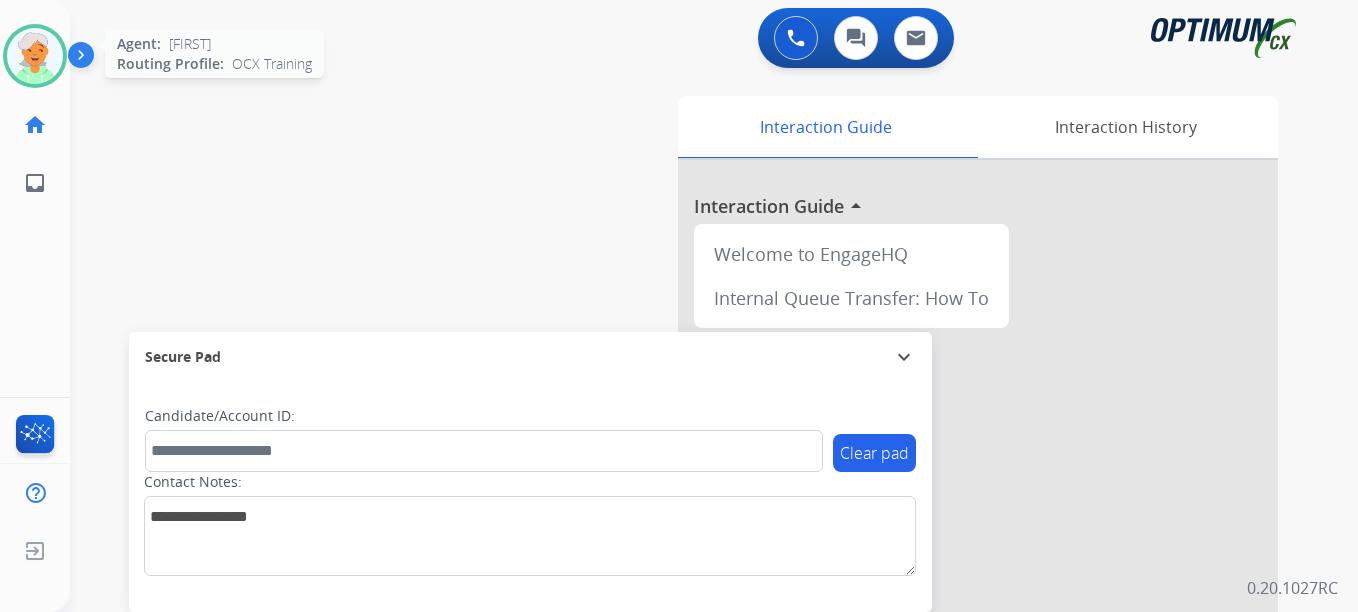 click on "Agent:   Christi  Routing Profile:  OCX Training" 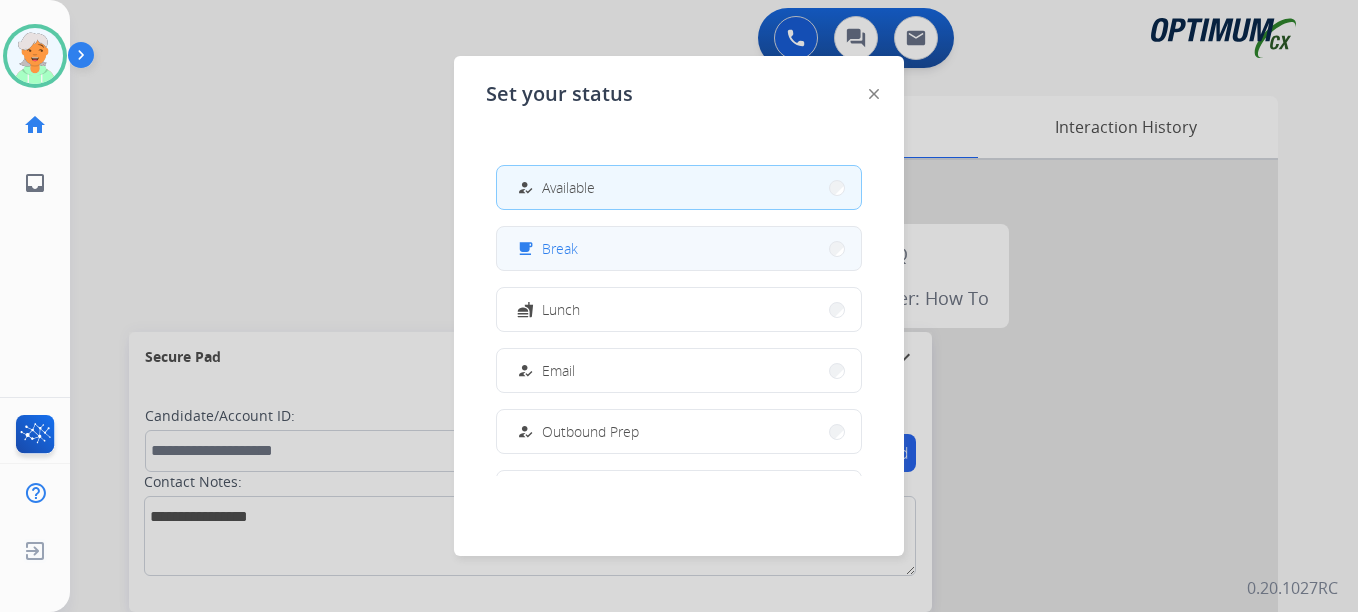 scroll, scrollTop: 0, scrollLeft: 0, axis: both 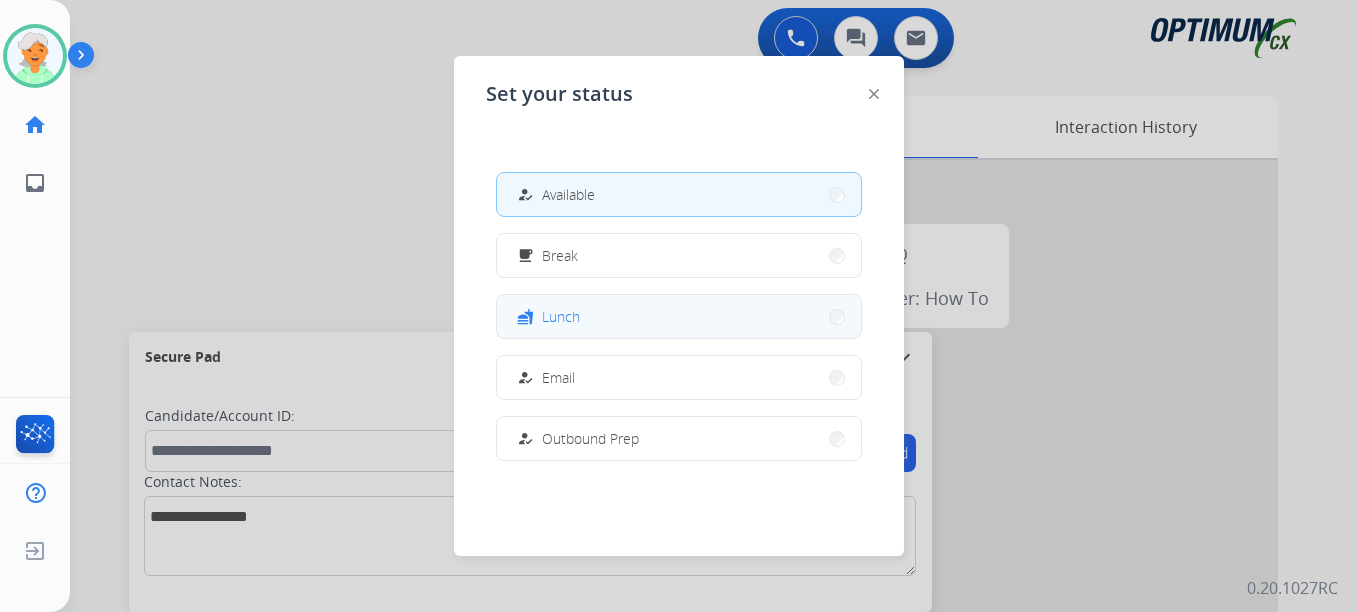 click on "fastfood Lunch" at bounding box center [679, 316] 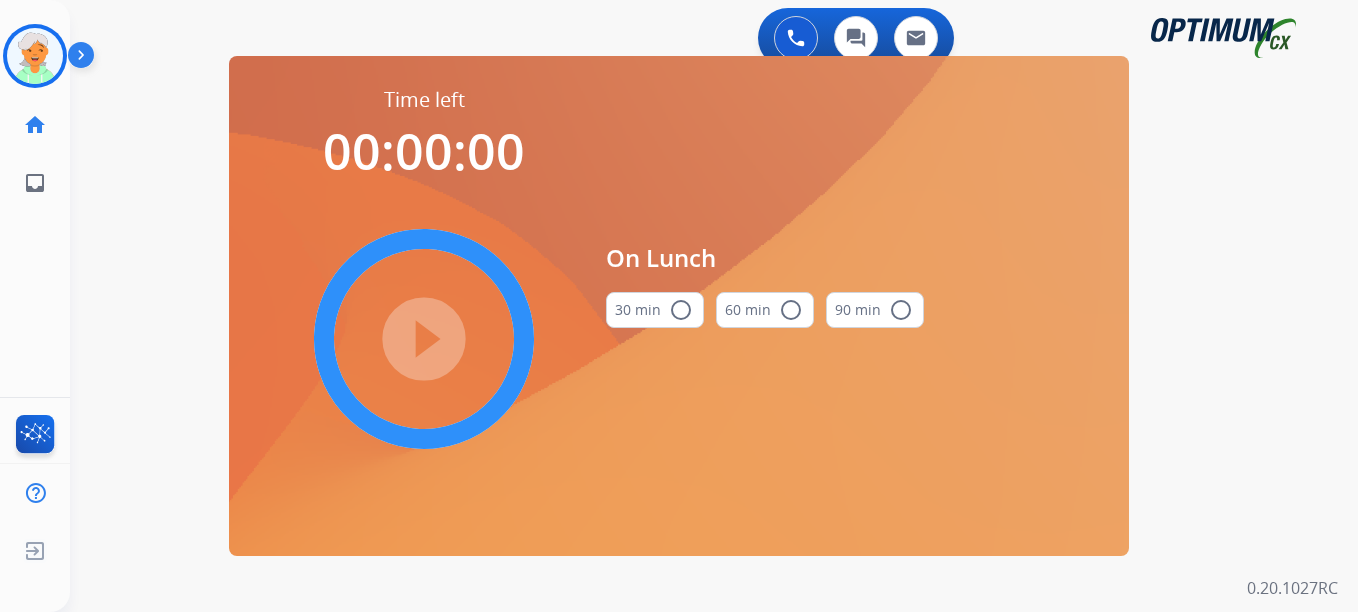 click on "radio_button_unchecked" at bounding box center (681, 310) 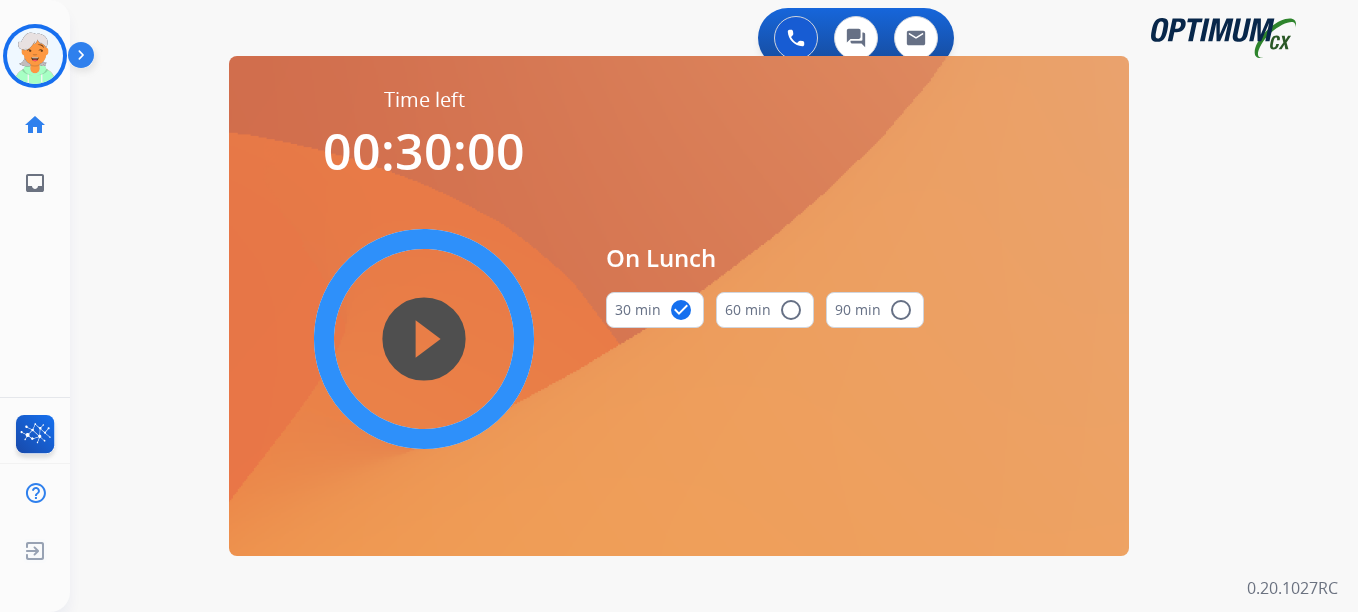 click on "play_circle_filled" at bounding box center (424, 339) 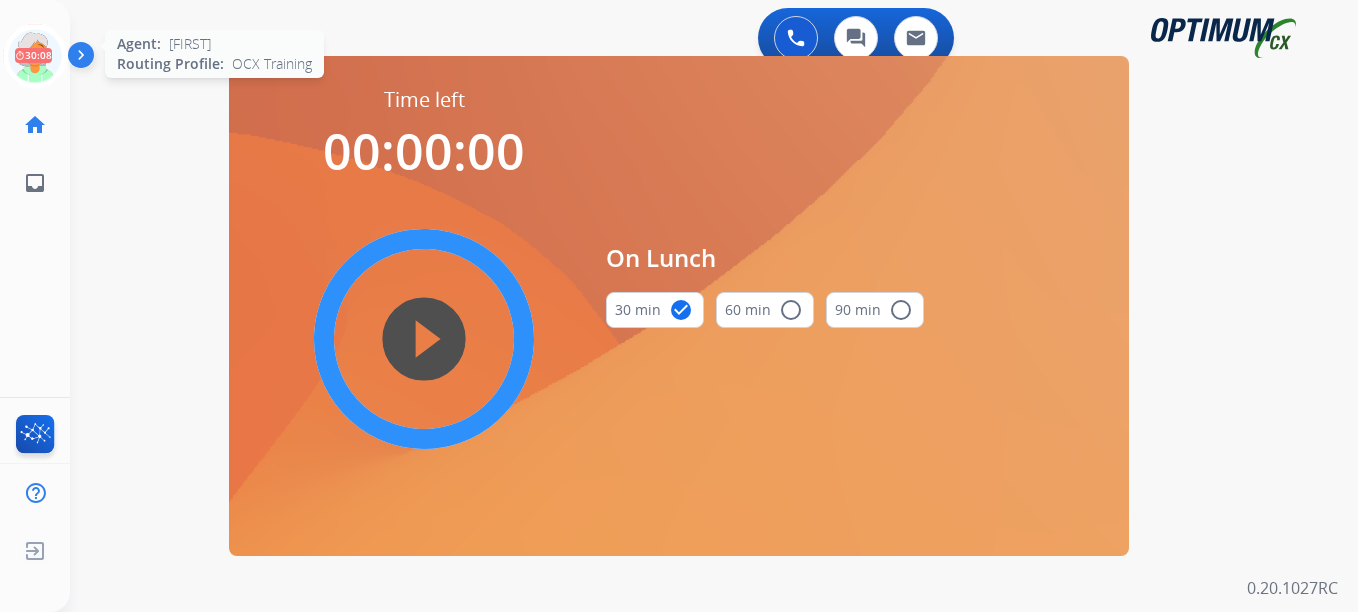 click 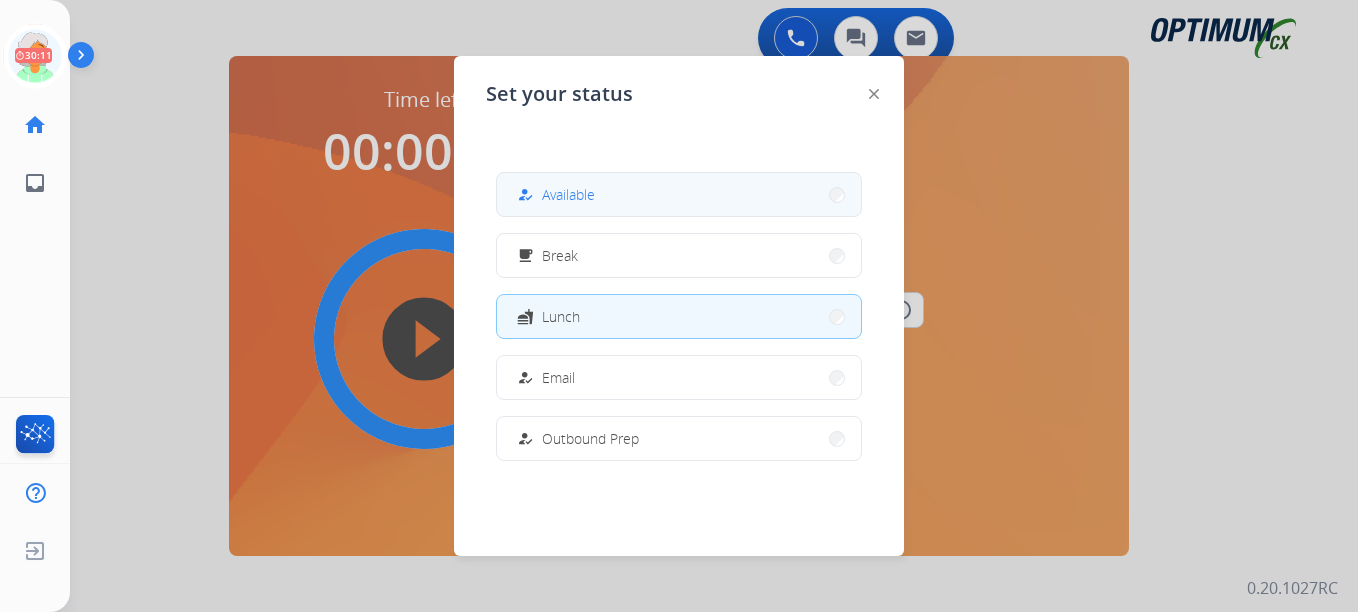 click on "Available" at bounding box center (568, 194) 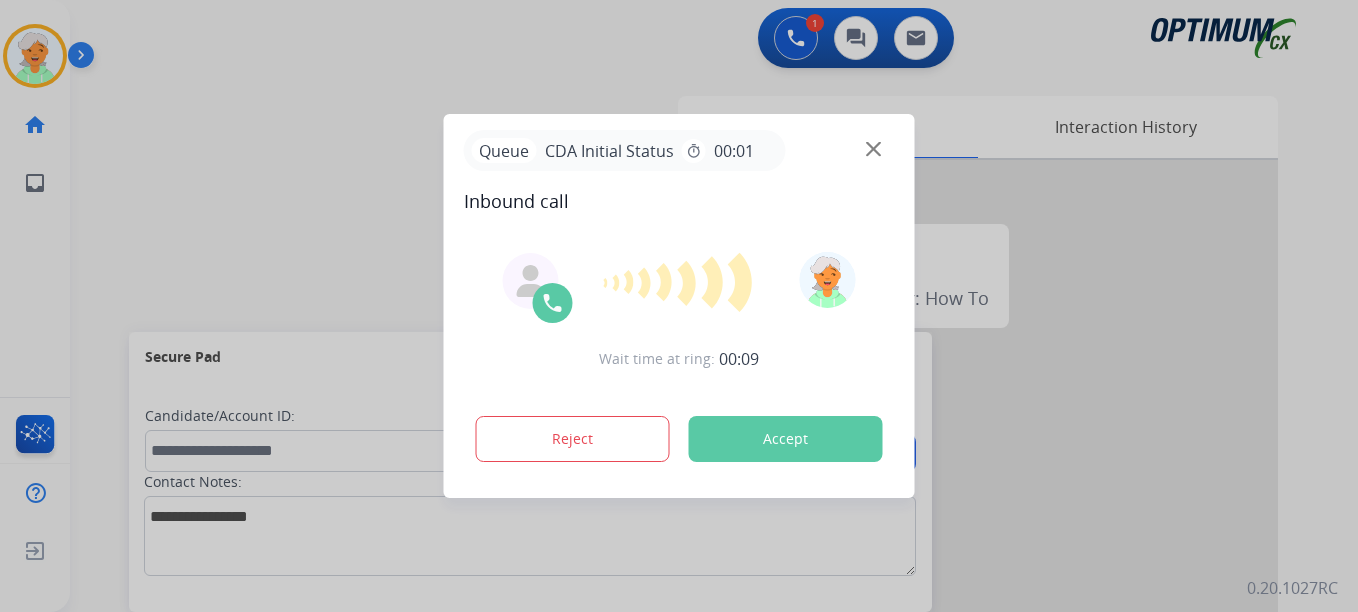 click on "Accept" at bounding box center [786, 439] 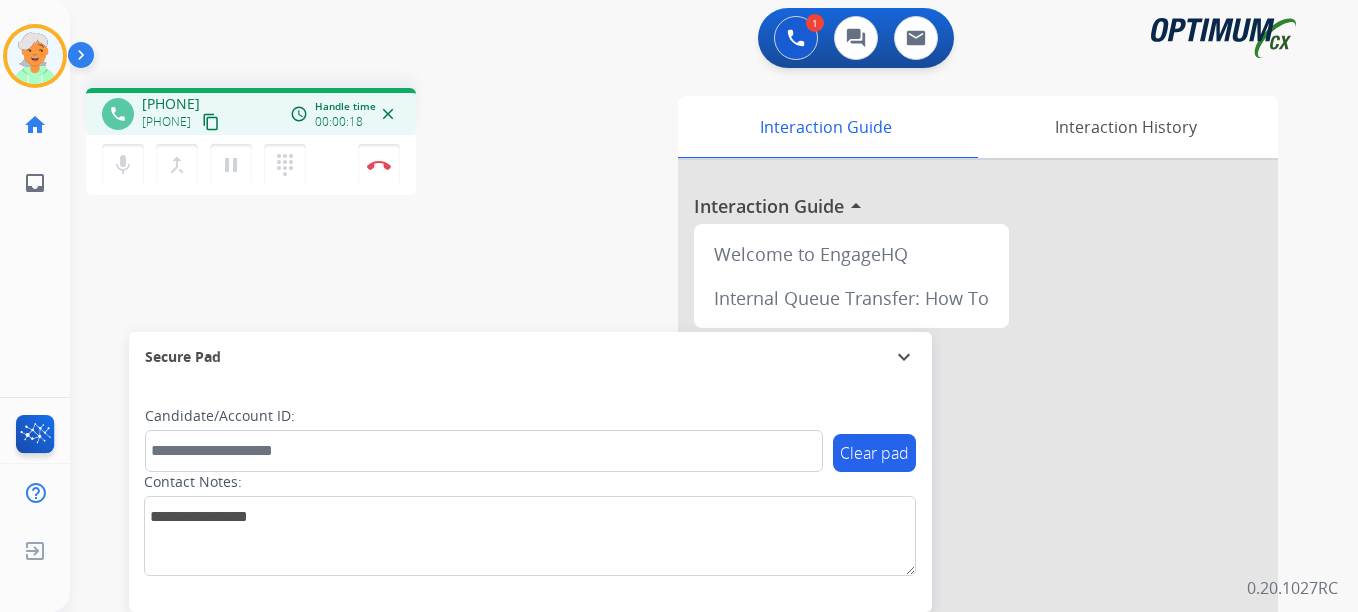 click on "content_copy" at bounding box center [211, 122] 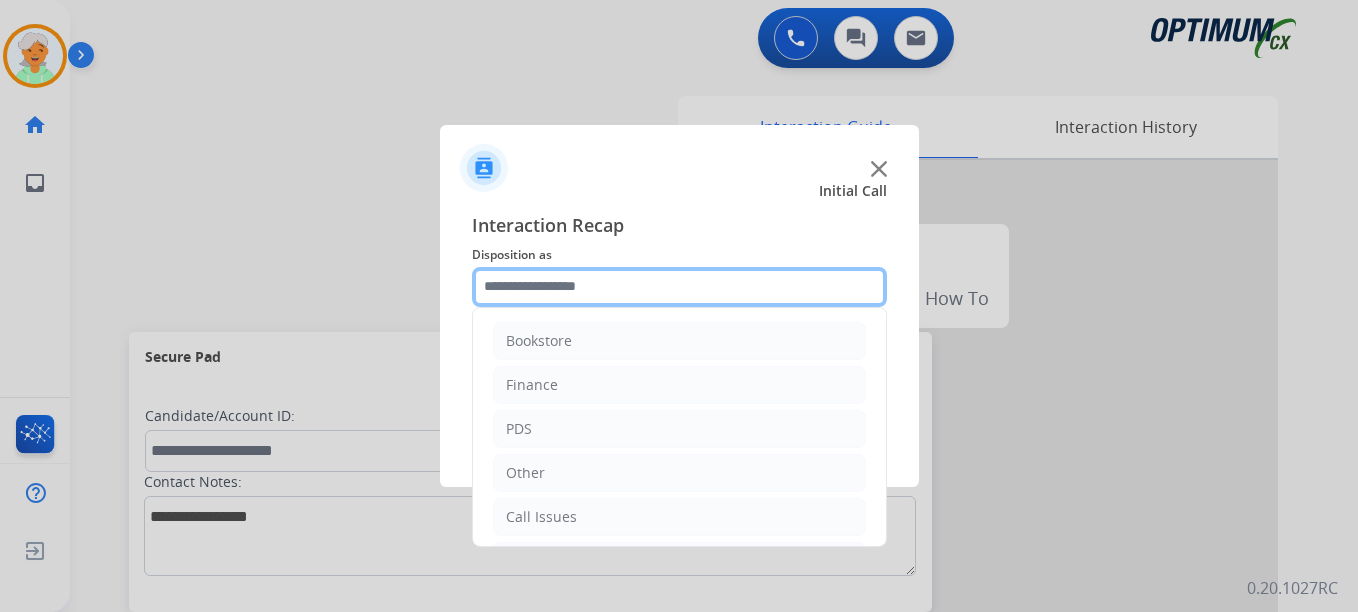 click 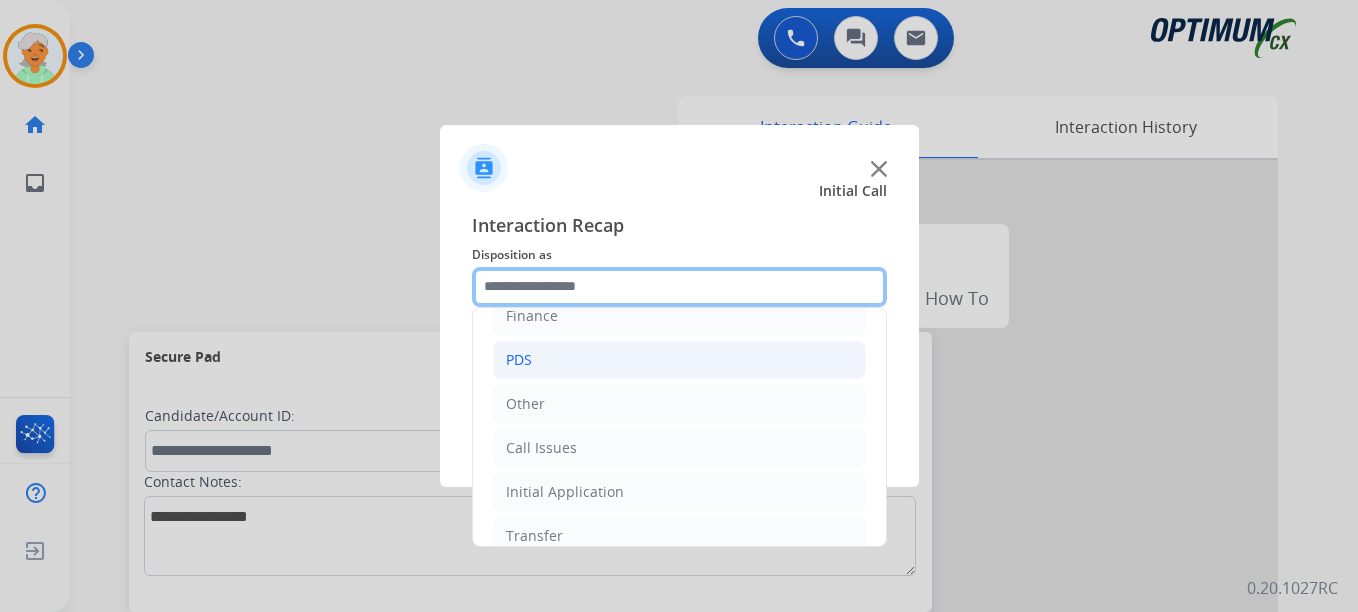scroll, scrollTop: 136, scrollLeft: 0, axis: vertical 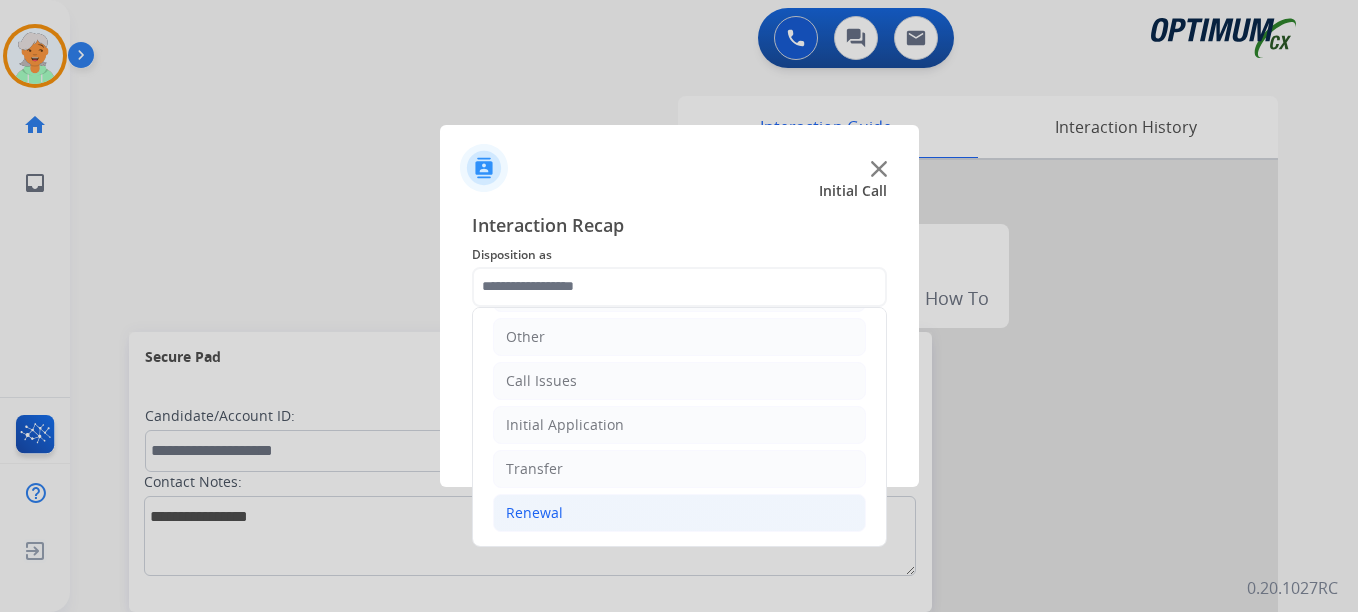 click on "Renewal" 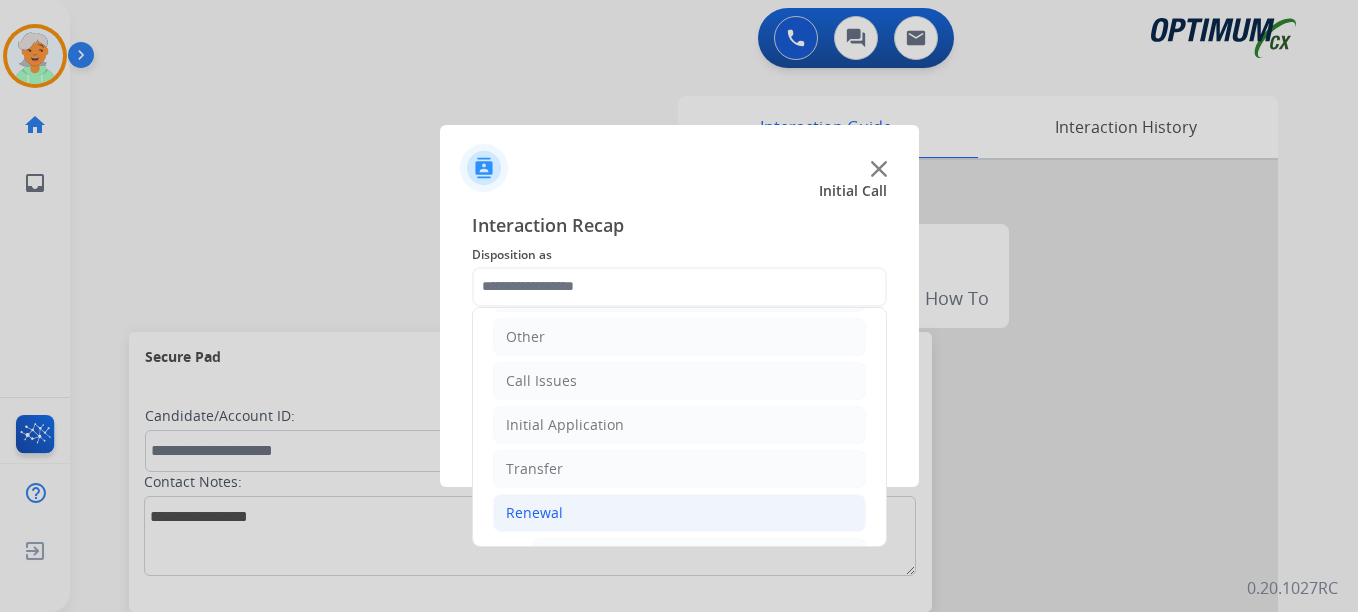 click on "Renewal" 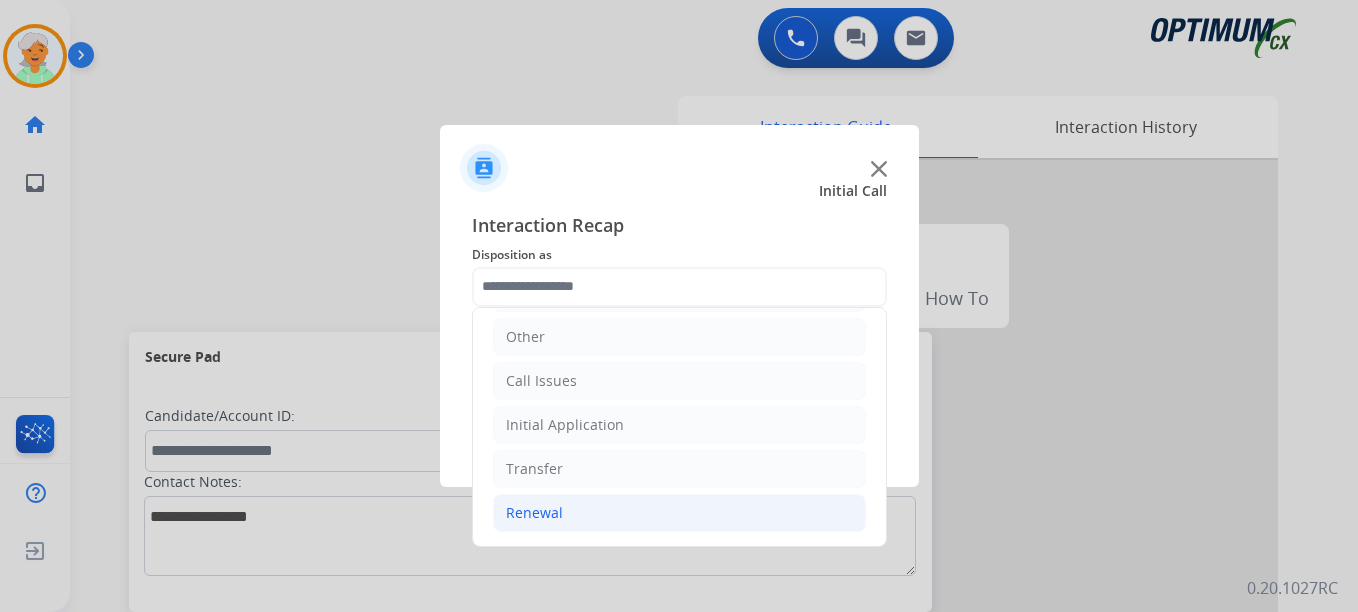 click on "Renewal" 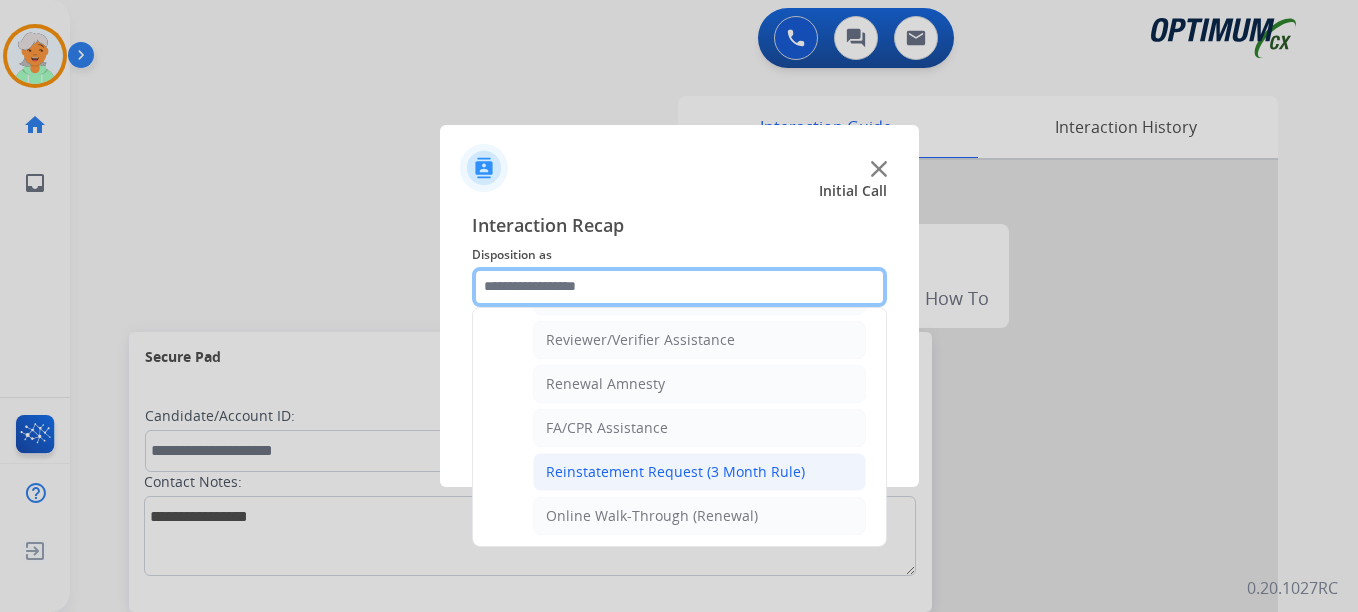 scroll, scrollTop: 772, scrollLeft: 0, axis: vertical 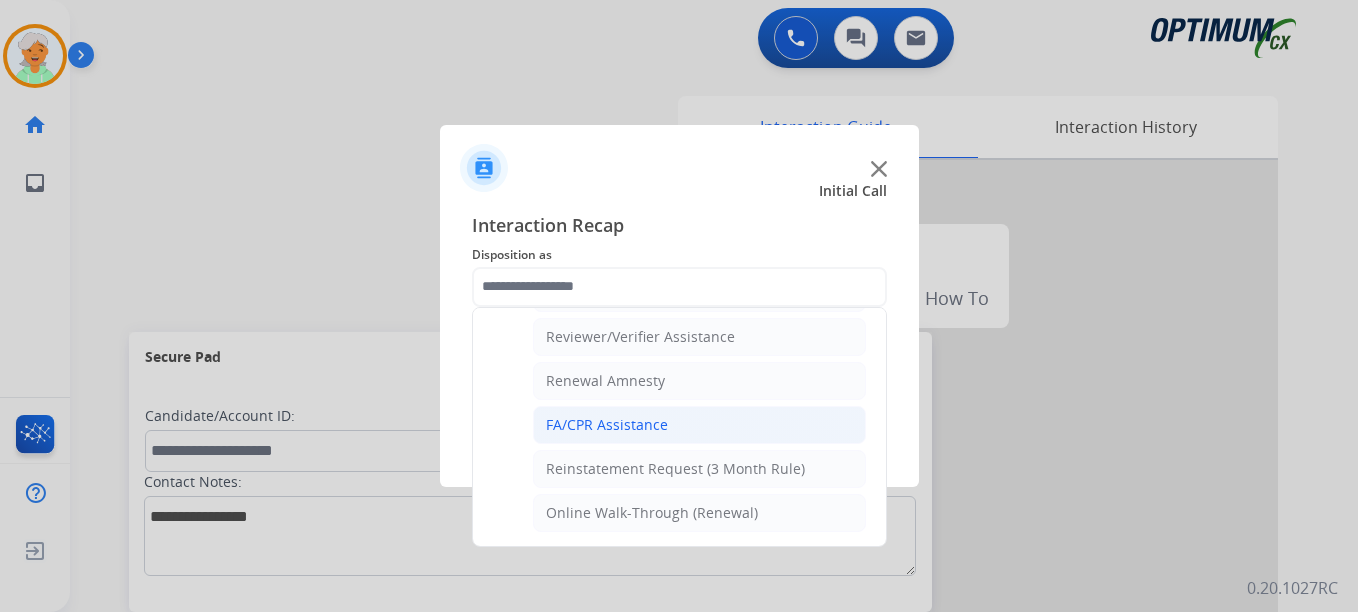 click on "FA/CPR Assistance" 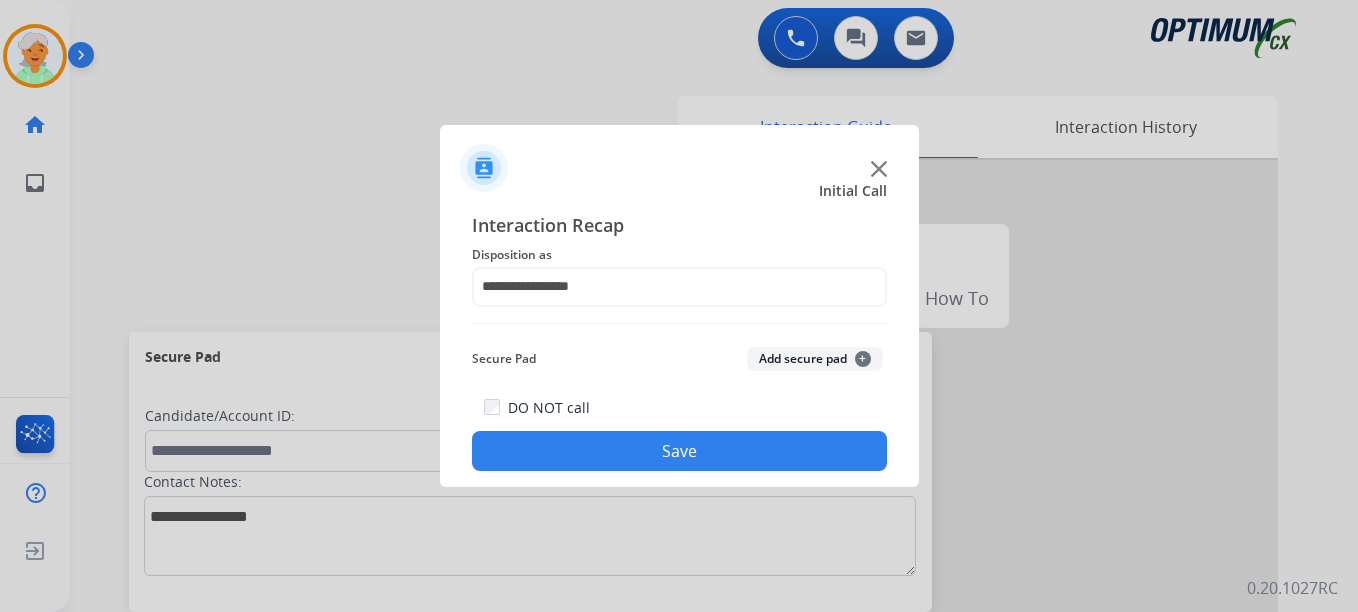 click on "Save" 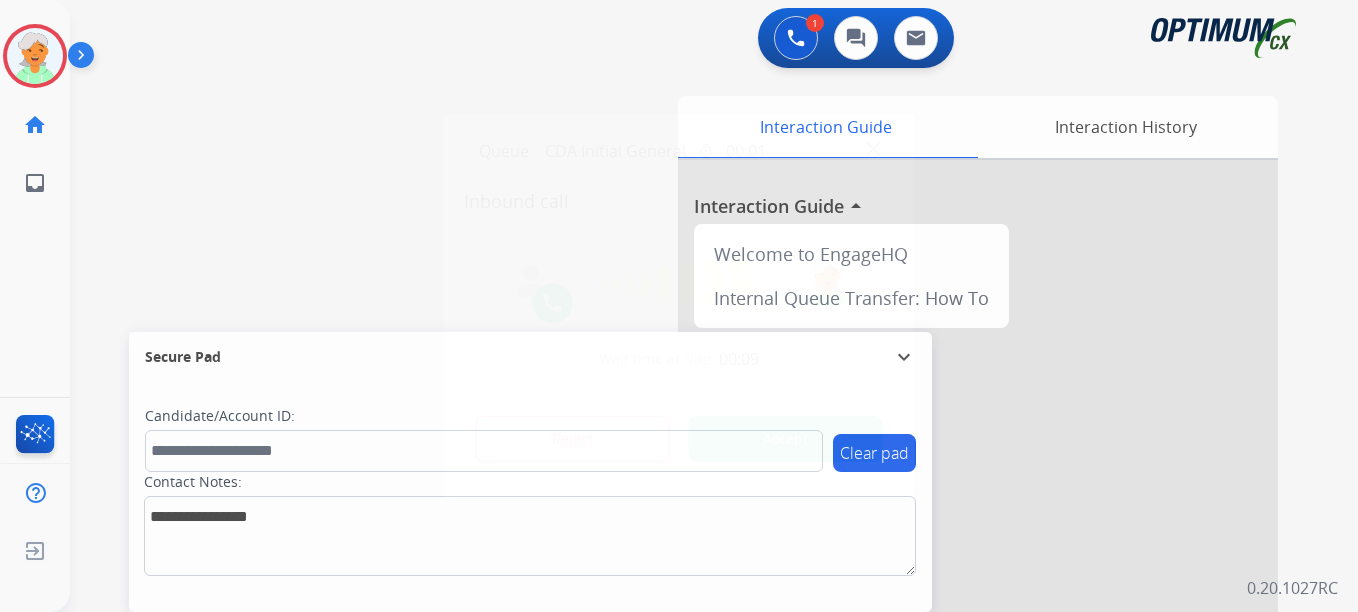 click on "Accept" at bounding box center [786, 439] 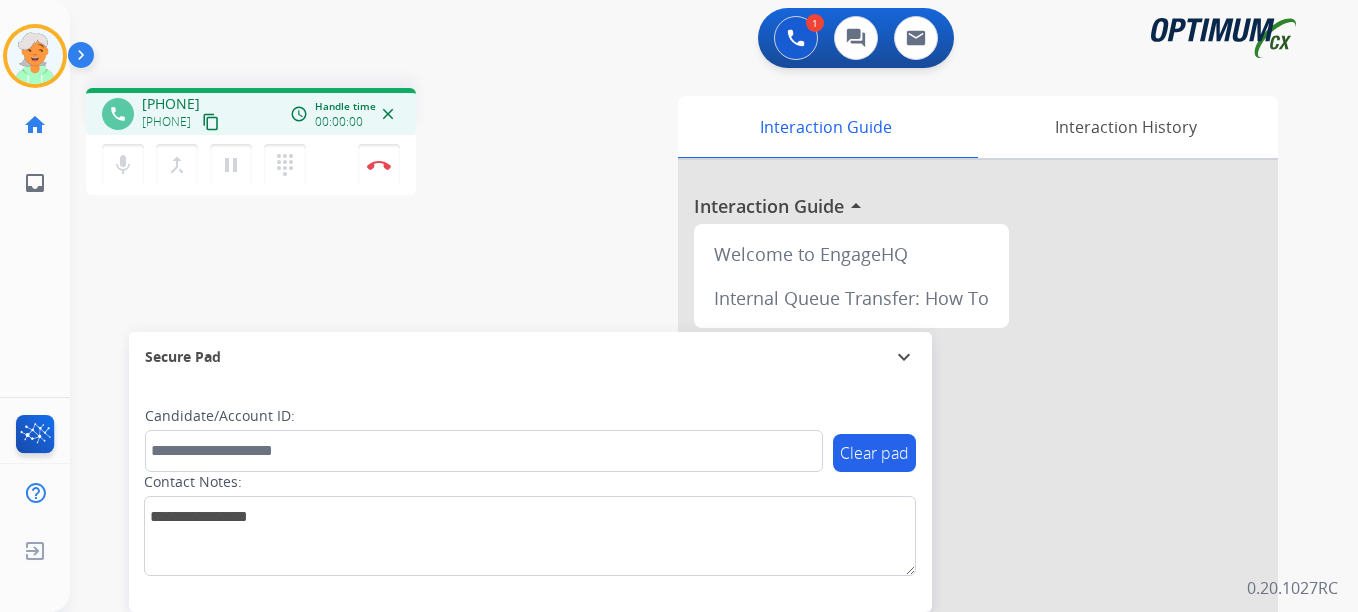 click on "content_copy" at bounding box center (211, 122) 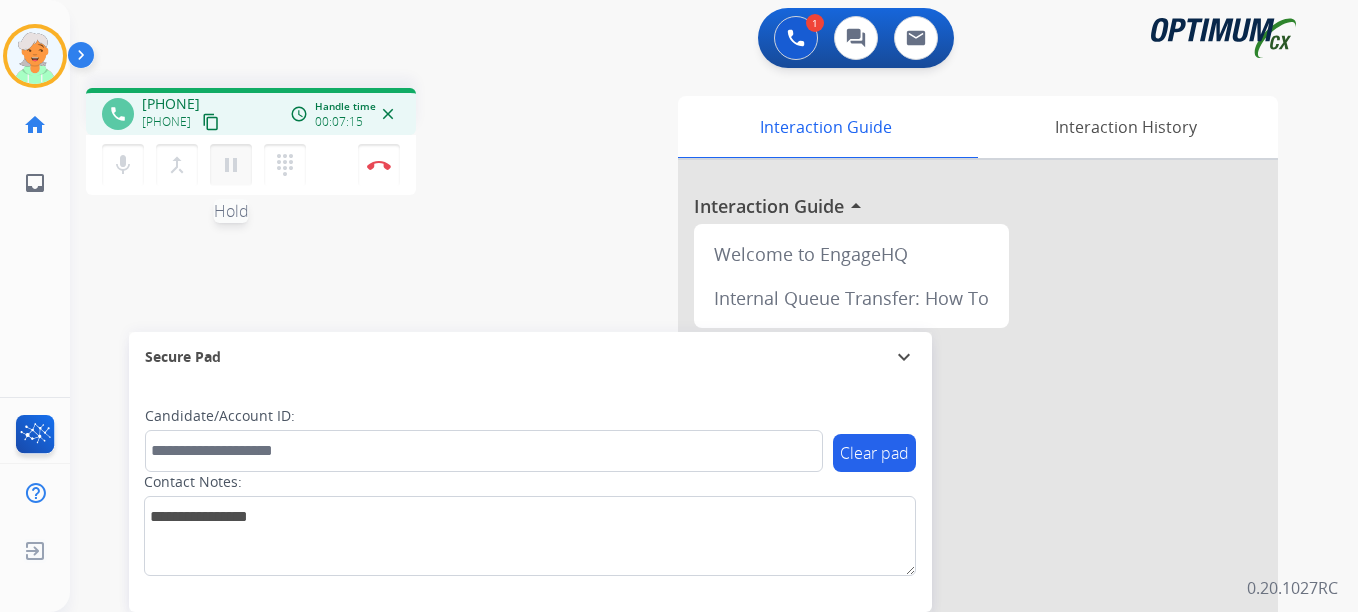 click on "pause" at bounding box center (231, 165) 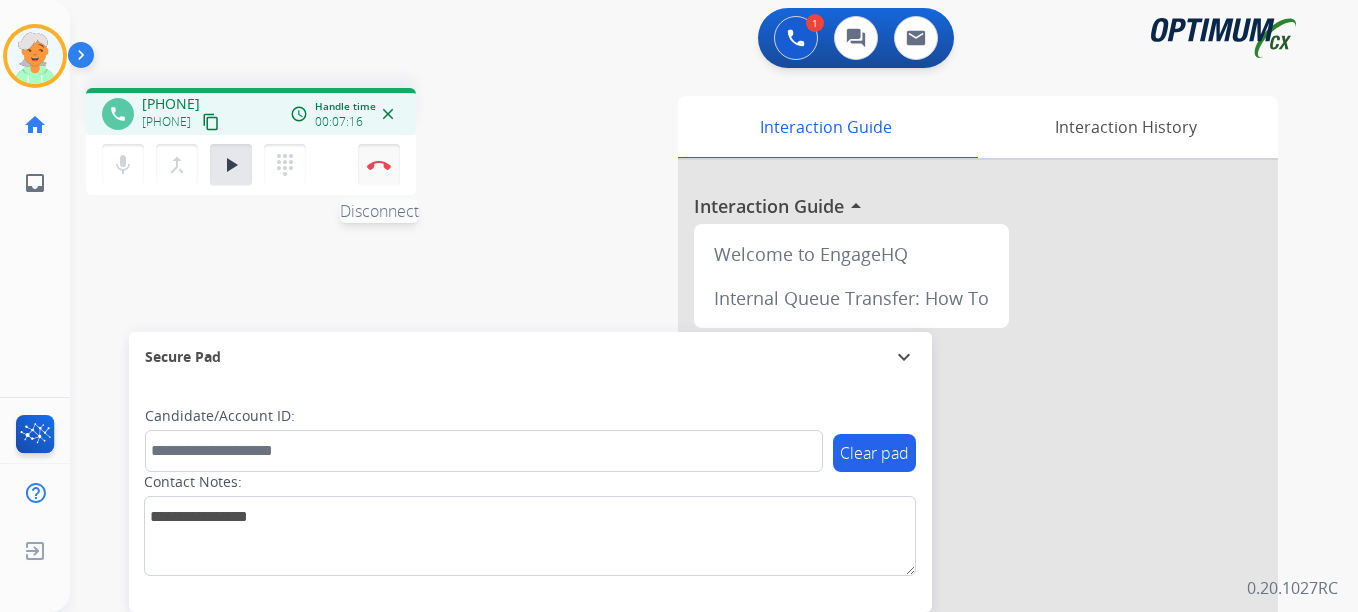 click on "Disconnect" at bounding box center (379, 165) 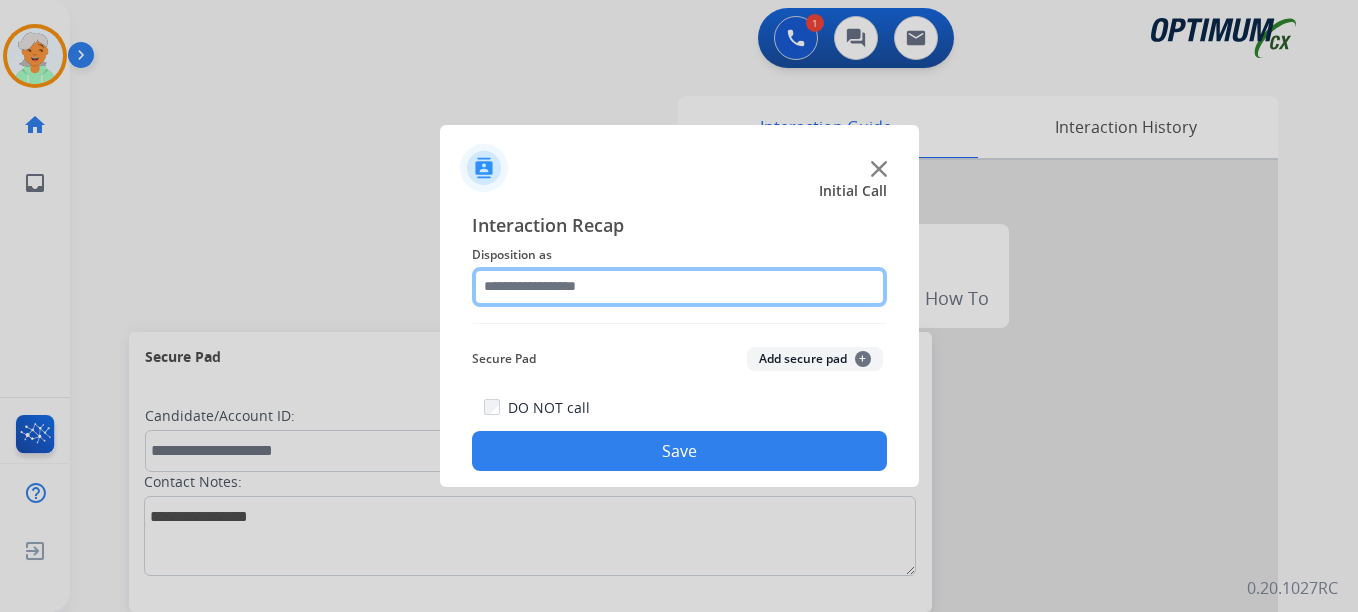 click 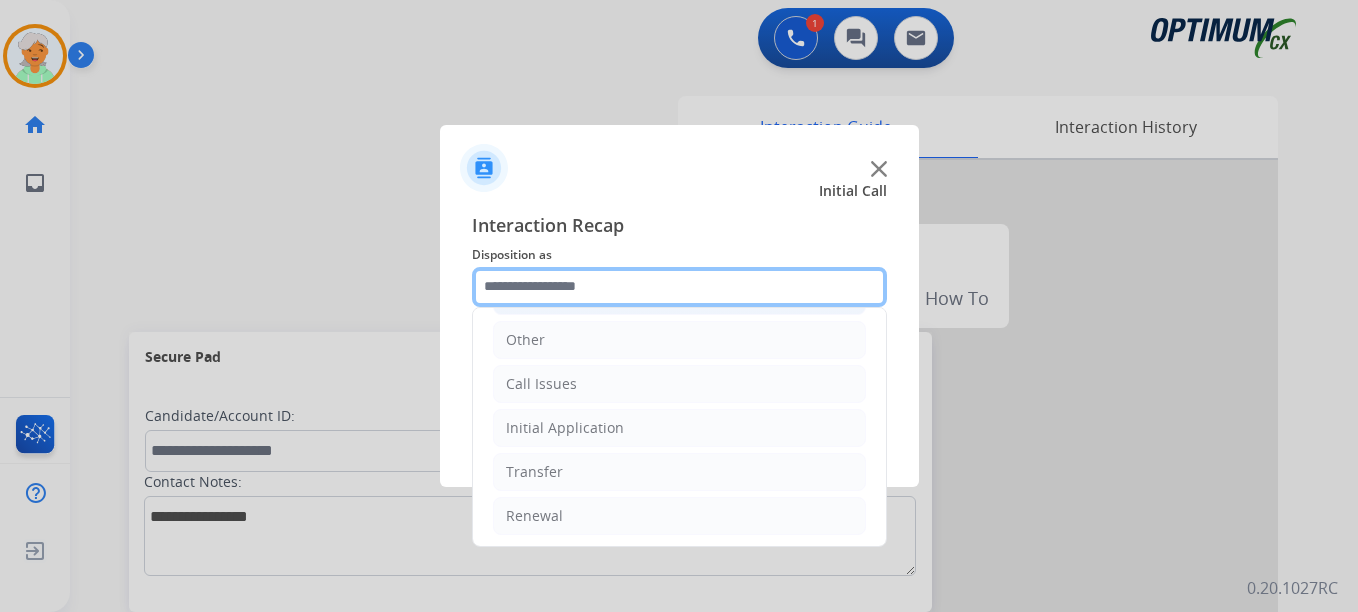 scroll, scrollTop: 136, scrollLeft: 0, axis: vertical 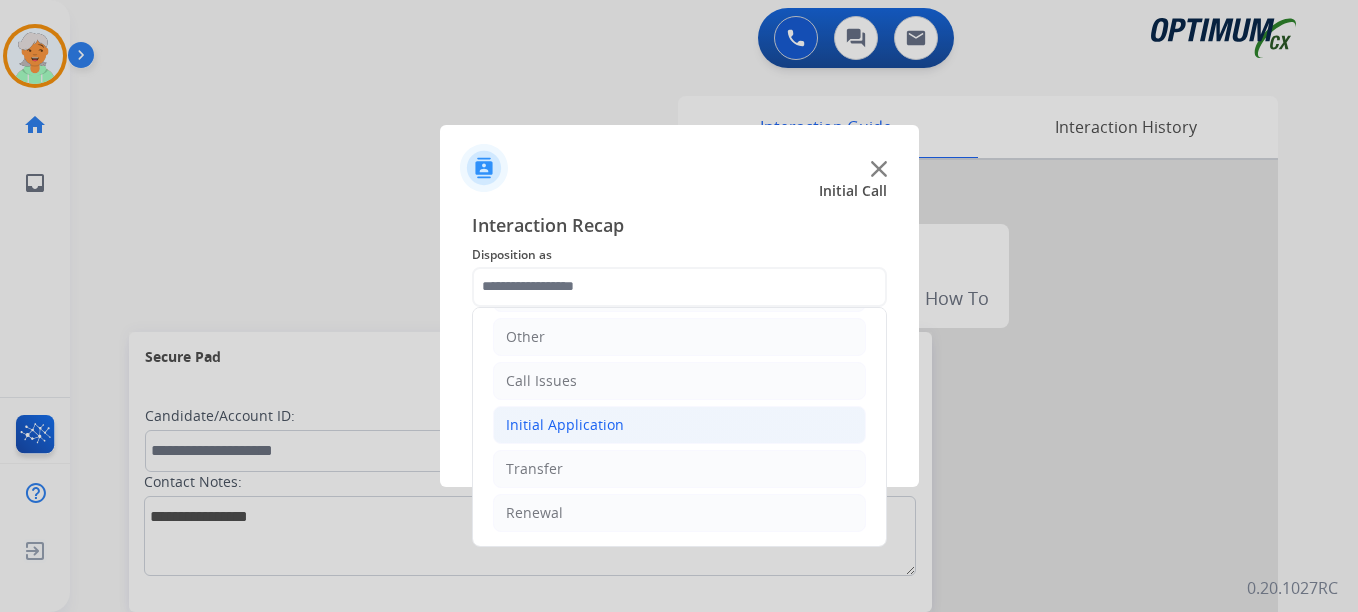 click on "Initial Application" 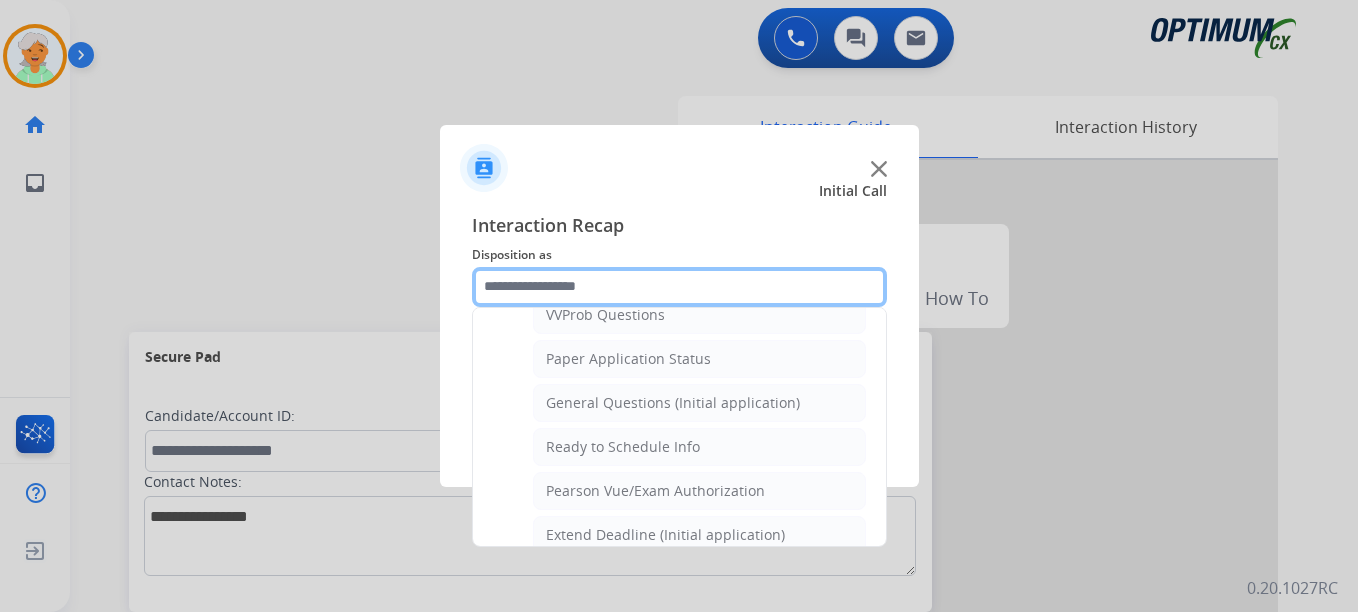 scroll, scrollTop: 1136, scrollLeft: 0, axis: vertical 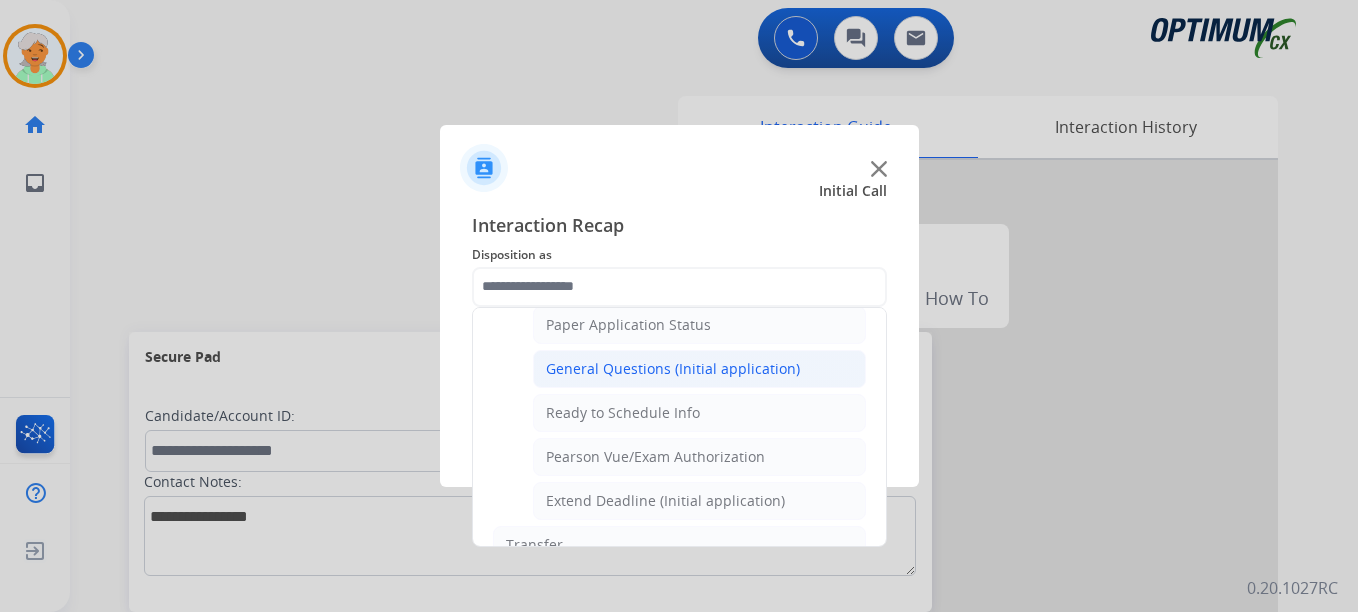 click on "General Questions (Initial application)" 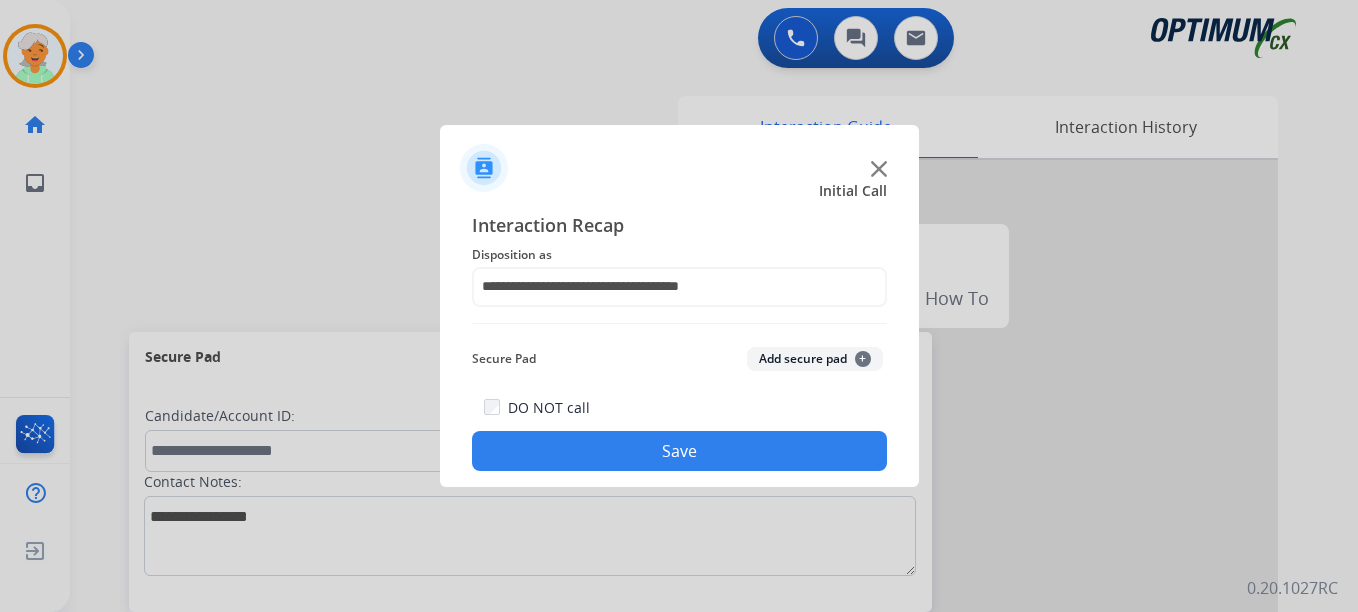 click on "Save" 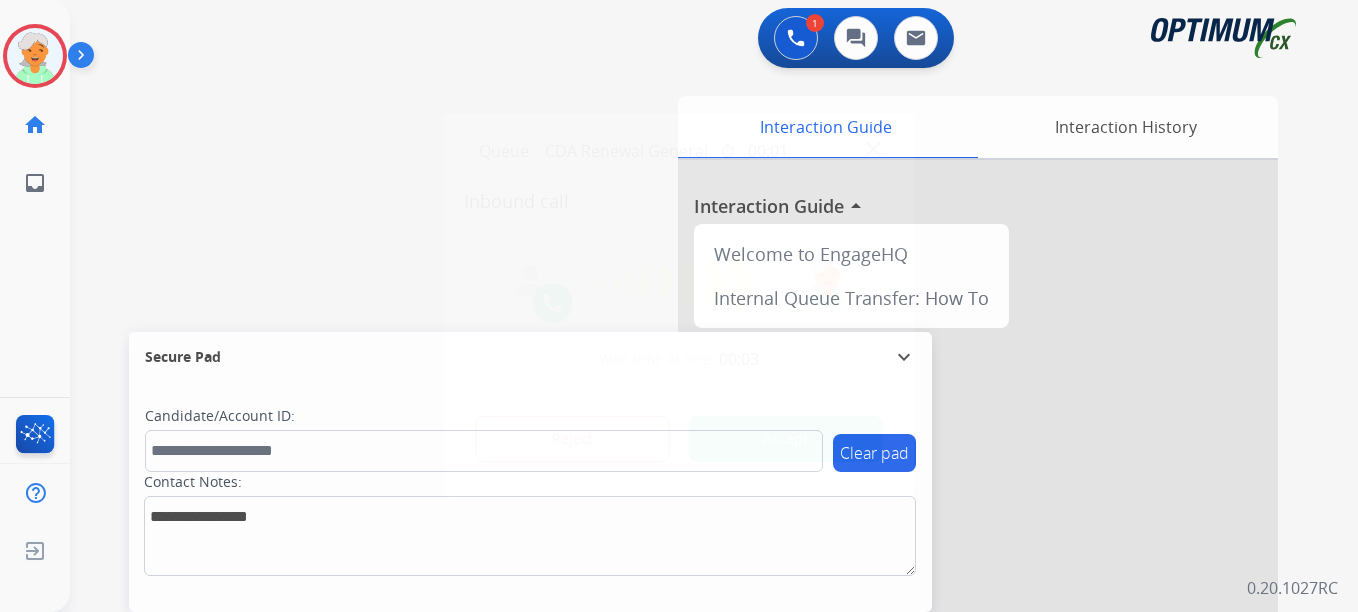 click on "Accept" at bounding box center (786, 439) 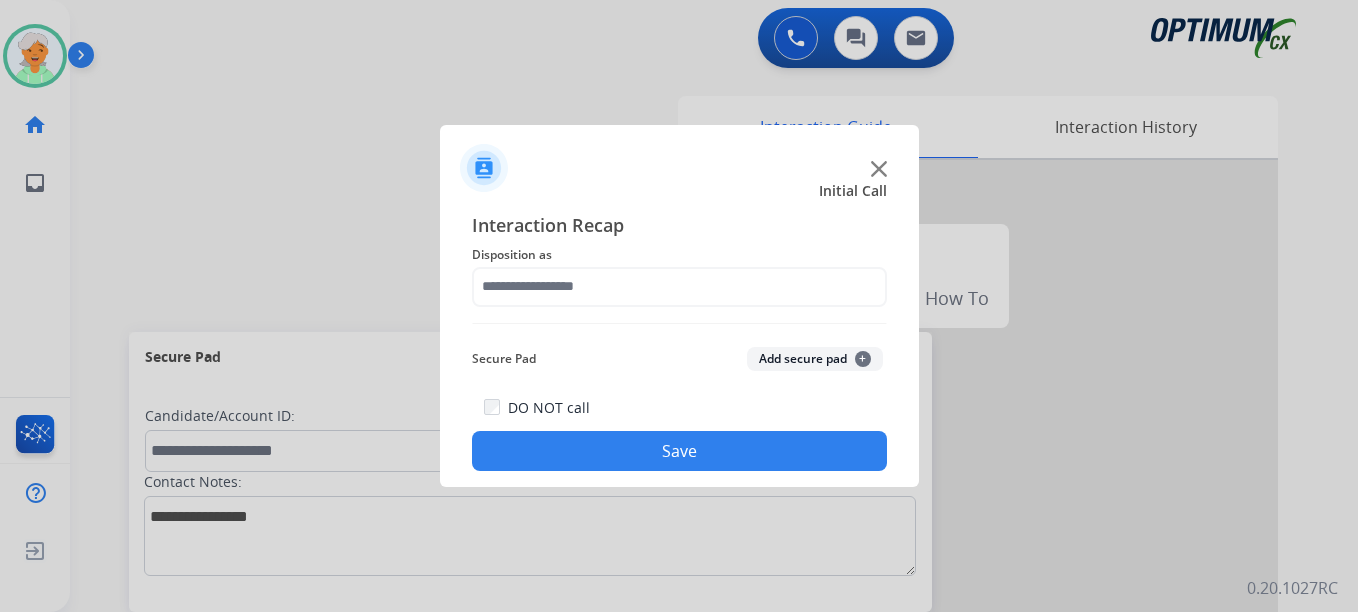 click at bounding box center (679, 306) 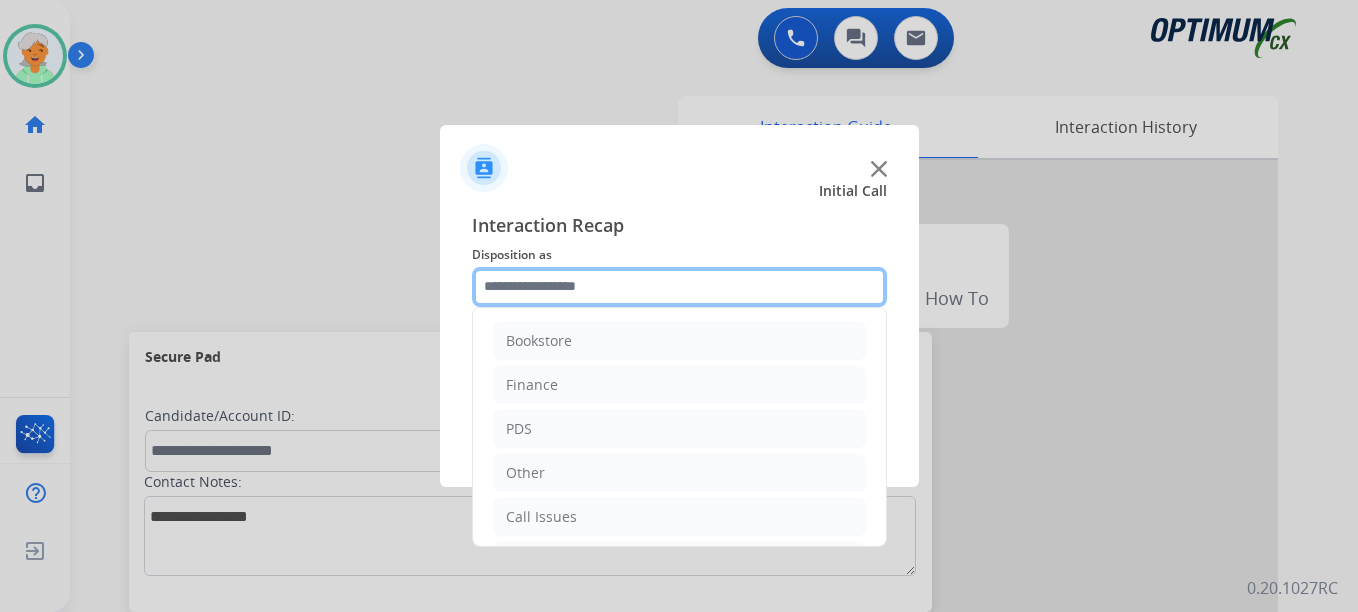 click 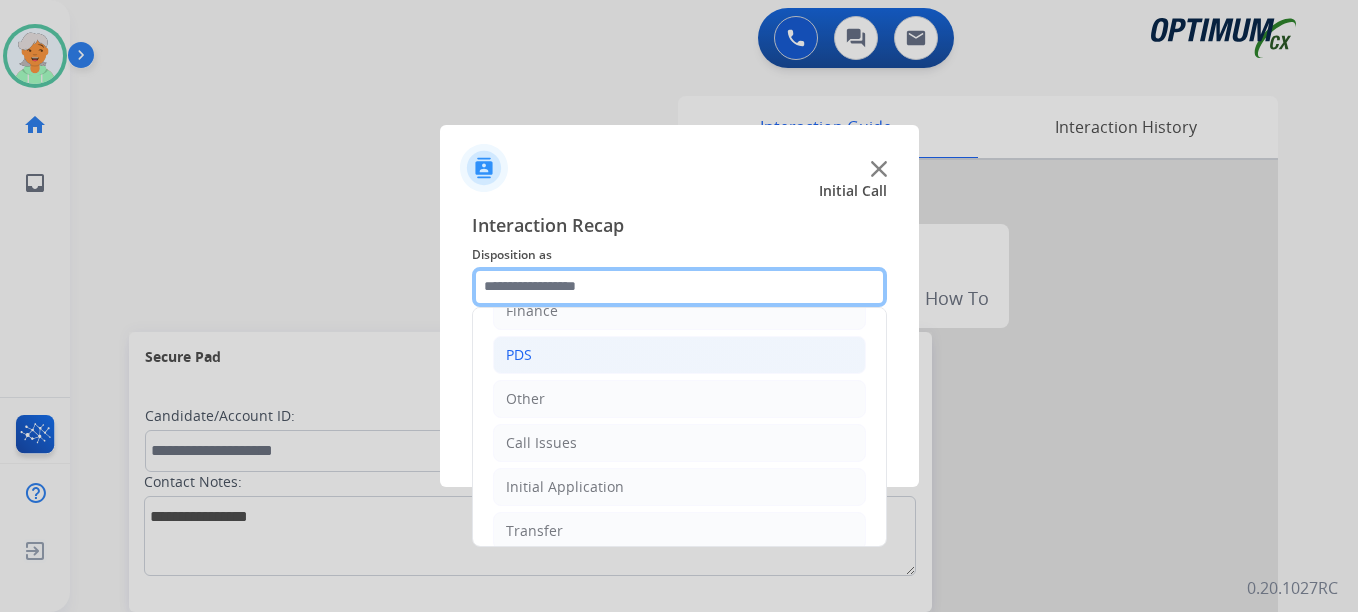 scroll, scrollTop: 0, scrollLeft: 0, axis: both 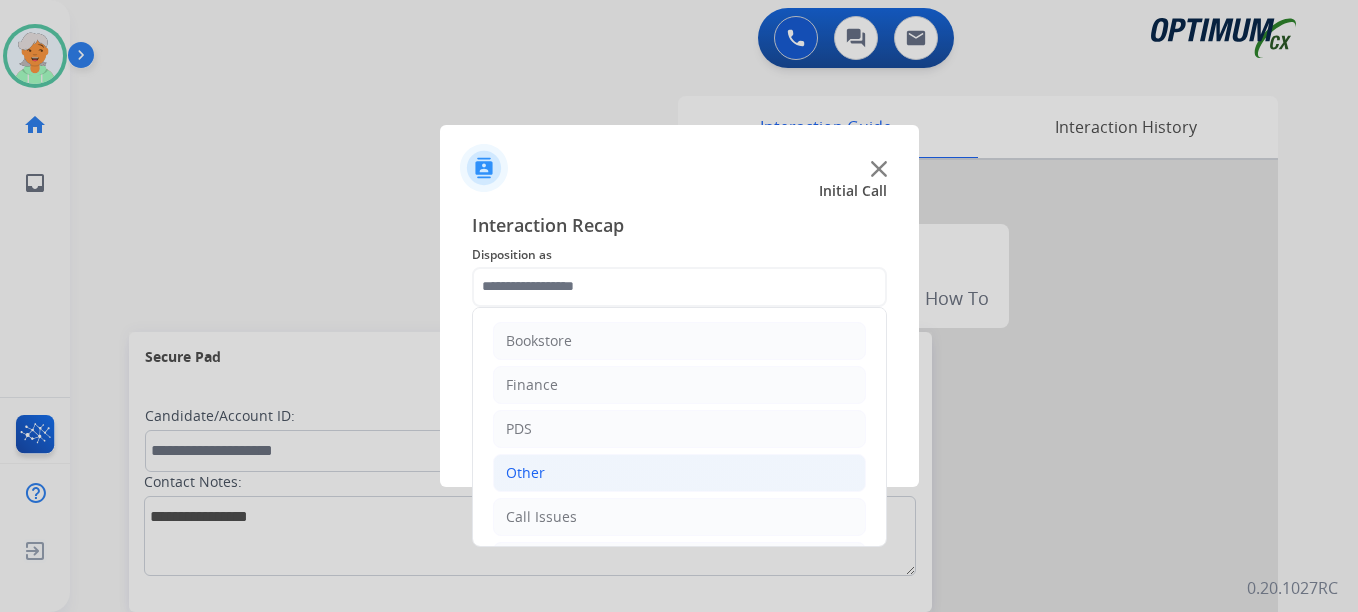 click on "Other" 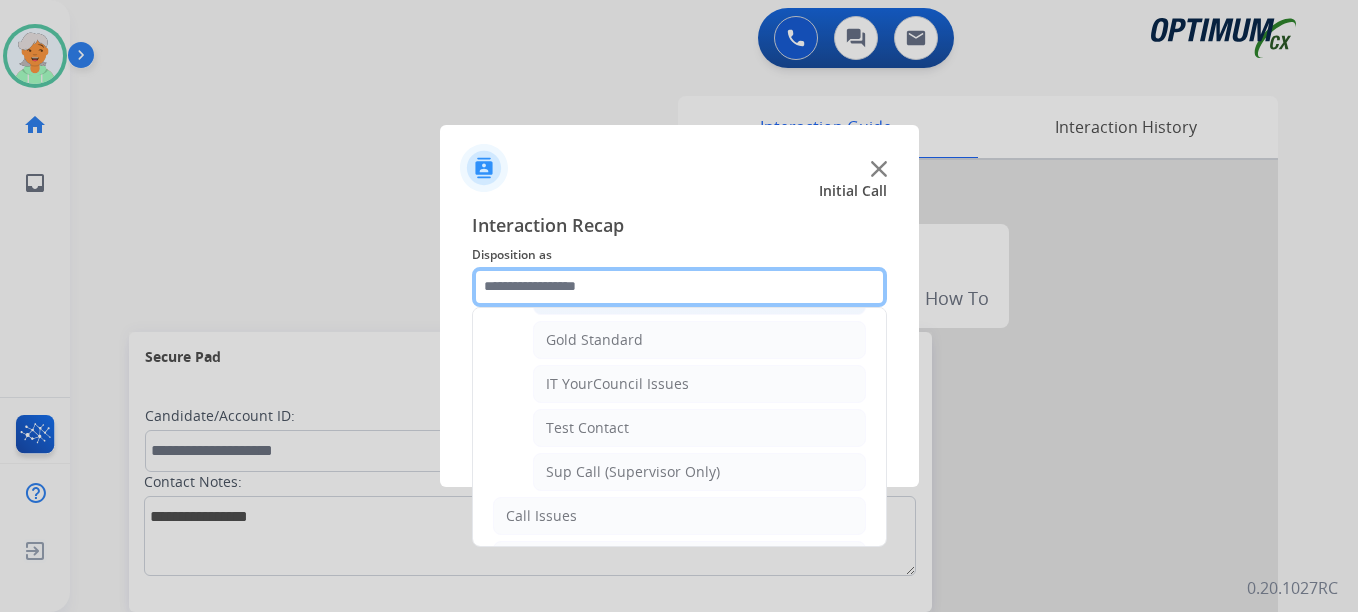 scroll, scrollTop: 400, scrollLeft: 0, axis: vertical 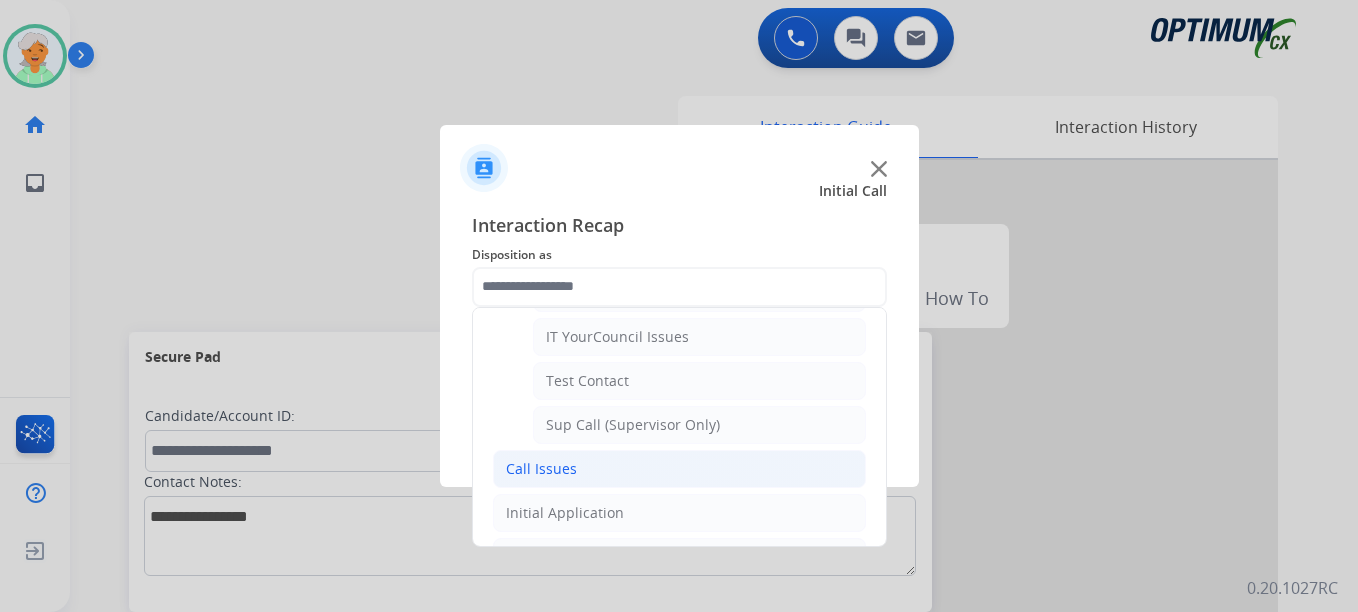 click on "Call Issues" 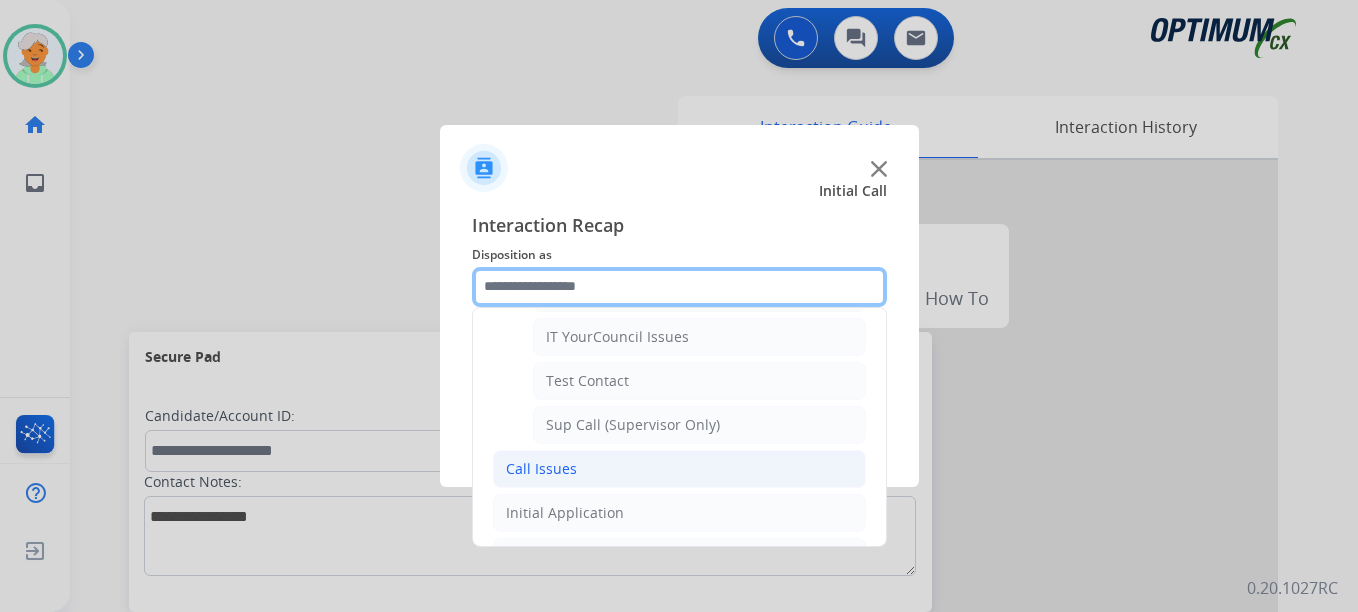 scroll, scrollTop: 356, scrollLeft: 0, axis: vertical 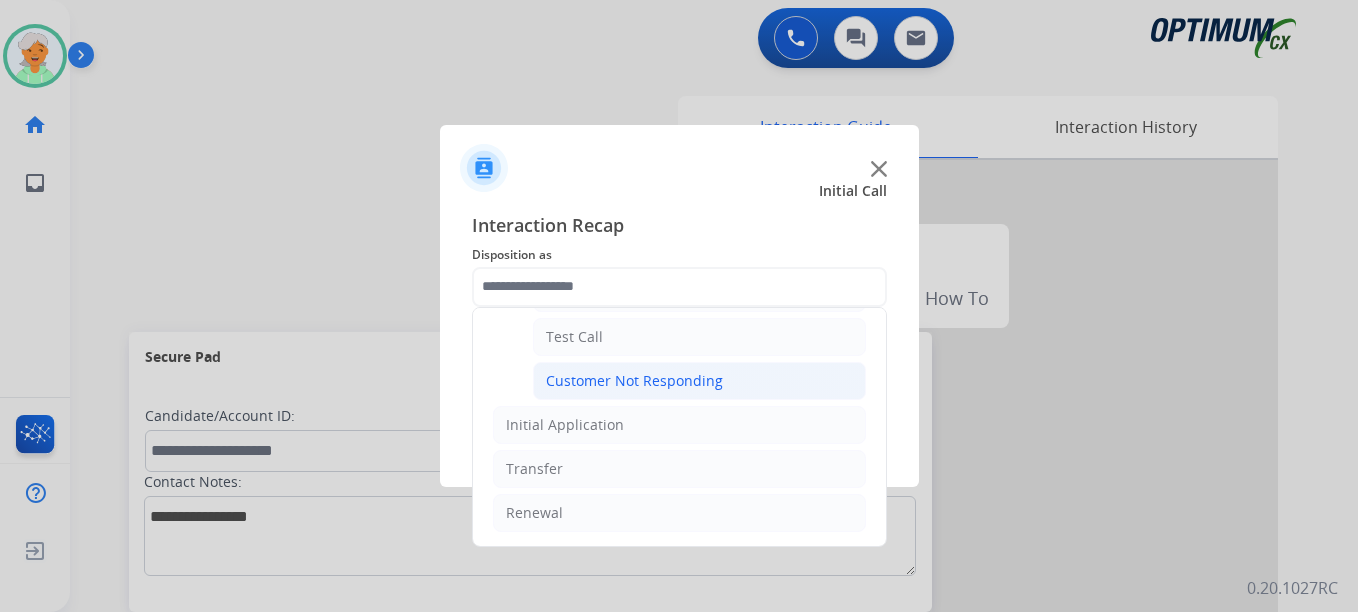 click on "Customer Not Responding" 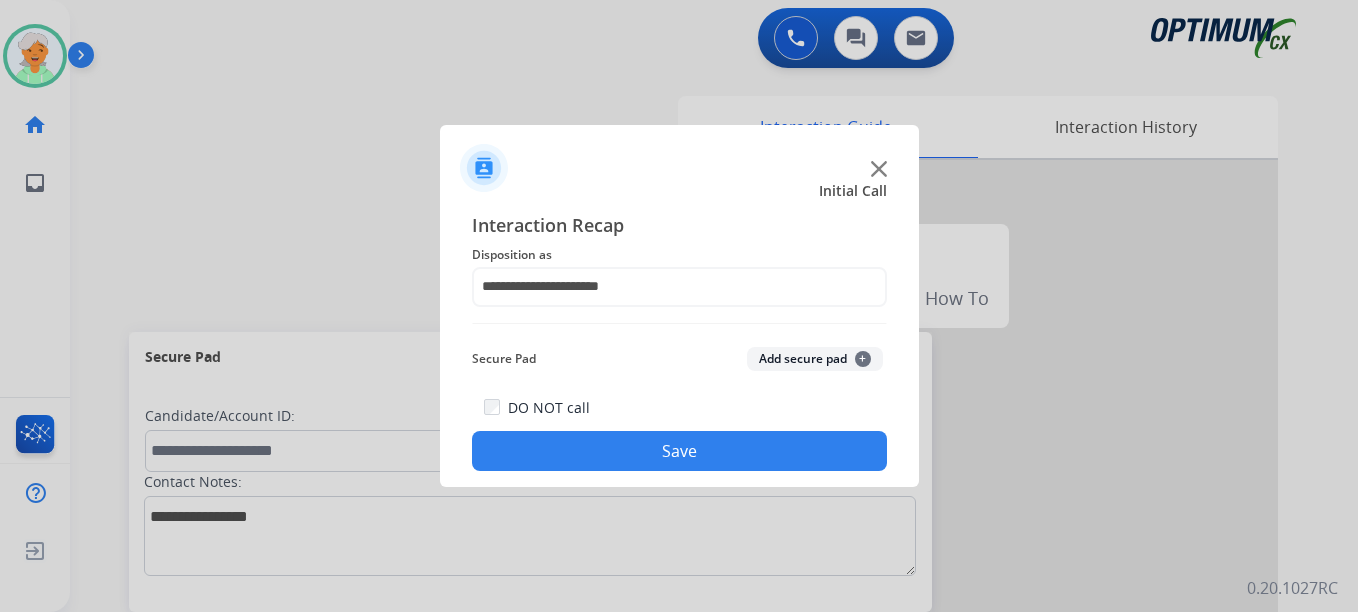 click on "Save" 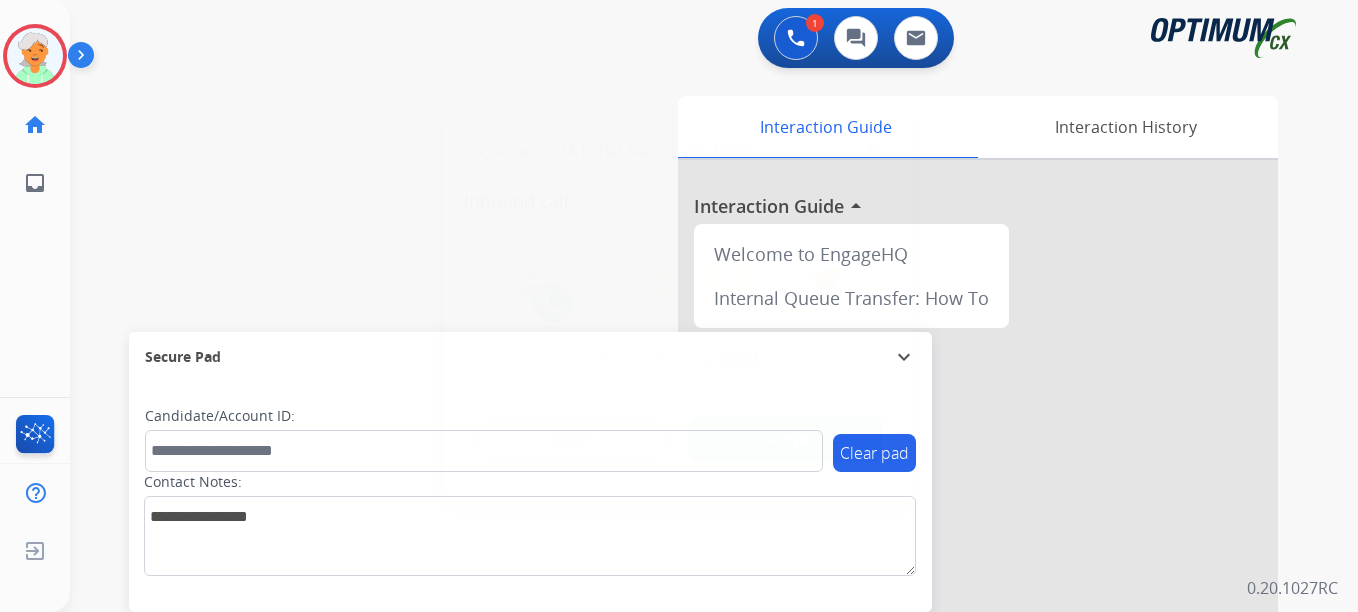 click on "Accept" at bounding box center (786, 439) 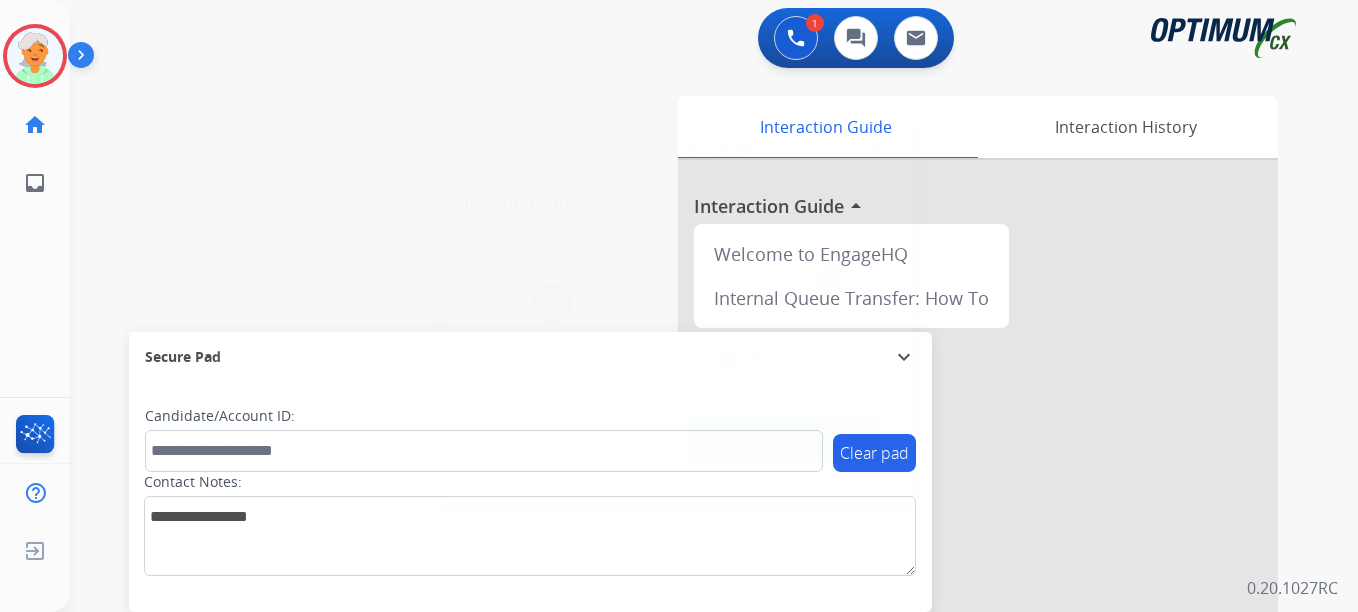 click on "Accept" at bounding box center [786, 439] 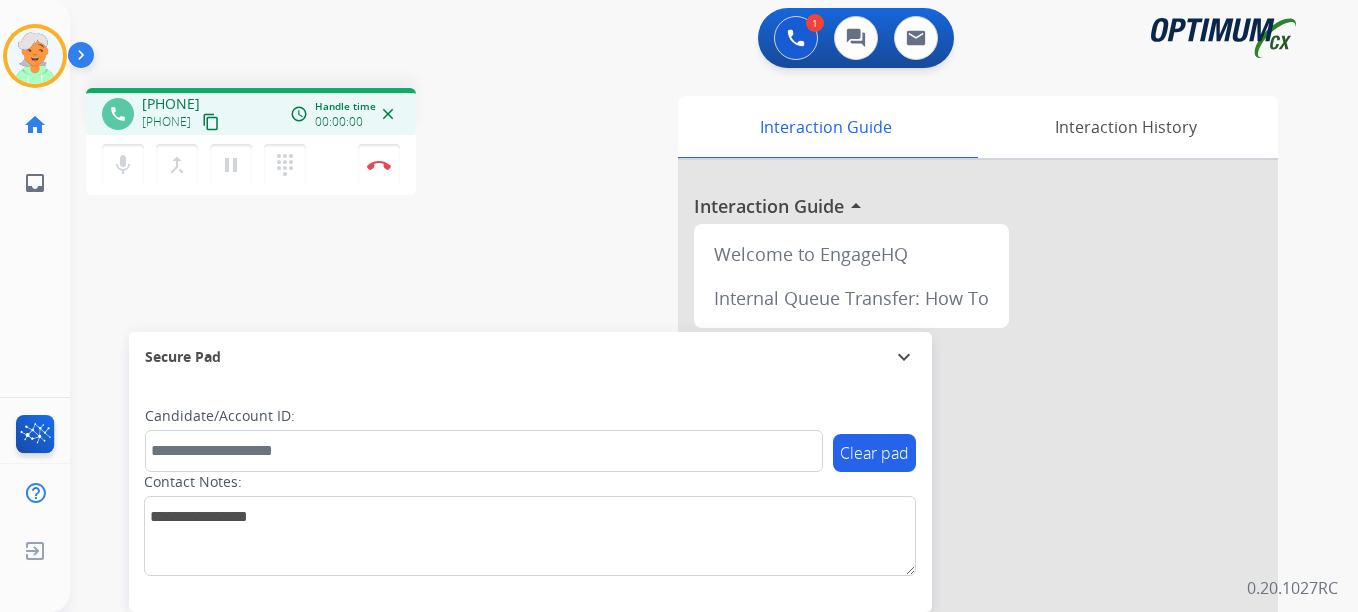 click on "content_copy" at bounding box center (211, 122) 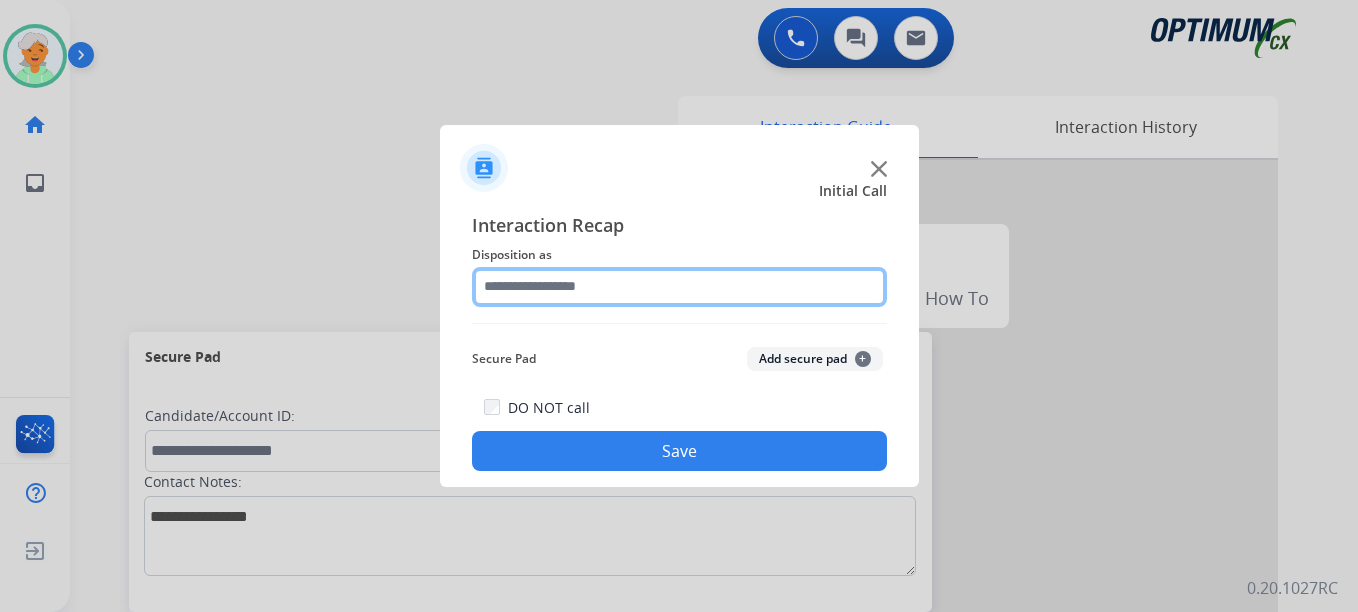 click 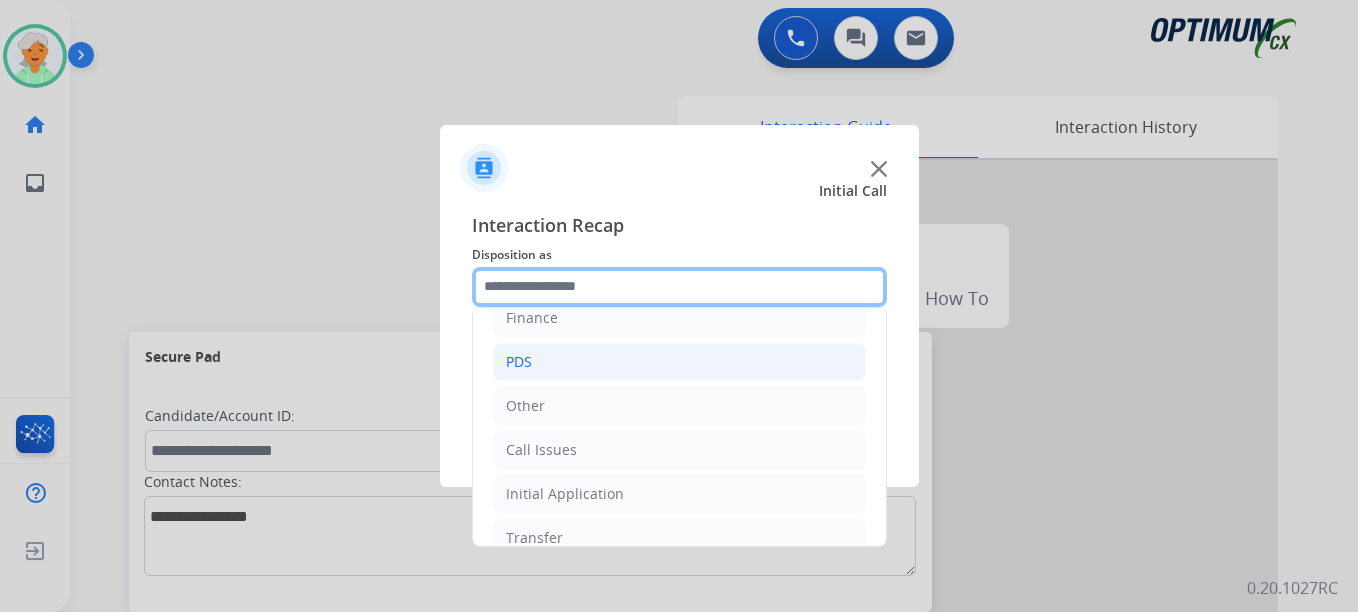 scroll, scrollTop: 136, scrollLeft: 0, axis: vertical 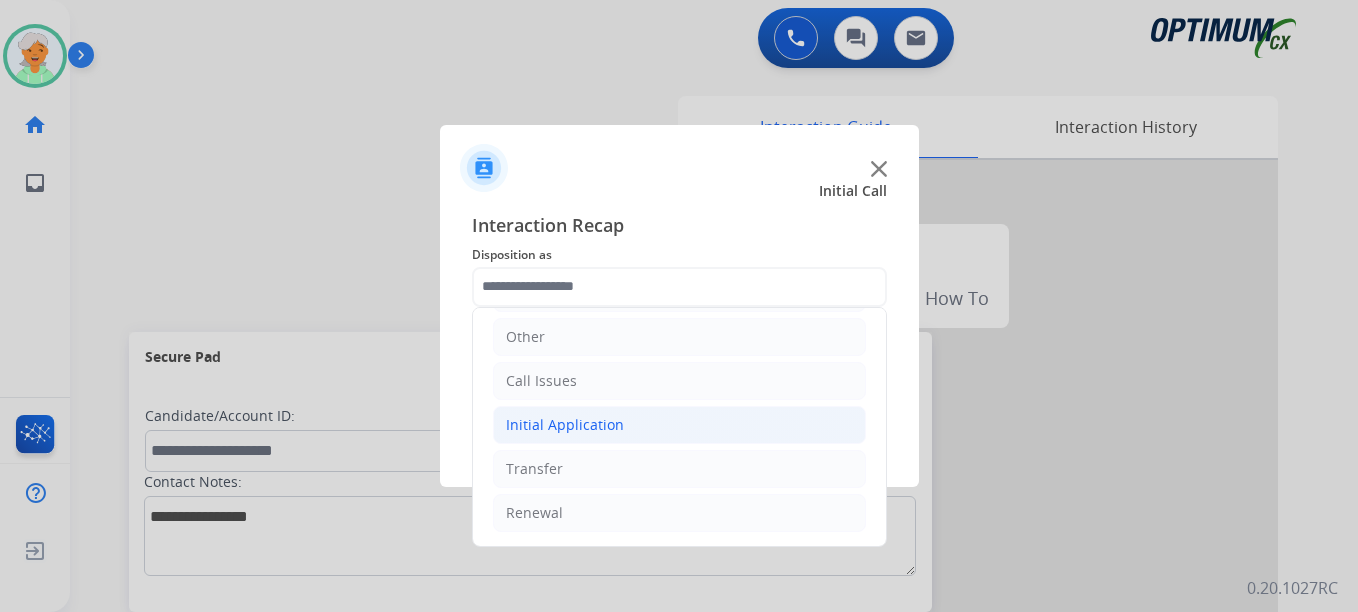click on "Initial Application" 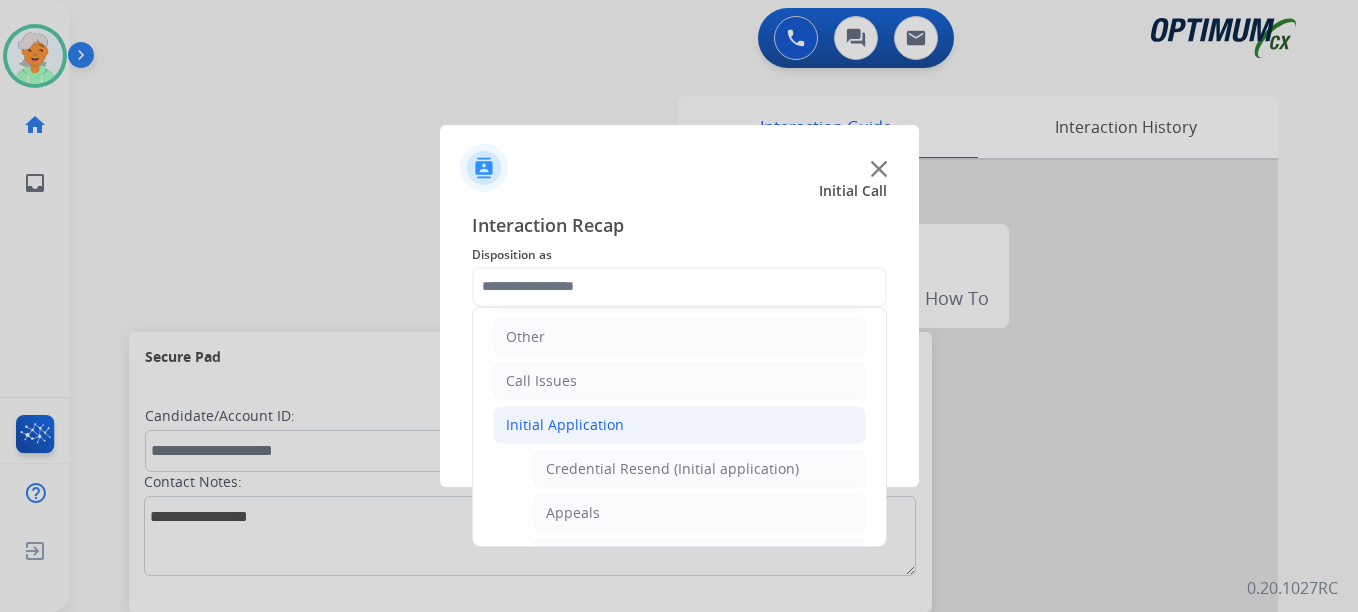click on "Initial Application" 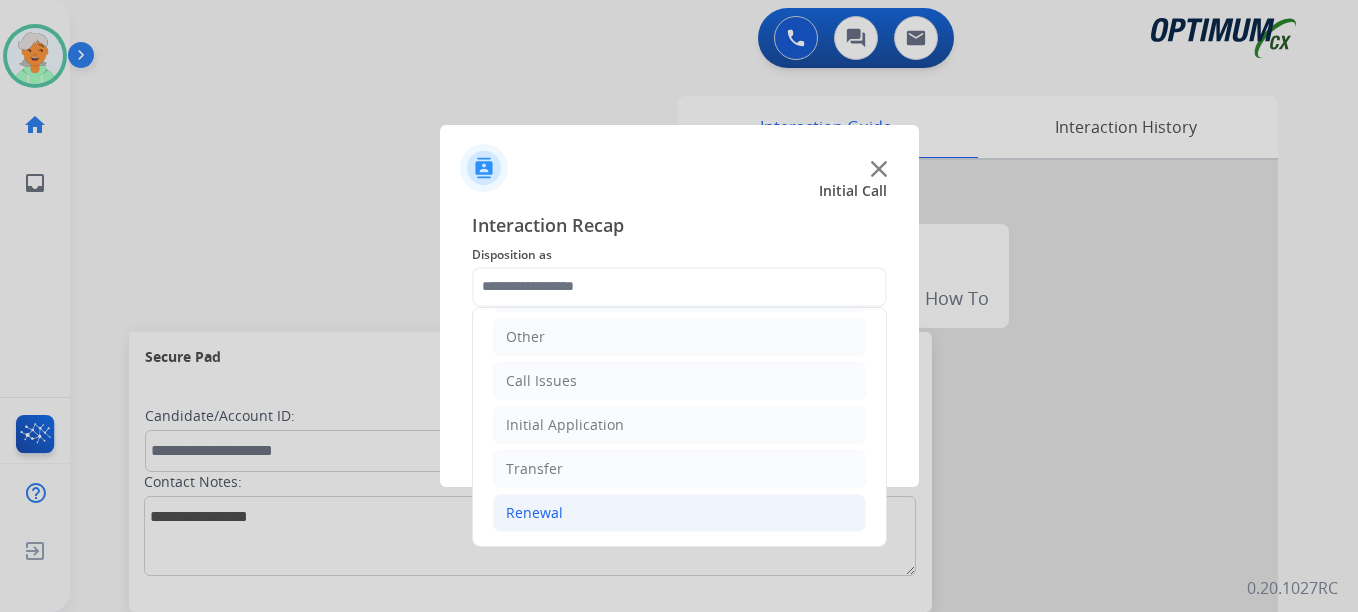 click on "Renewal" 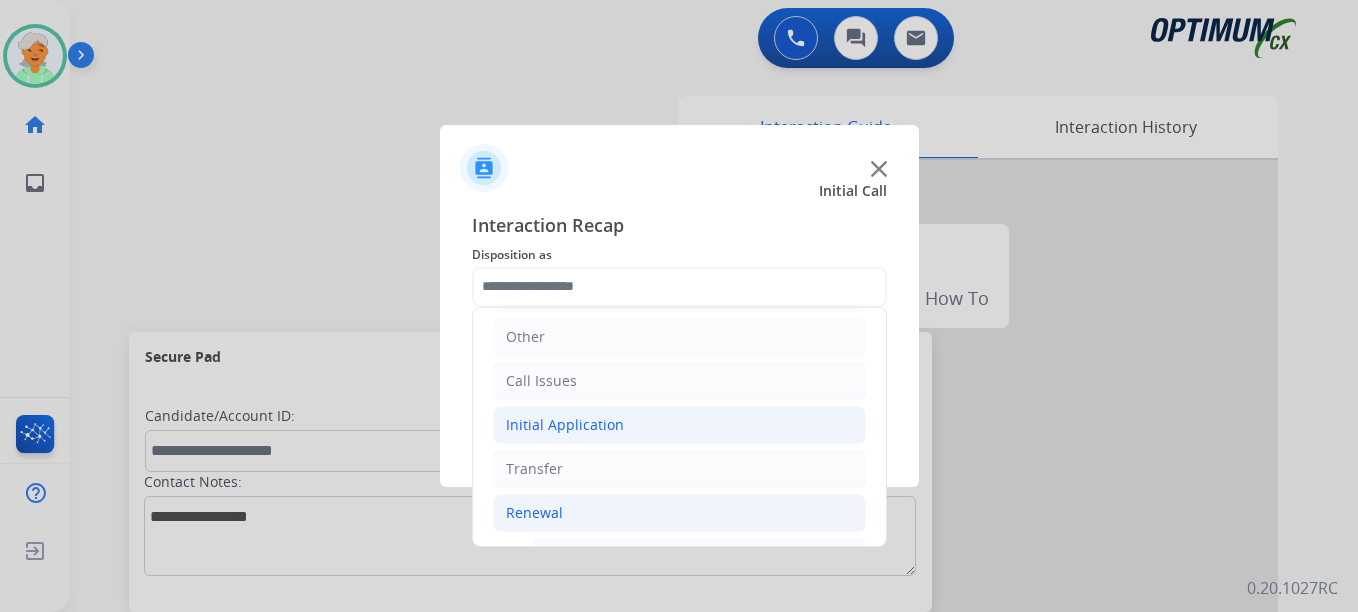 click on "Initial Application" 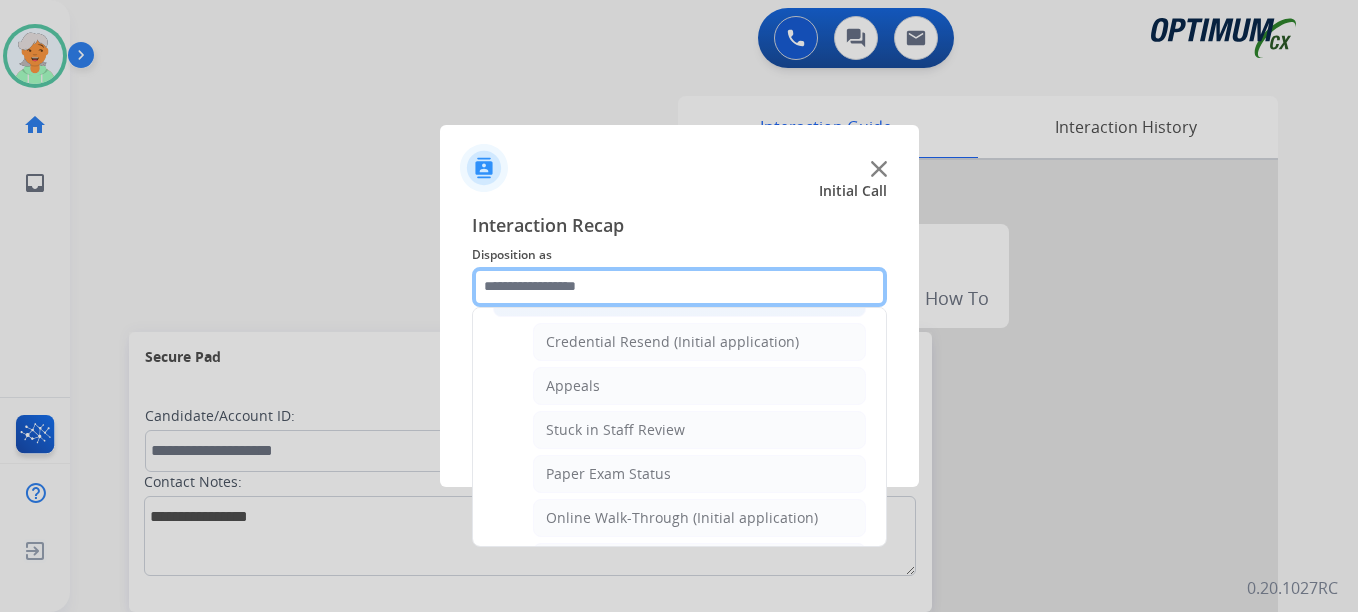 scroll, scrollTop: 236, scrollLeft: 0, axis: vertical 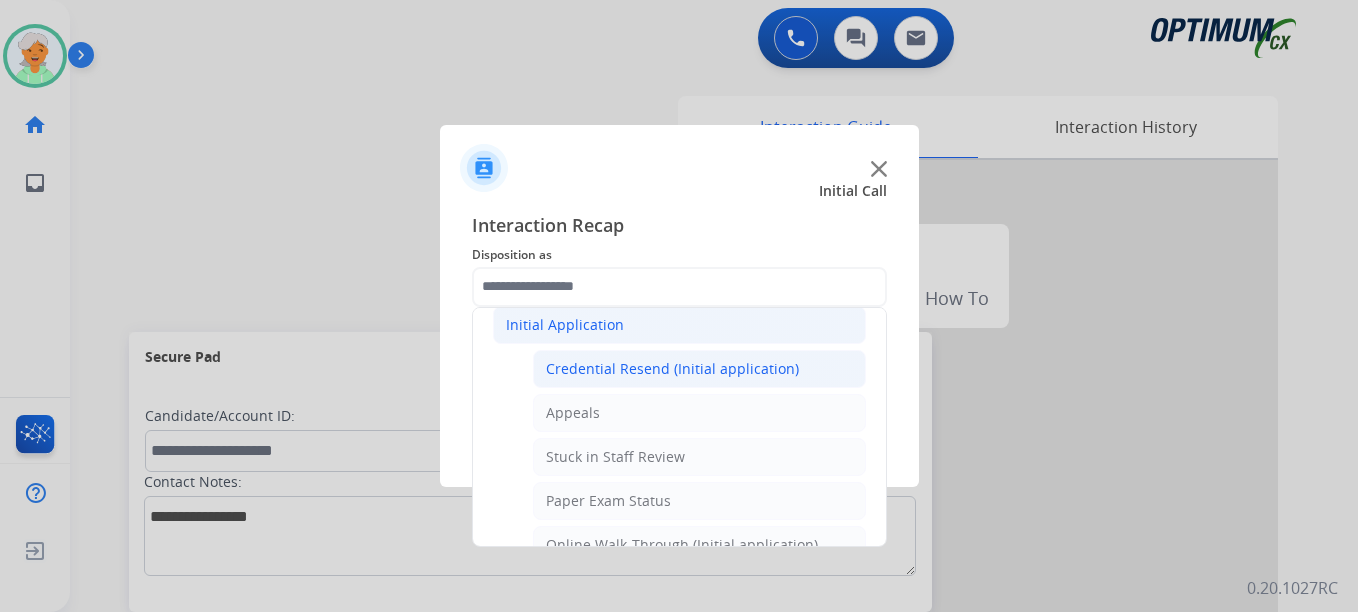 click on "Credential Resend (Initial application)" 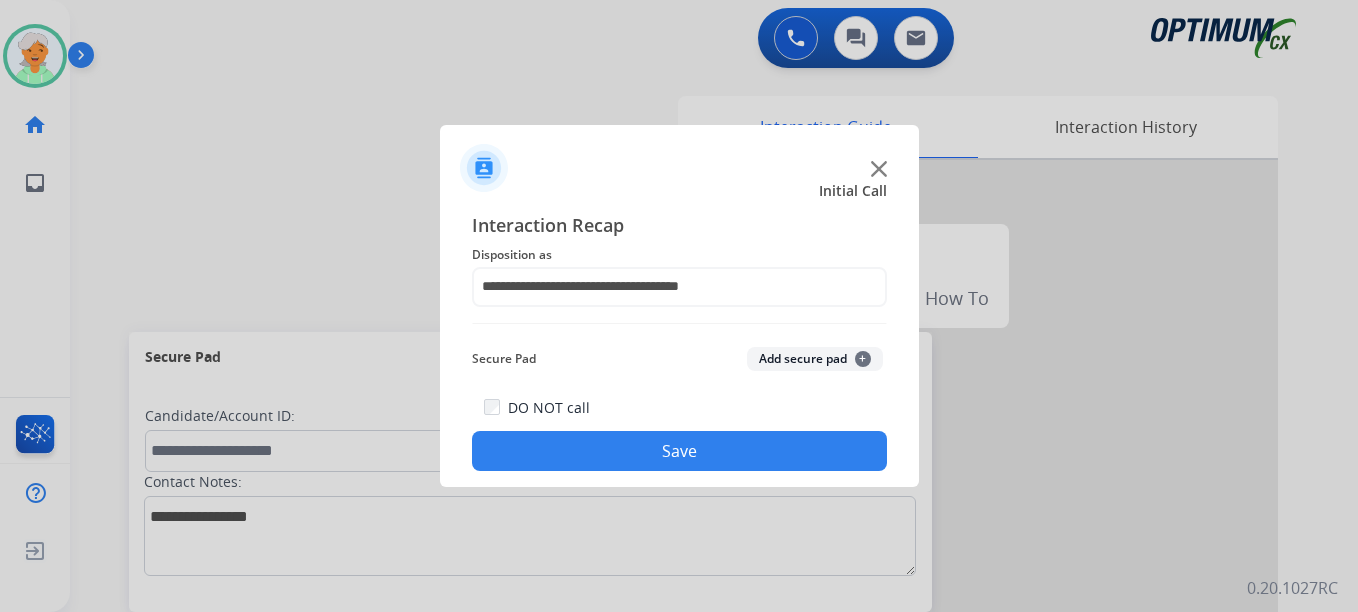 click on "Save" 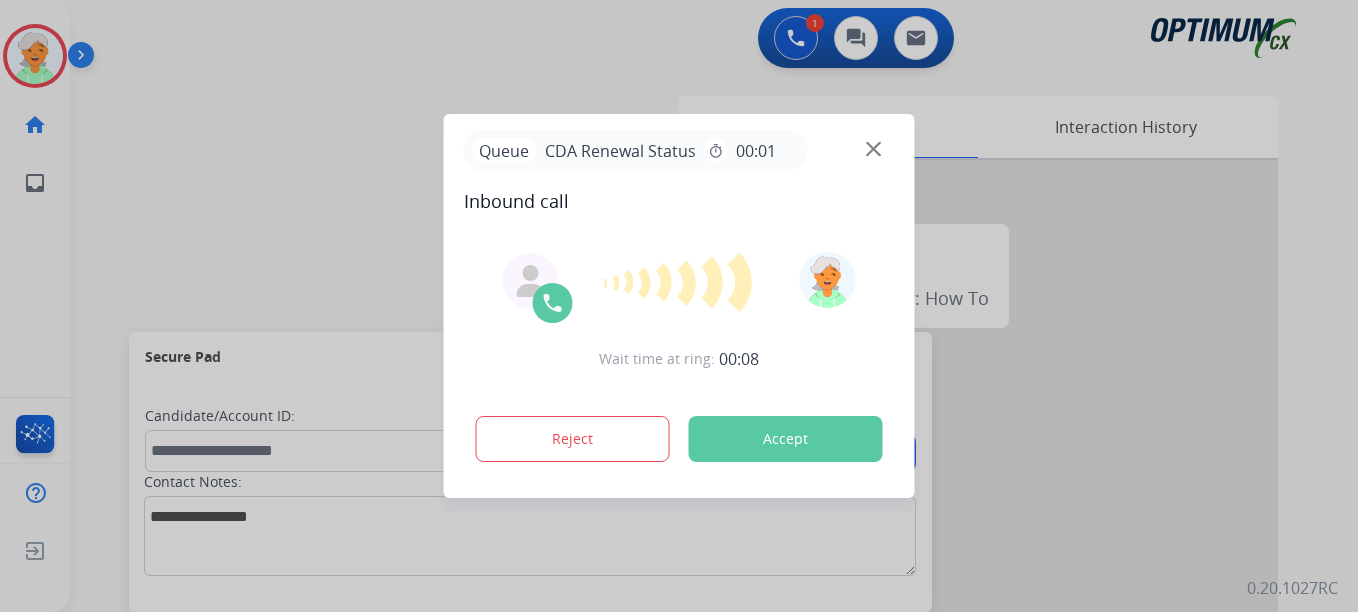 click on "Accept" at bounding box center [786, 439] 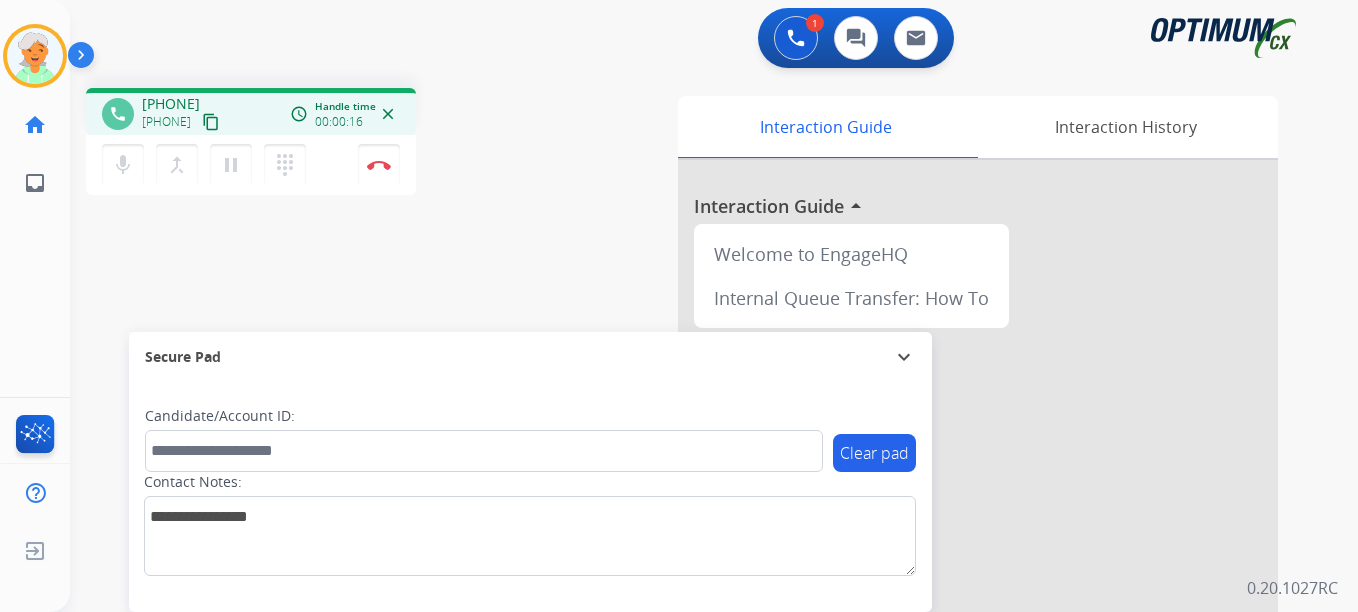 click on "content_copy" at bounding box center [211, 122] 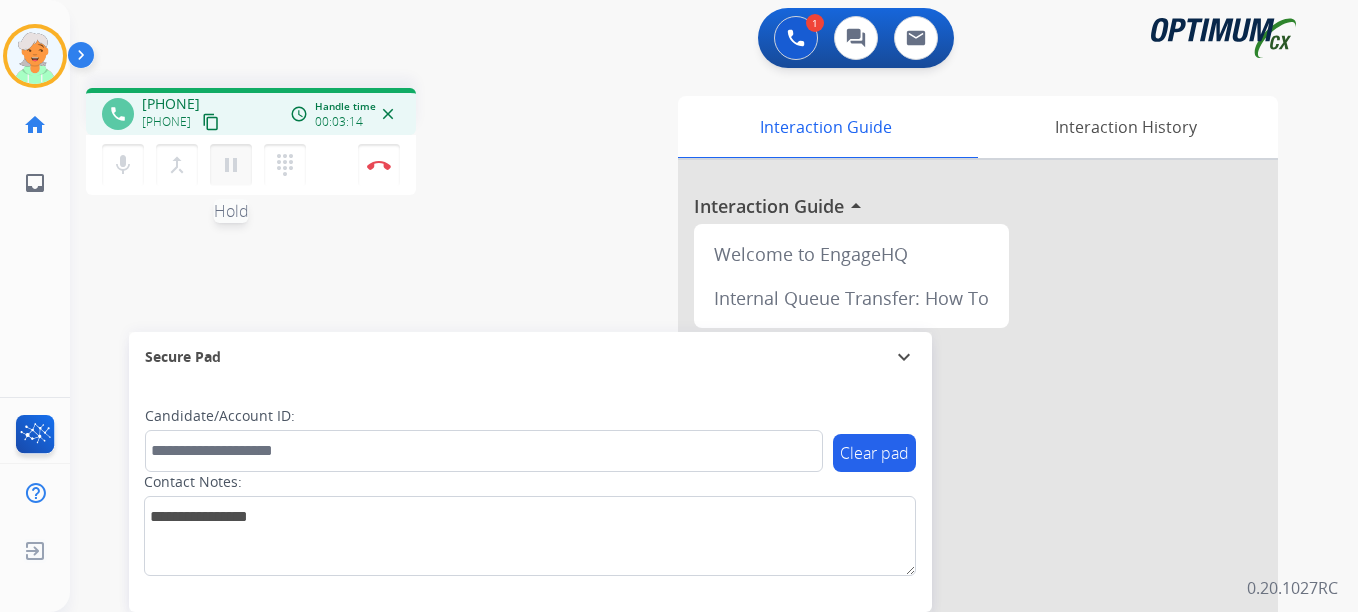 click on "pause Hold" at bounding box center [231, 165] 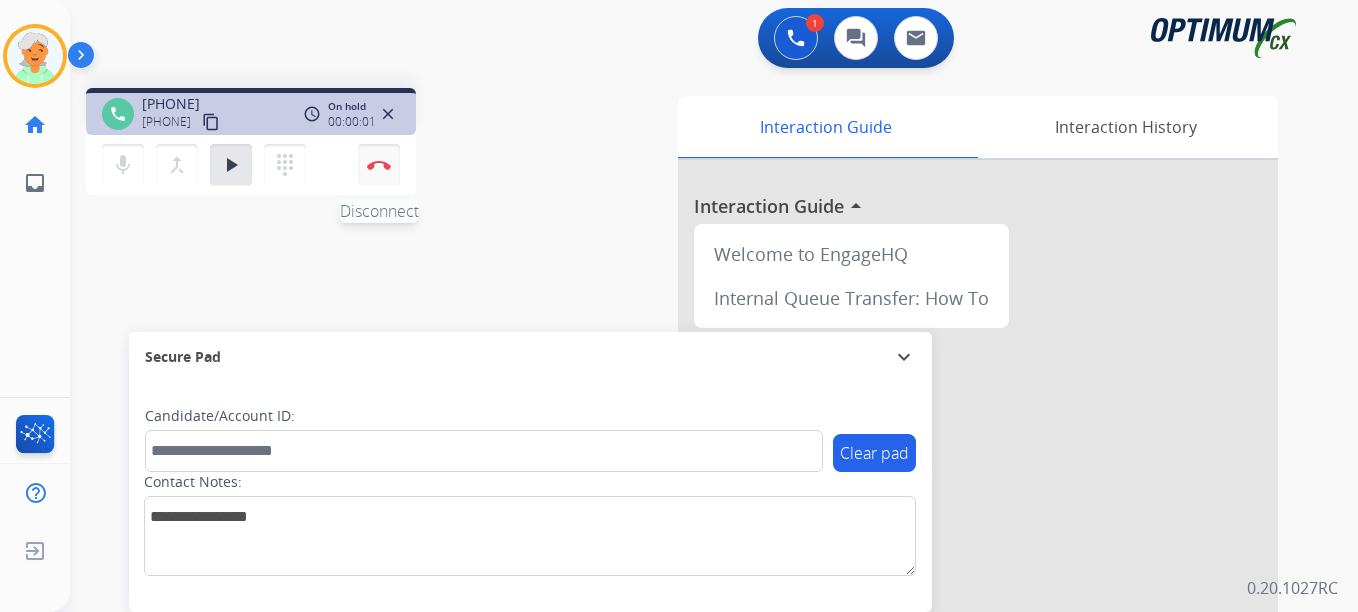 click on "Disconnect" at bounding box center (379, 165) 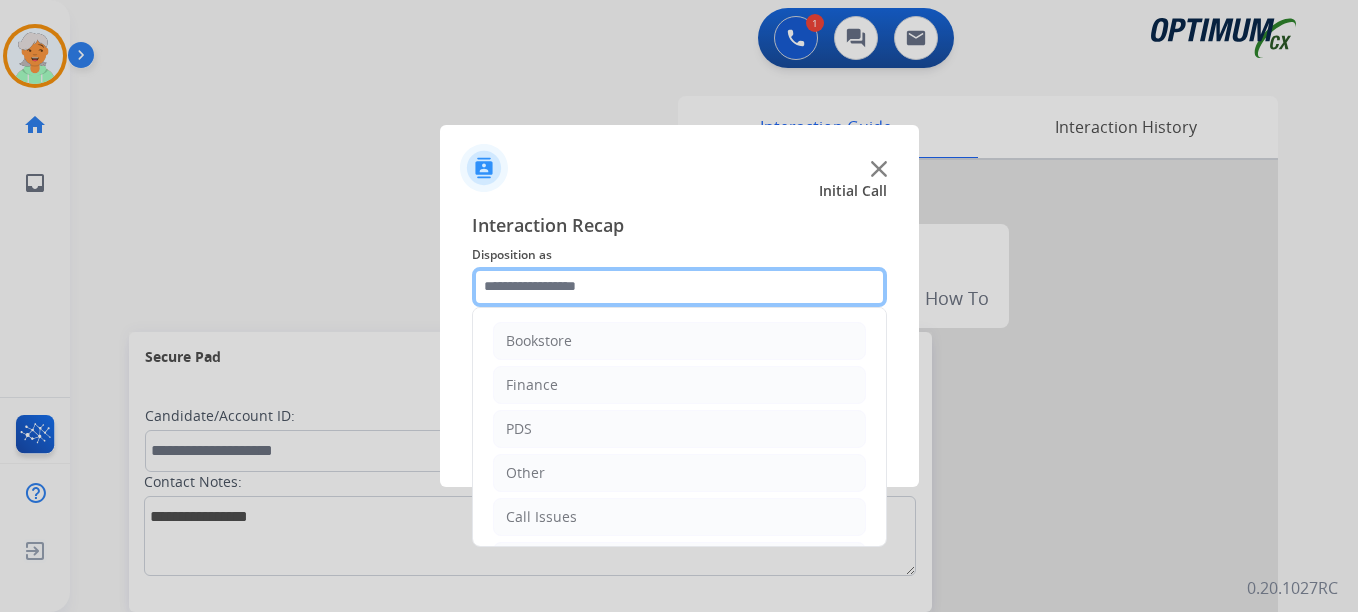 click 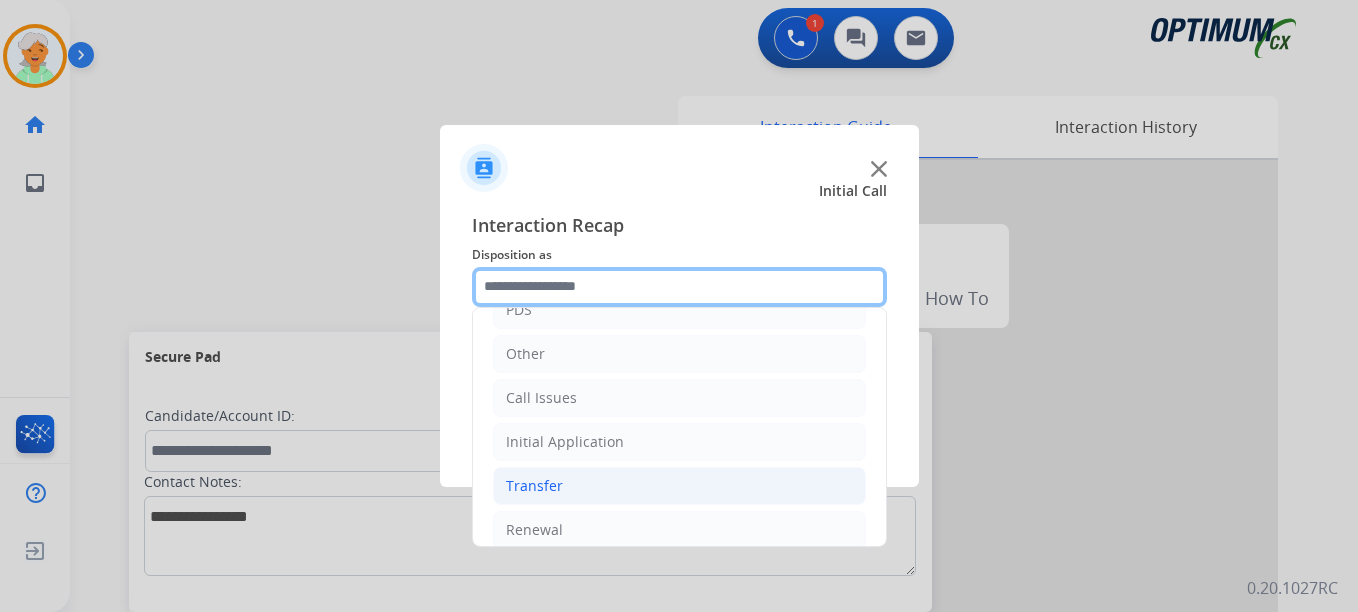 scroll, scrollTop: 136, scrollLeft: 0, axis: vertical 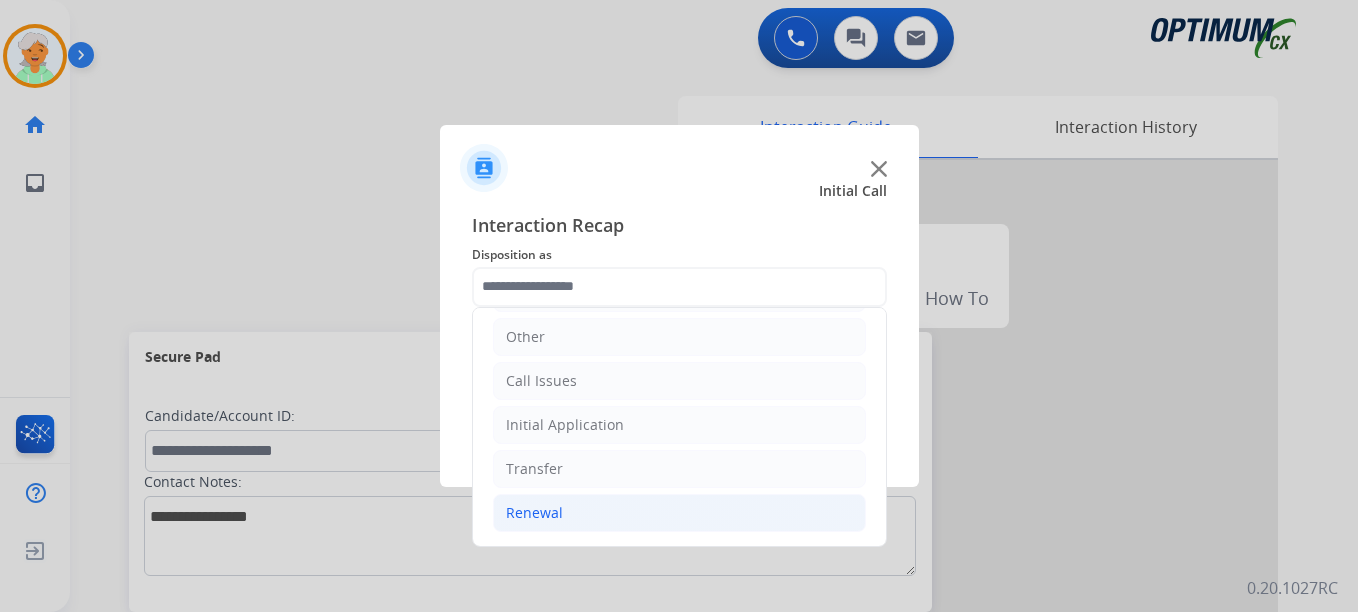 click on "Renewal" 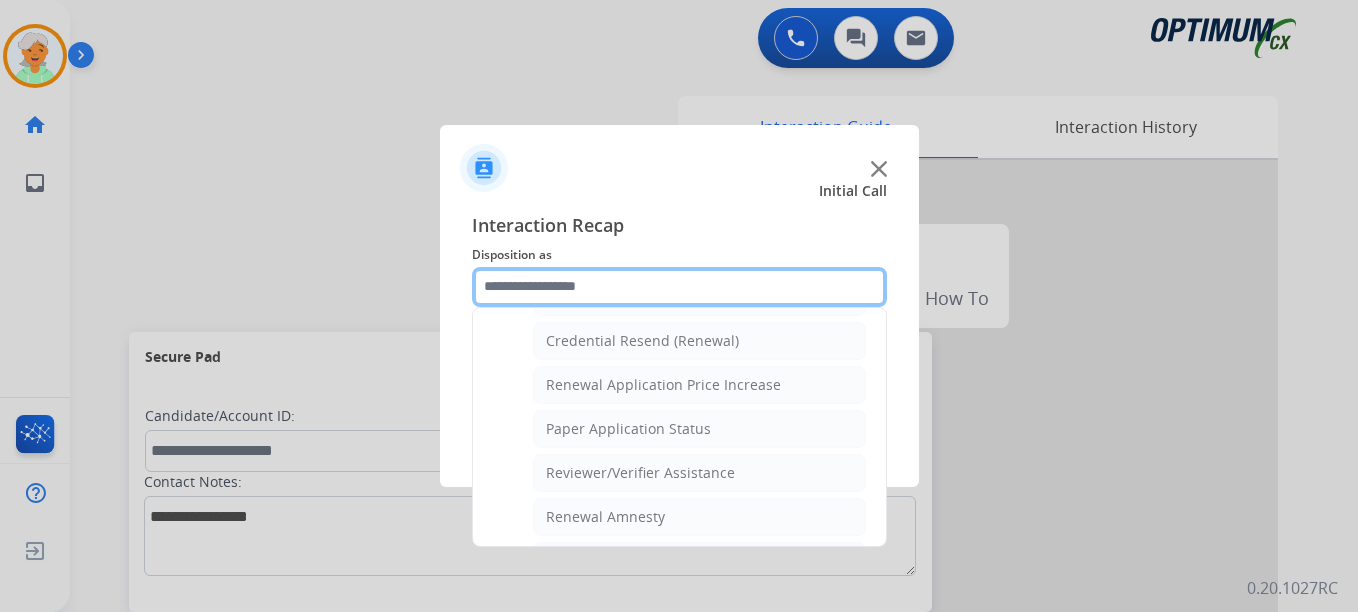 scroll, scrollTop: 536, scrollLeft: 0, axis: vertical 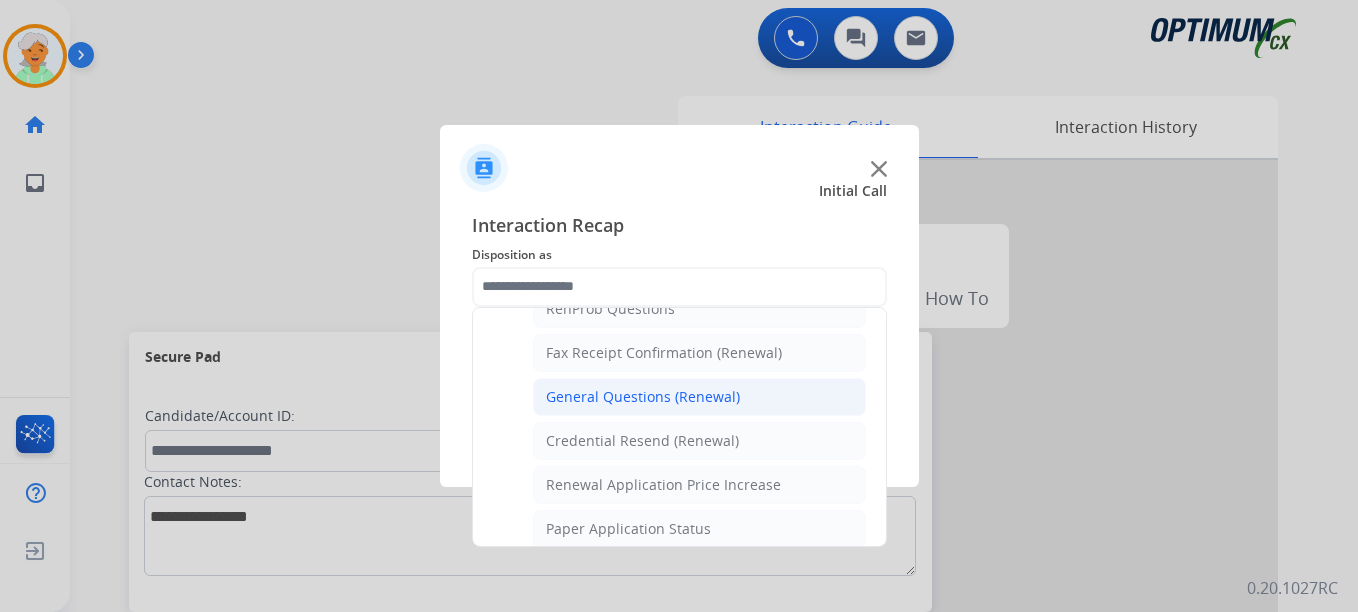 click on "General Questions (Renewal)" 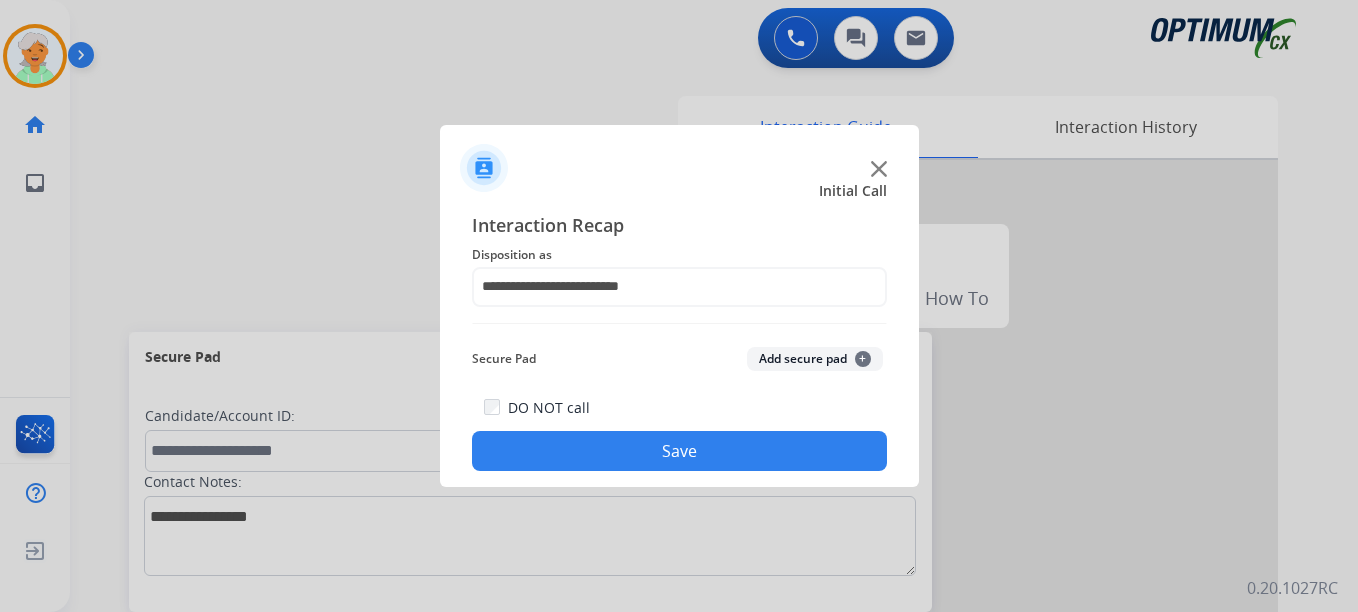 click on "Save" 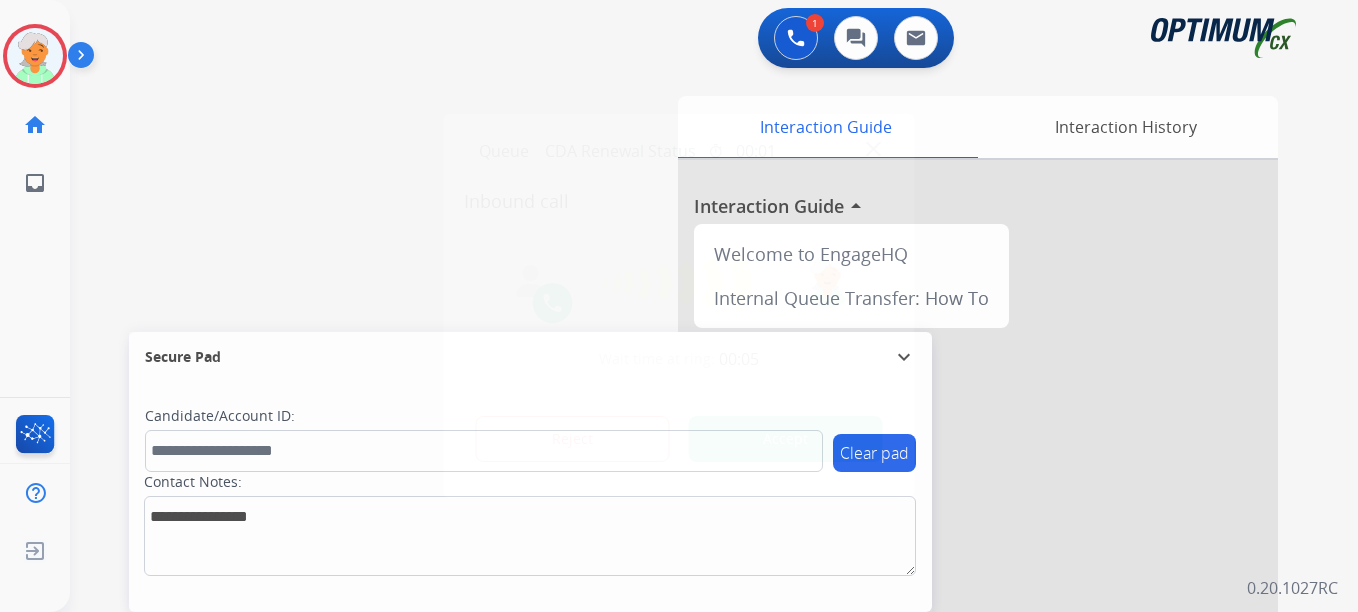 click at bounding box center [679, 306] 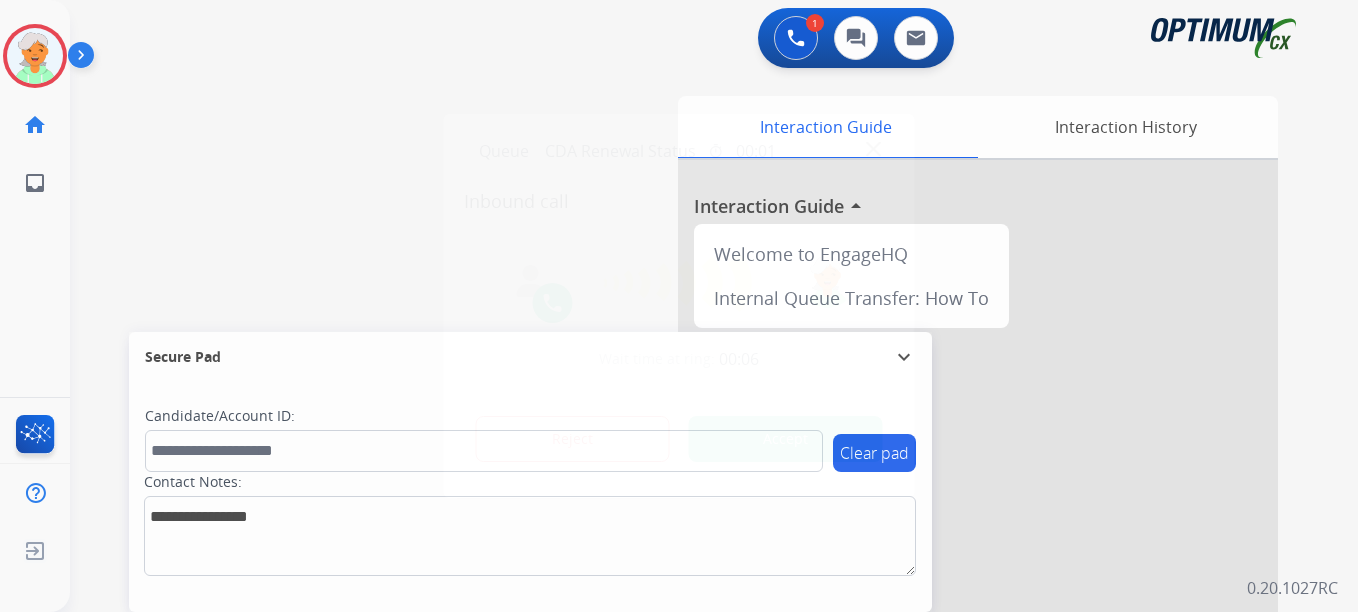 click on "Accept" at bounding box center [786, 439] 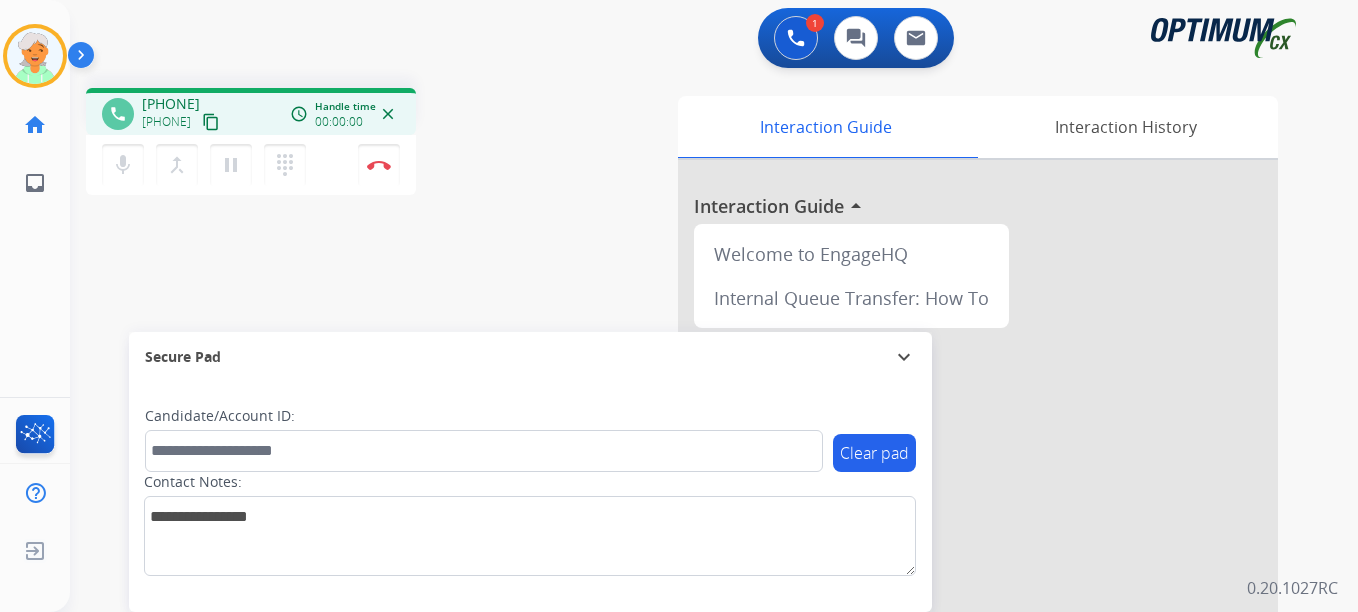 click on "content_copy" at bounding box center [211, 122] 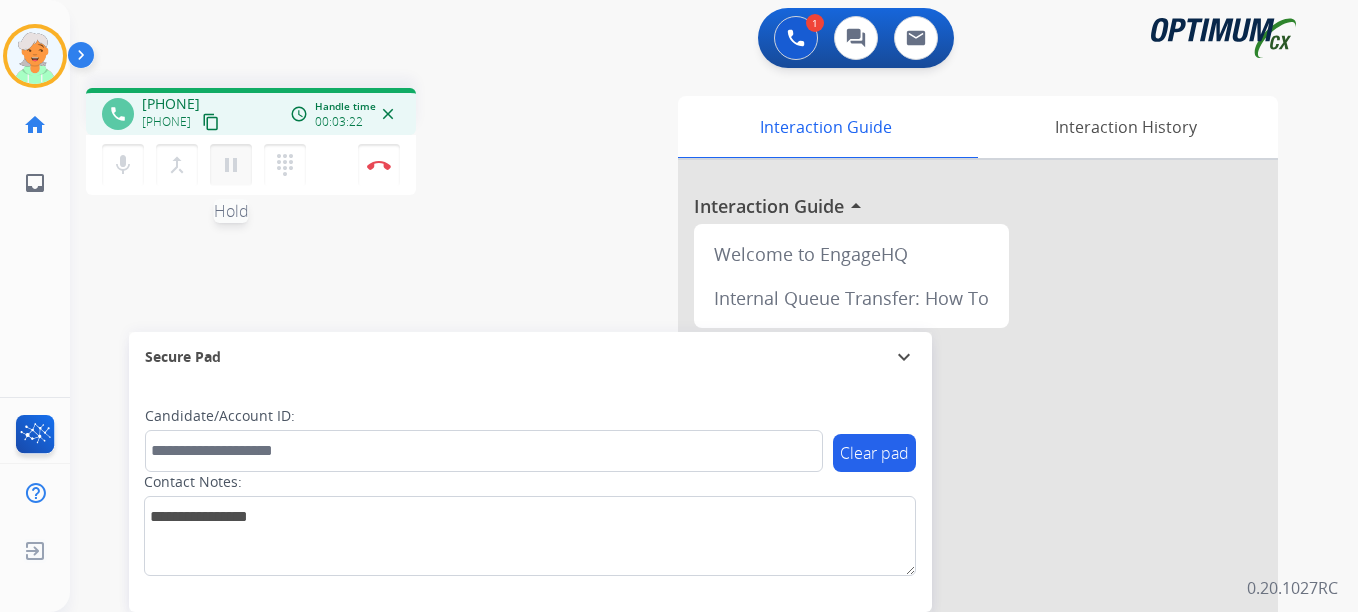 click on "pause" at bounding box center [231, 165] 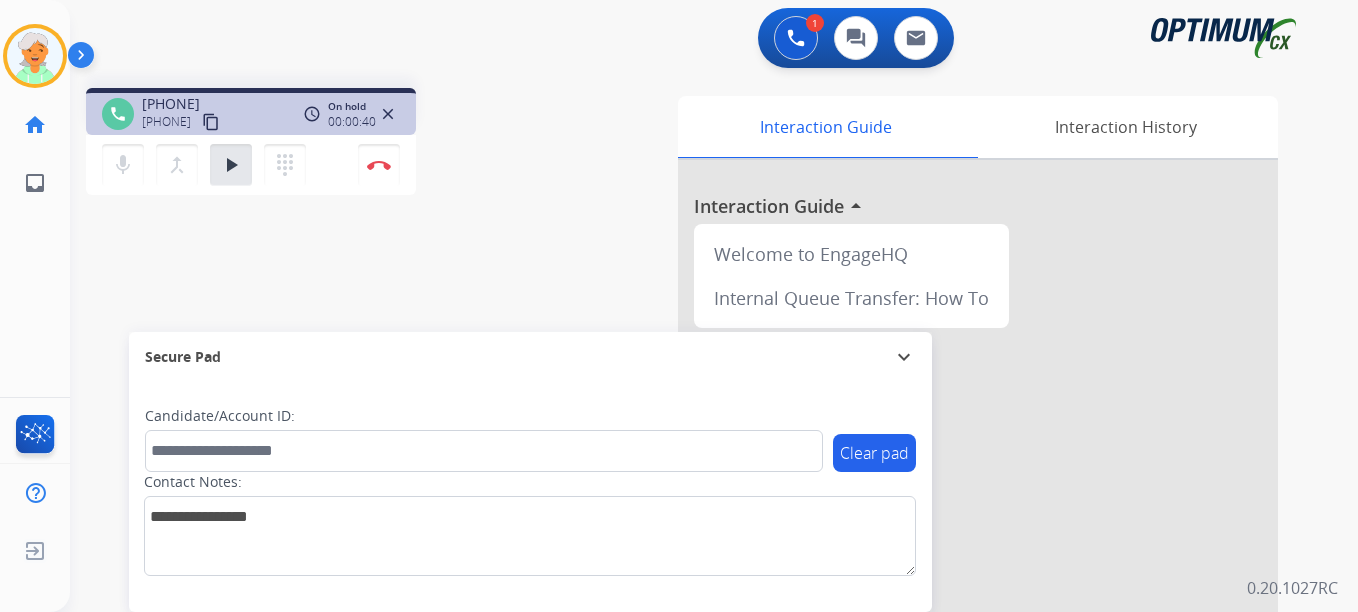 click on "Outbound call Quit Outbound call Quit Schedule interaction + Add to my list  Customer   Date   Duration  ****** ****** ****** ****** ****** ****** Availability  Morning Mid Day Afternoon Customer information Default Phone Default Email Add new + Cancel Schedule  Christi   Busy  Edit Avatar  Agent:   Christi  Routing Profile:  OCX Training home  Home  Home inbox  Emails  Emails  FocalPoints  Help Center  Help Center  Log out  Log out  1 Voice Interactions  0  Chat Interactions   0  Email Interactions phone +14234084426 +14234084426 content_copy access_time Call metrics Queue   00:15 Hold   00:40 Talk   03:23 Total   04:17 On hold 00:00:40 close mic Mute merge_type Bridge play_arrow Hold dialpad Dialpad Disconnect swap_horiz Break voice bridge close_fullscreen Connect 3-Way Call merge_type Separate 3-Way Call  Interaction Guide   Interaction History  Interaction Guide arrow_drop_up  Welcome to EngageHQ   Internal Queue Transfer: How To  Secure Pad expand_more Clear pad Contact Notes:" at bounding box center (679, 306) 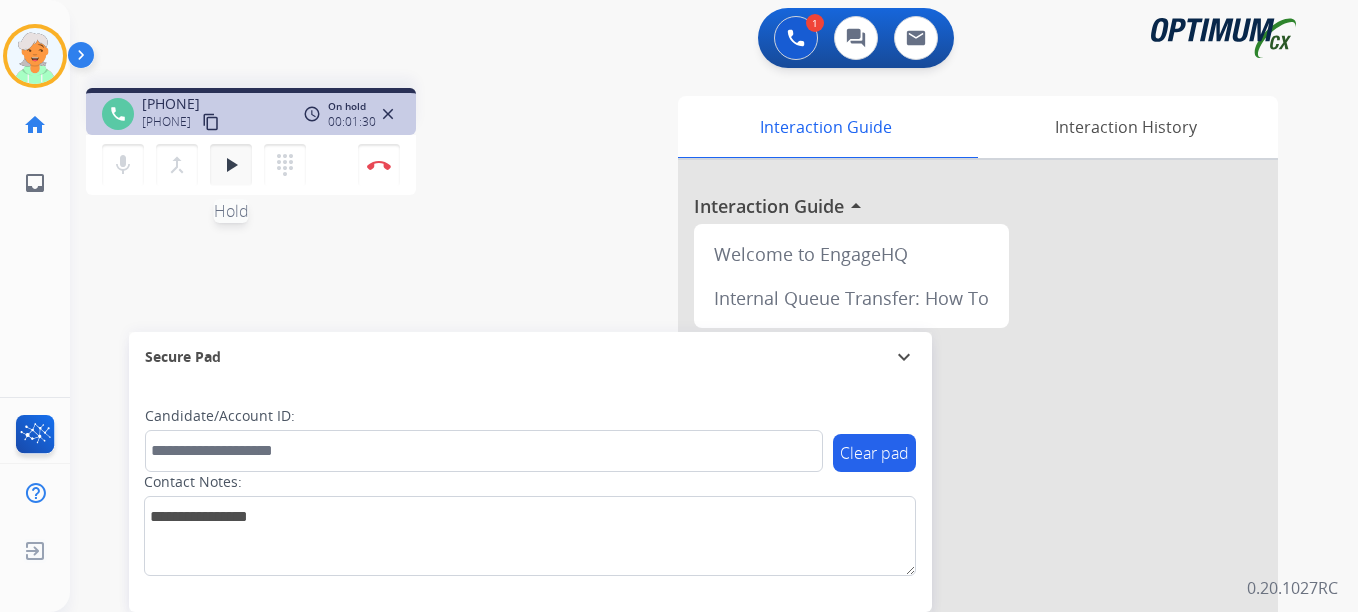 click on "play_arrow" at bounding box center (231, 165) 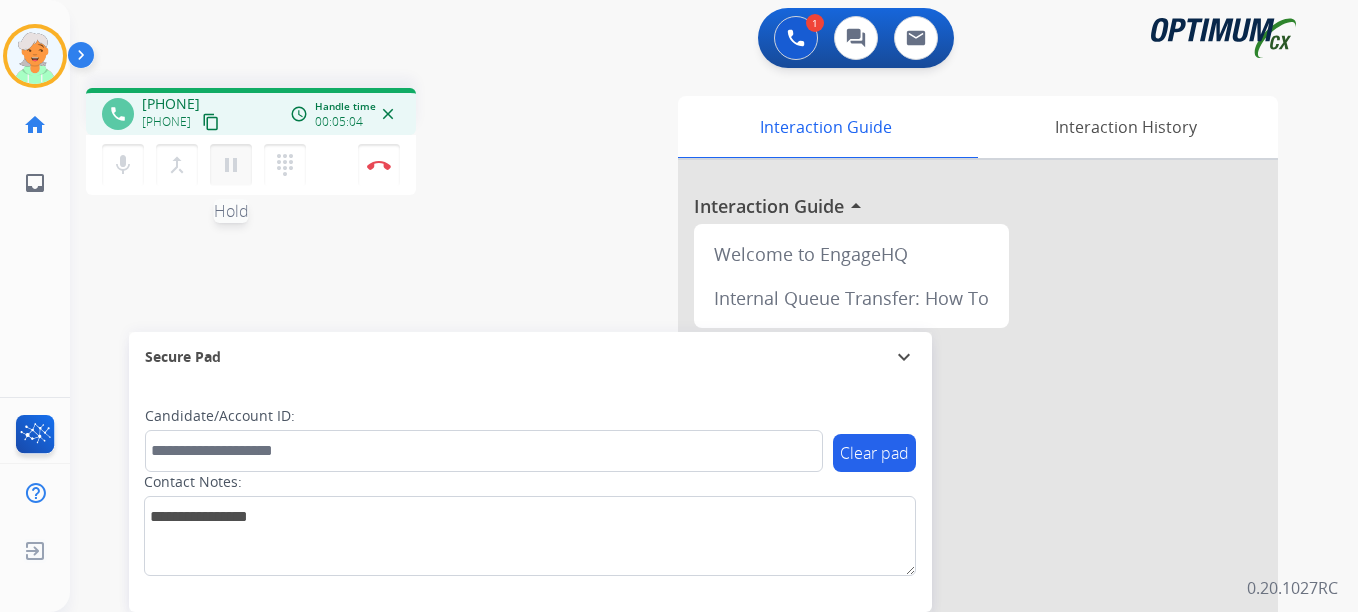 click on "pause" at bounding box center [231, 165] 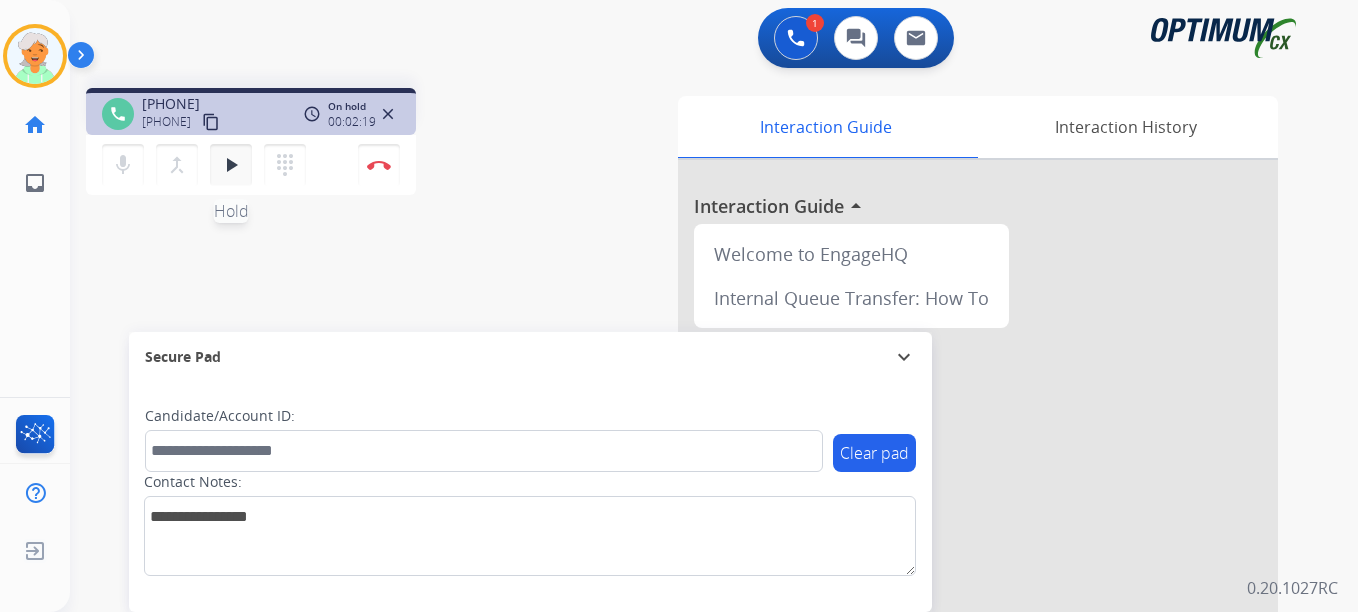 click on "play_arrow" at bounding box center [231, 165] 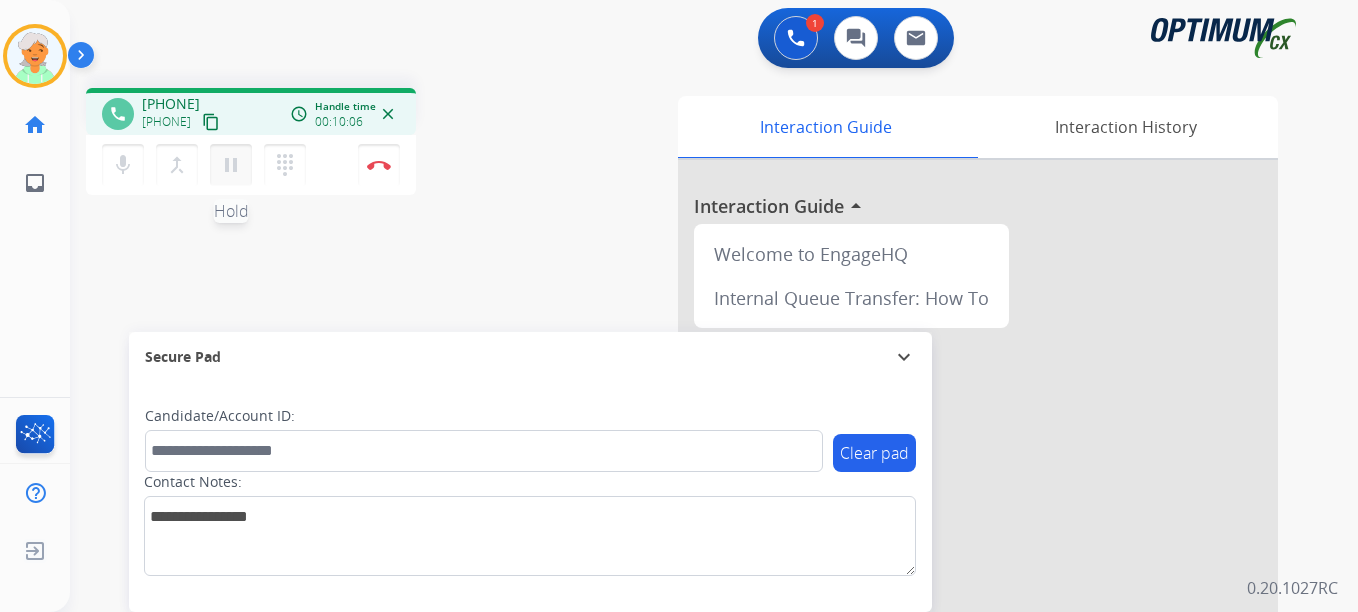 click on "pause" at bounding box center (231, 165) 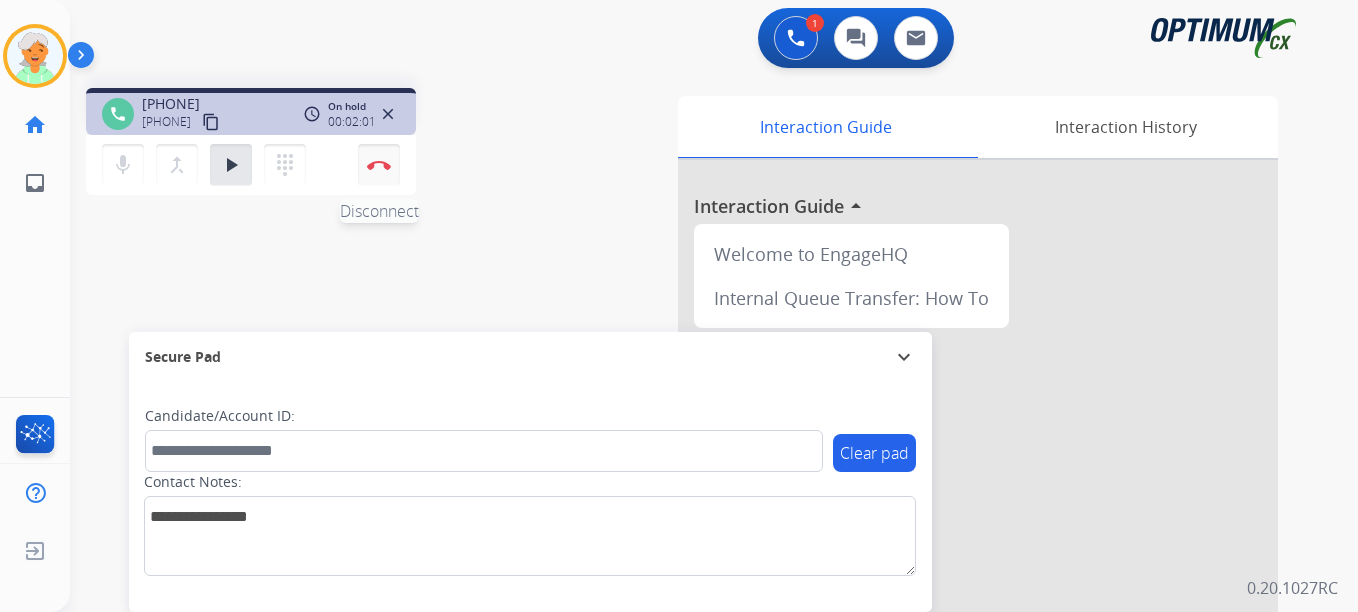 click on "Disconnect" at bounding box center (379, 165) 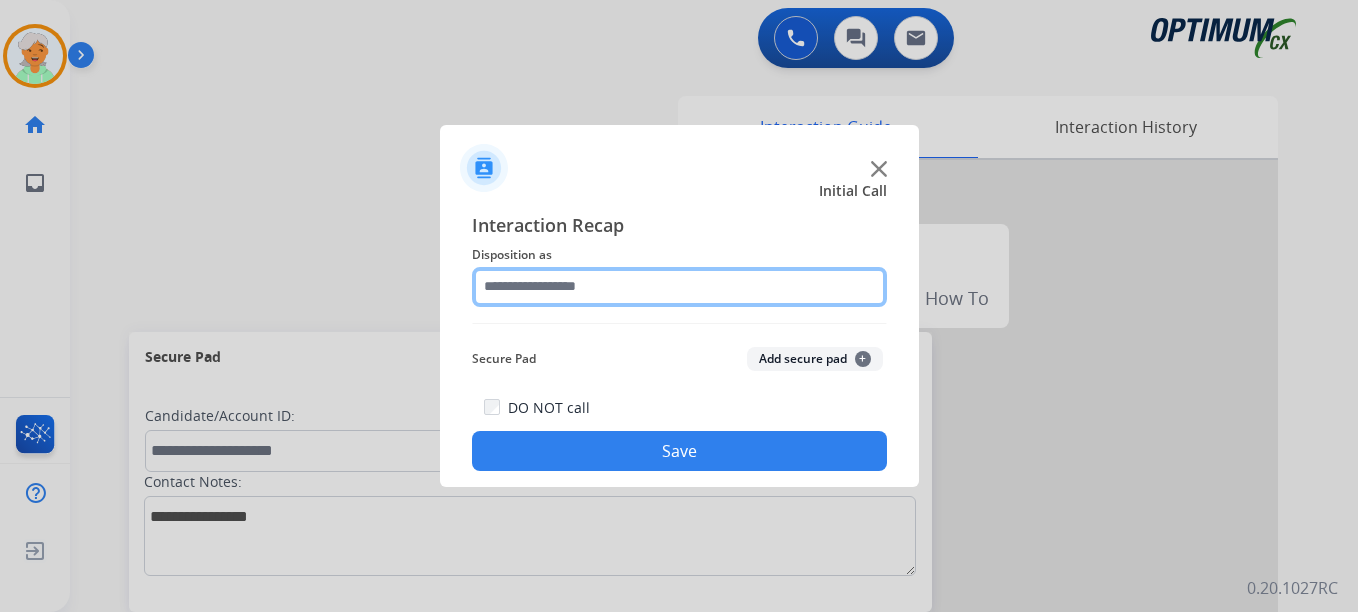 click 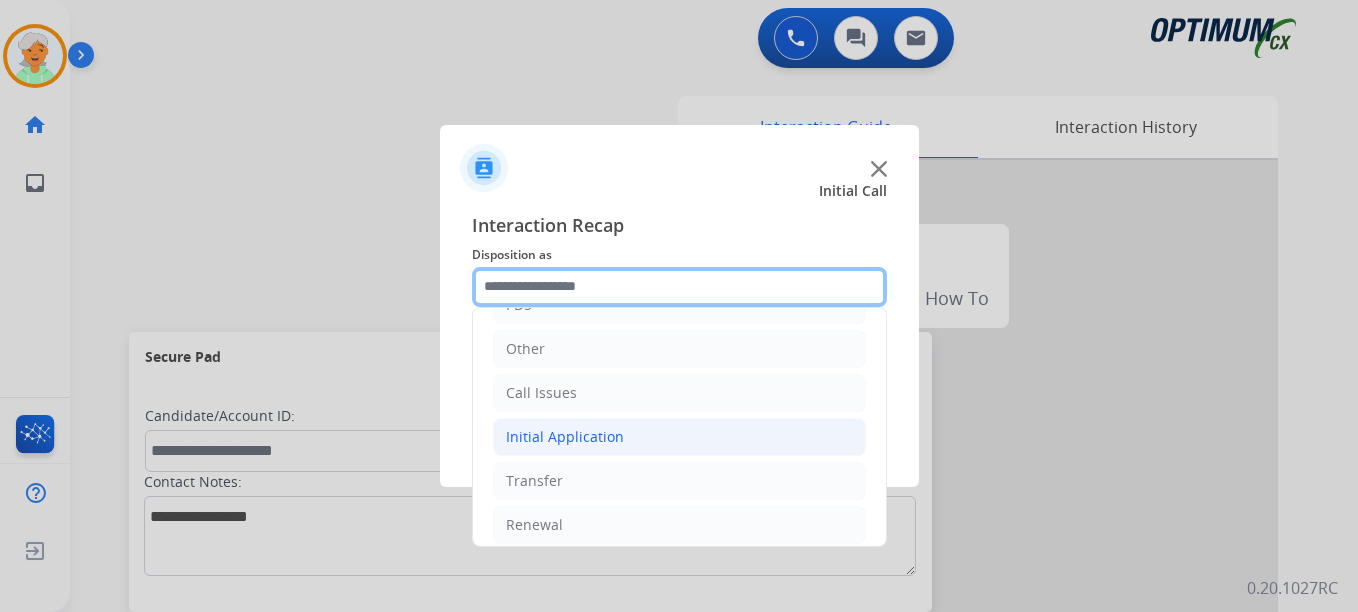 scroll, scrollTop: 136, scrollLeft: 0, axis: vertical 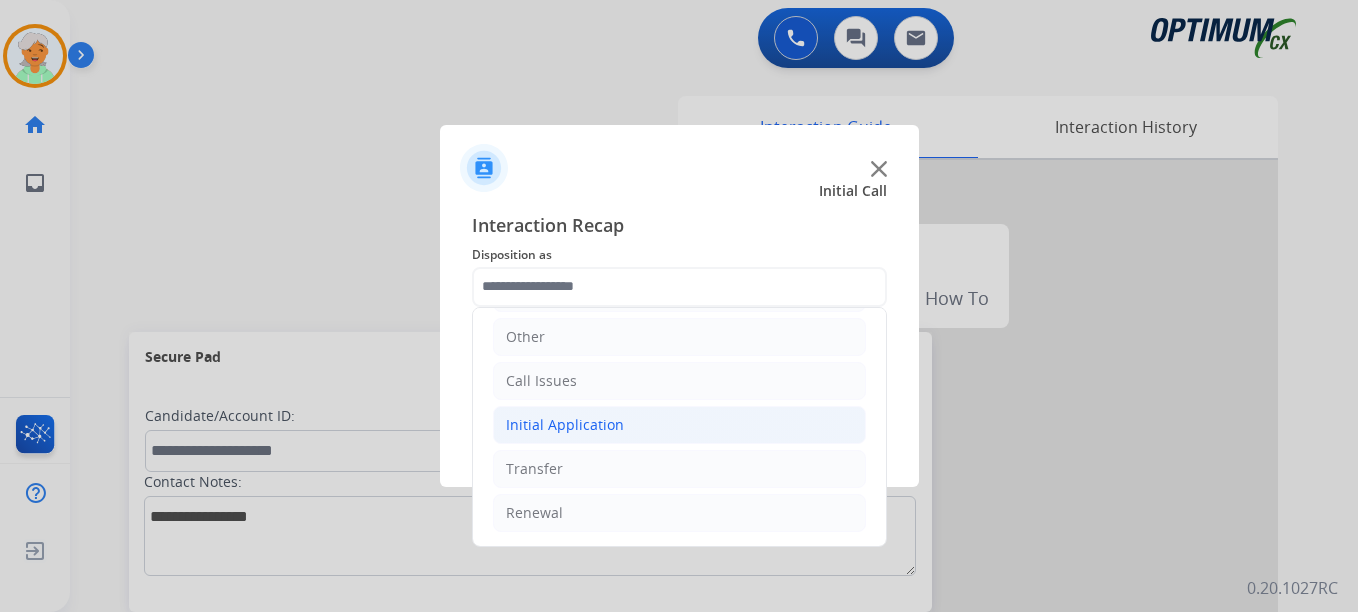 click on "Initial Application" 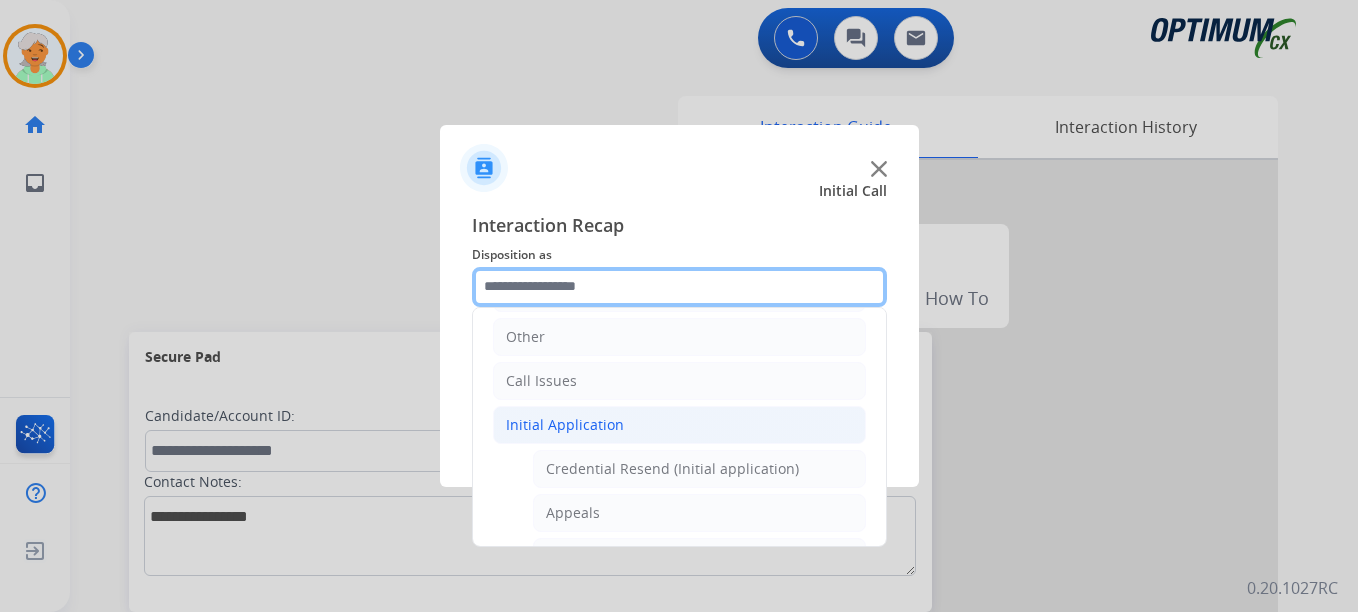 scroll, scrollTop: 236, scrollLeft: 0, axis: vertical 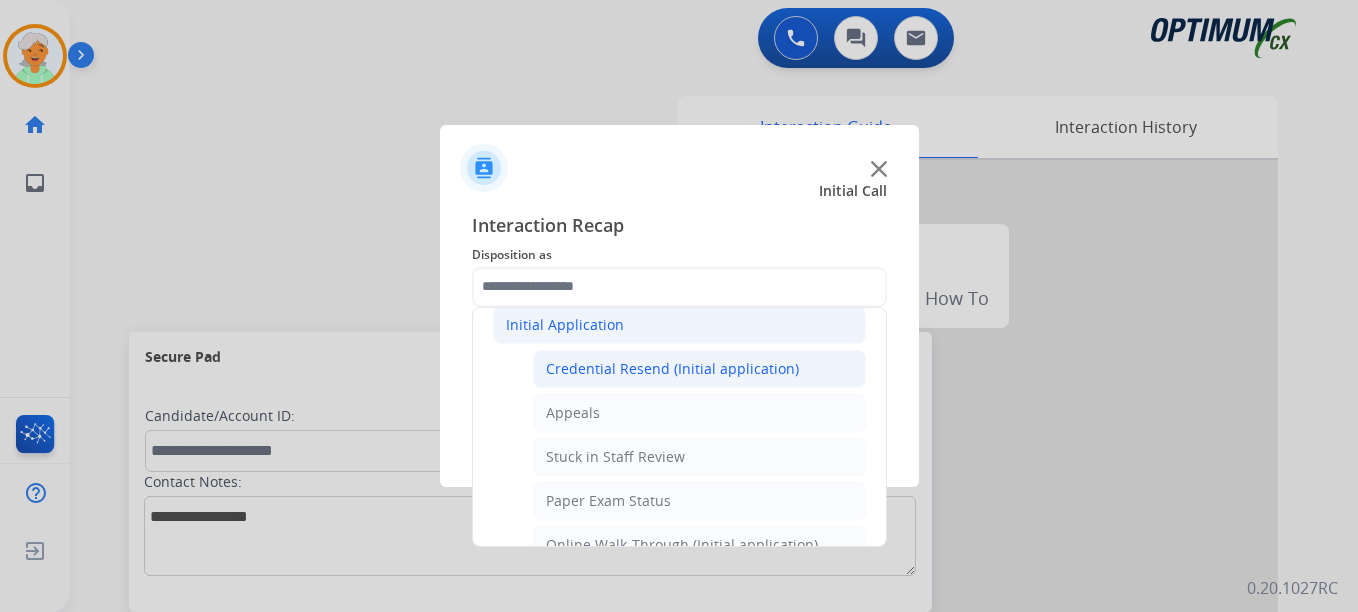 click on "Credential Resend (Initial application)" 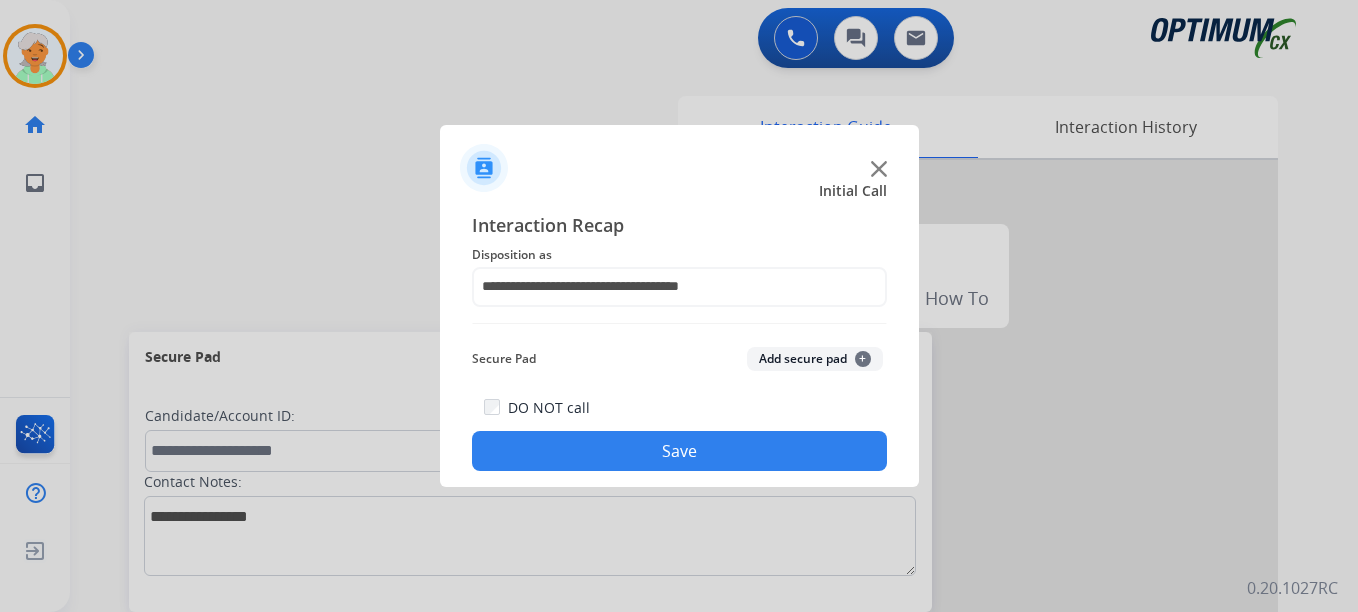 click on "Save" 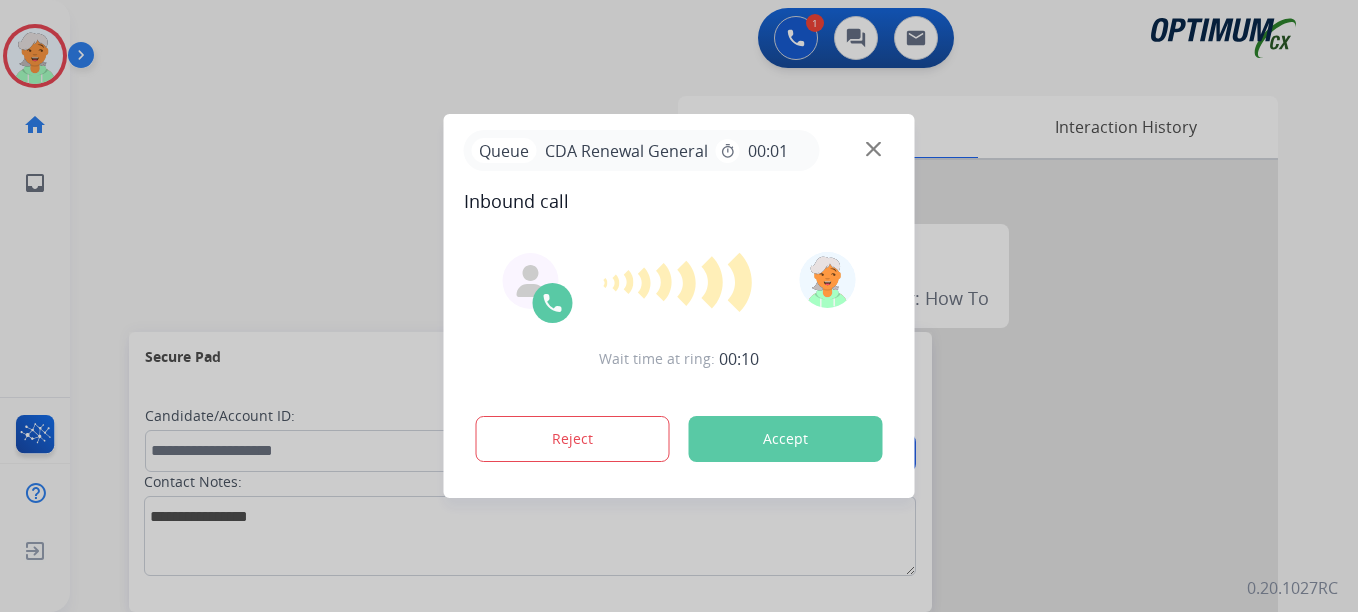click on "Accept" at bounding box center [786, 439] 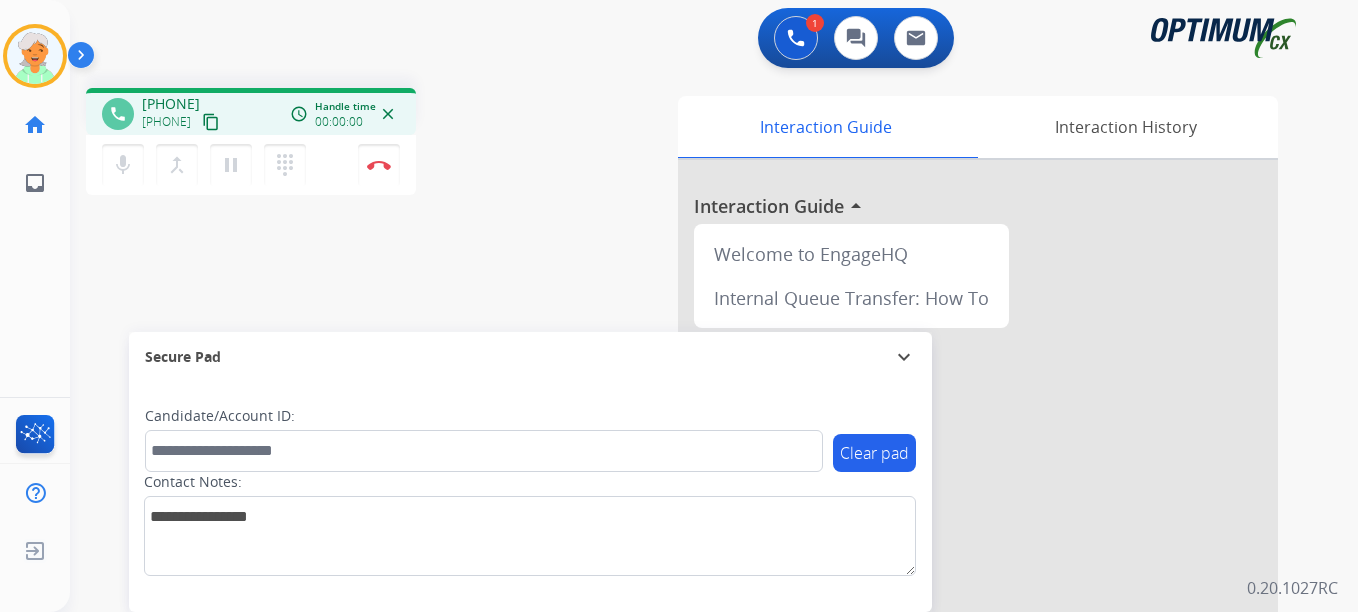 click on "content_copy" at bounding box center (211, 122) 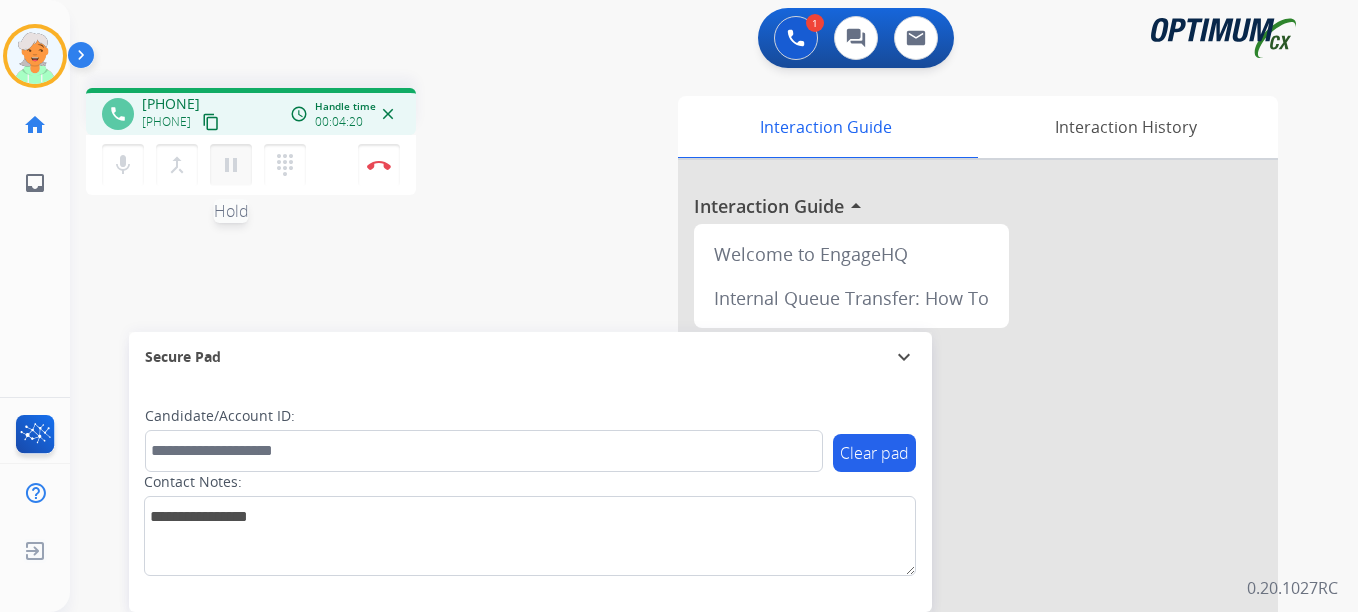click on "pause" at bounding box center [231, 165] 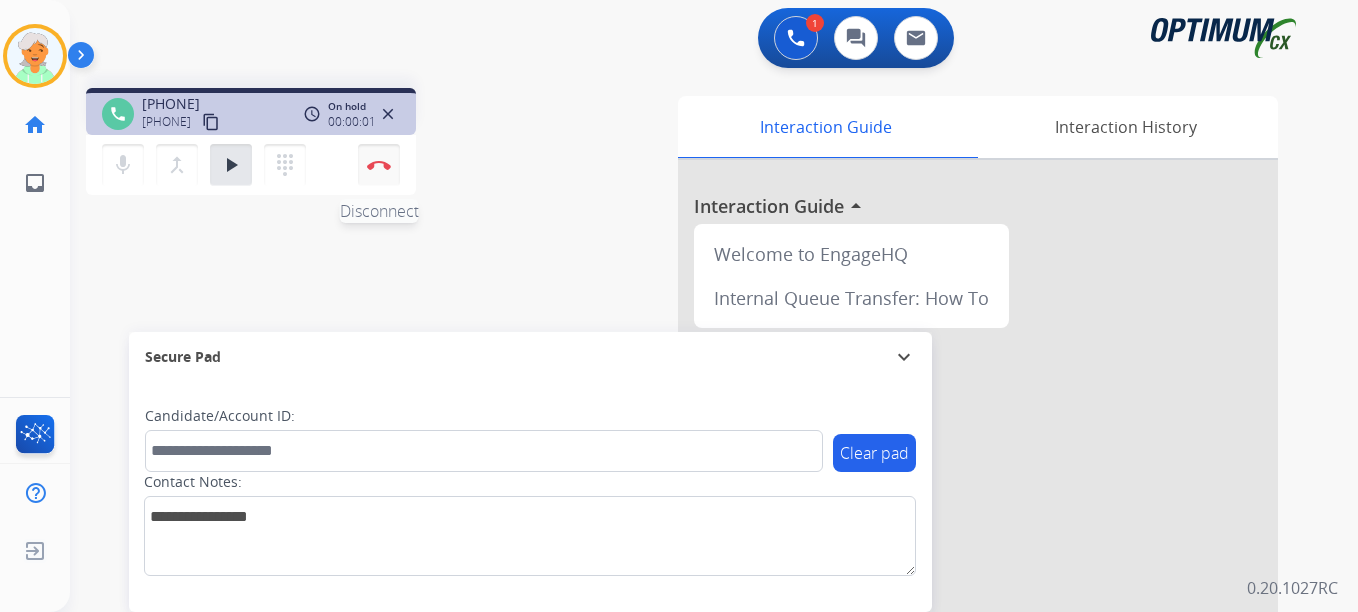 click at bounding box center [379, 165] 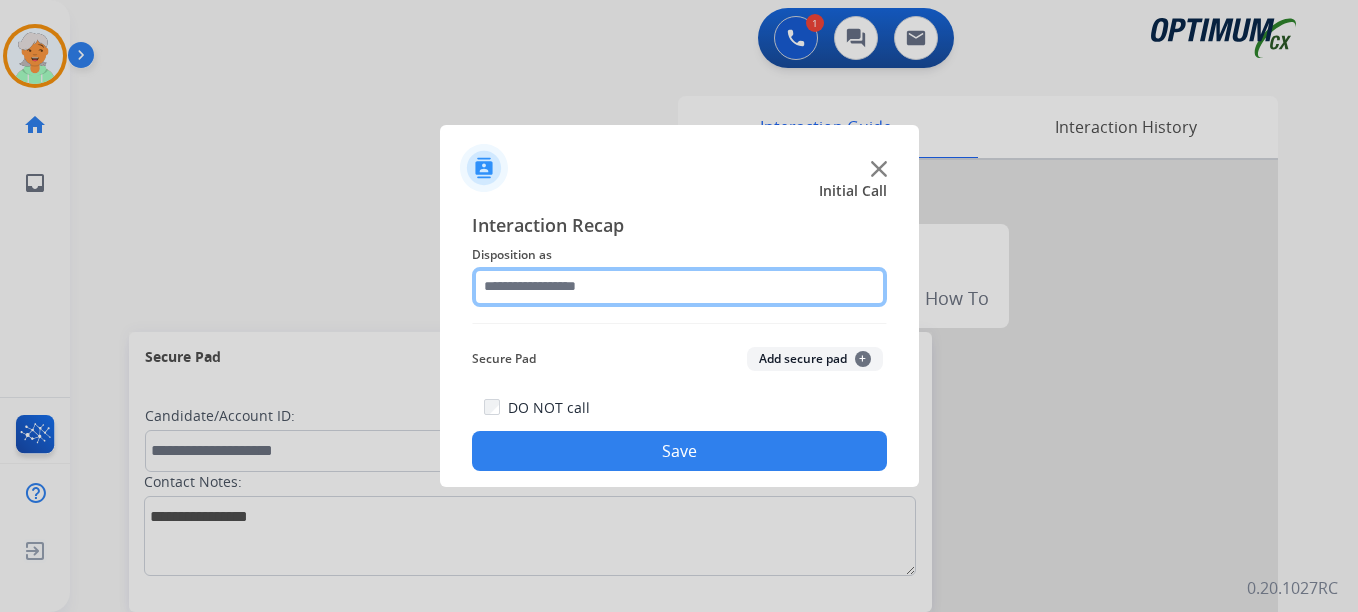 click 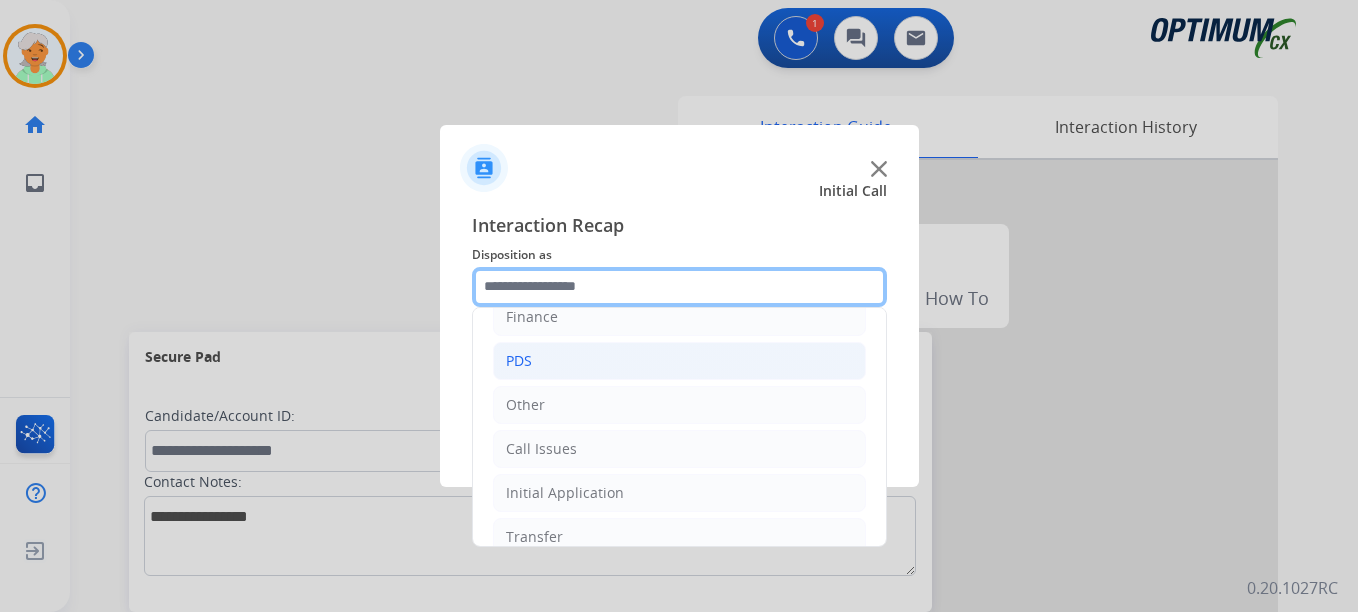 scroll, scrollTop: 136, scrollLeft: 0, axis: vertical 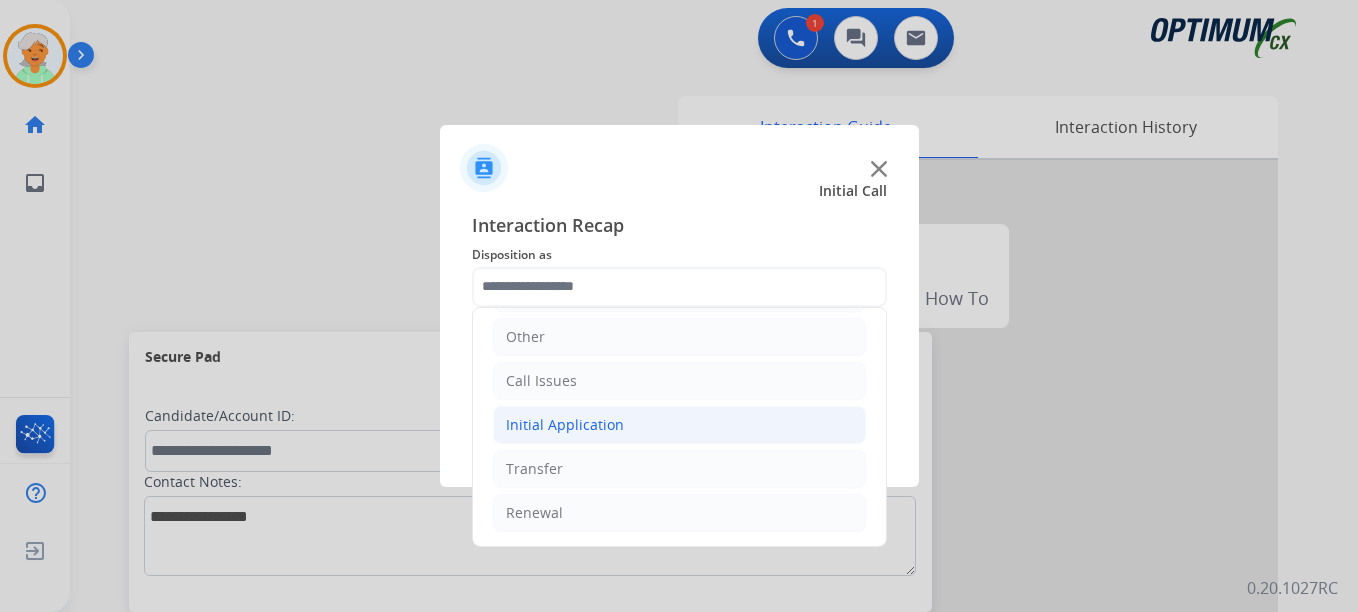 click on "Initial Application" 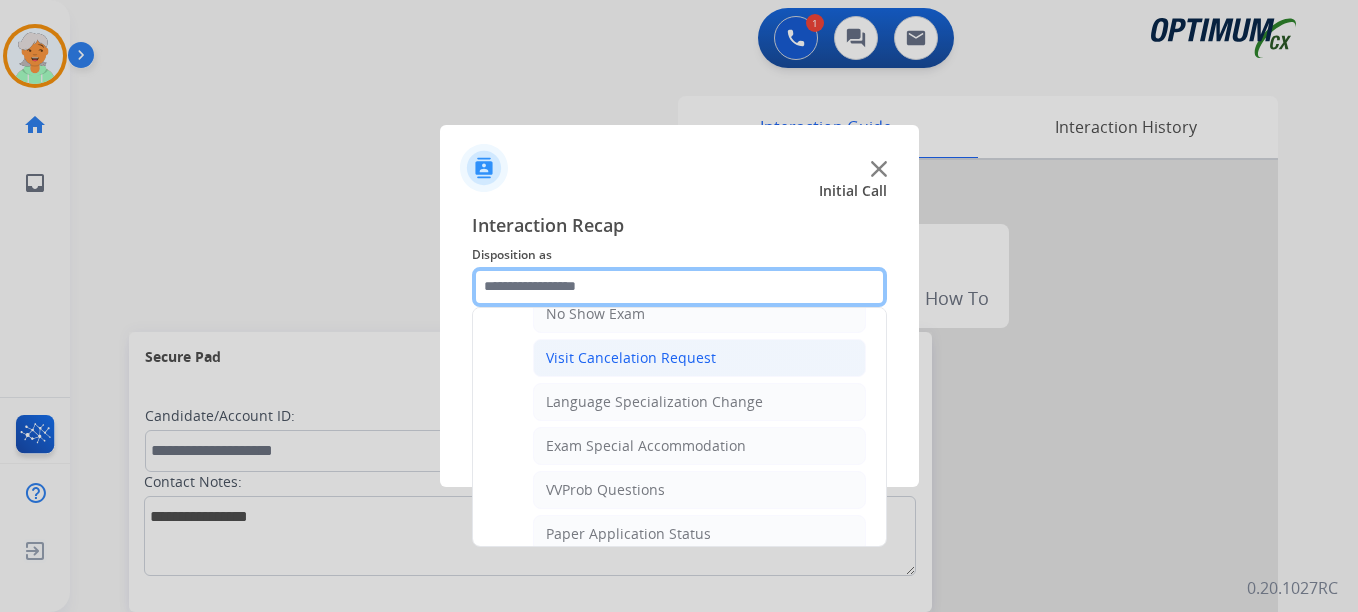 scroll, scrollTop: 1036, scrollLeft: 0, axis: vertical 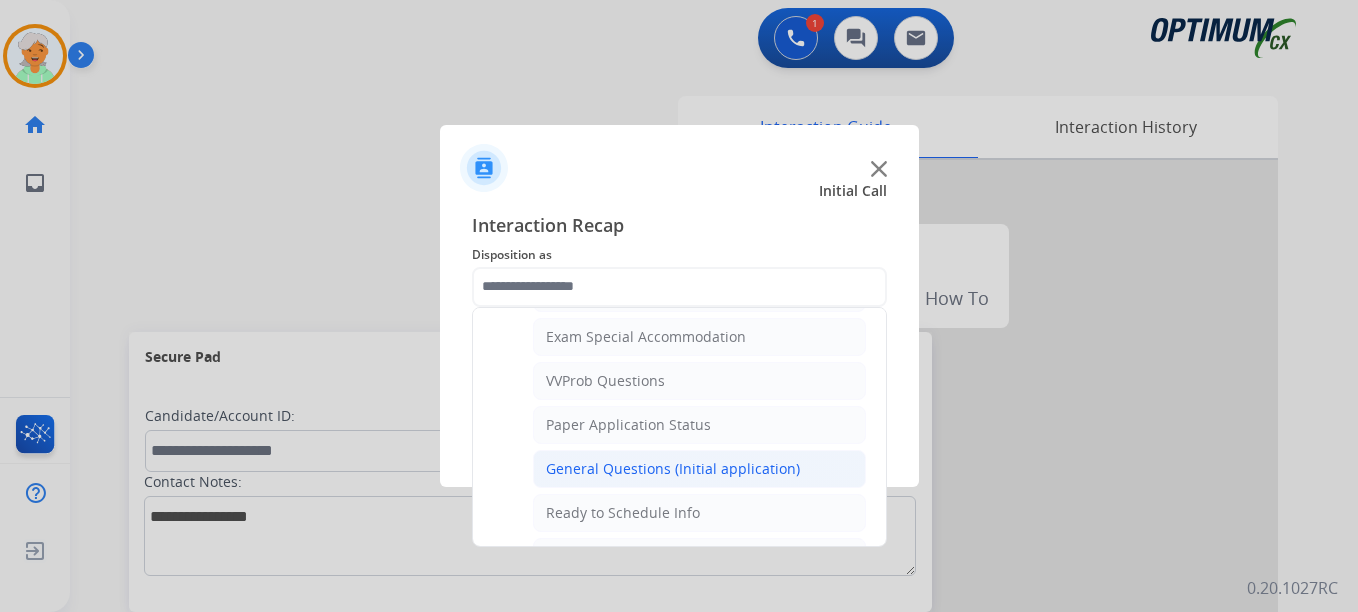 click on "General Questions (Initial application)" 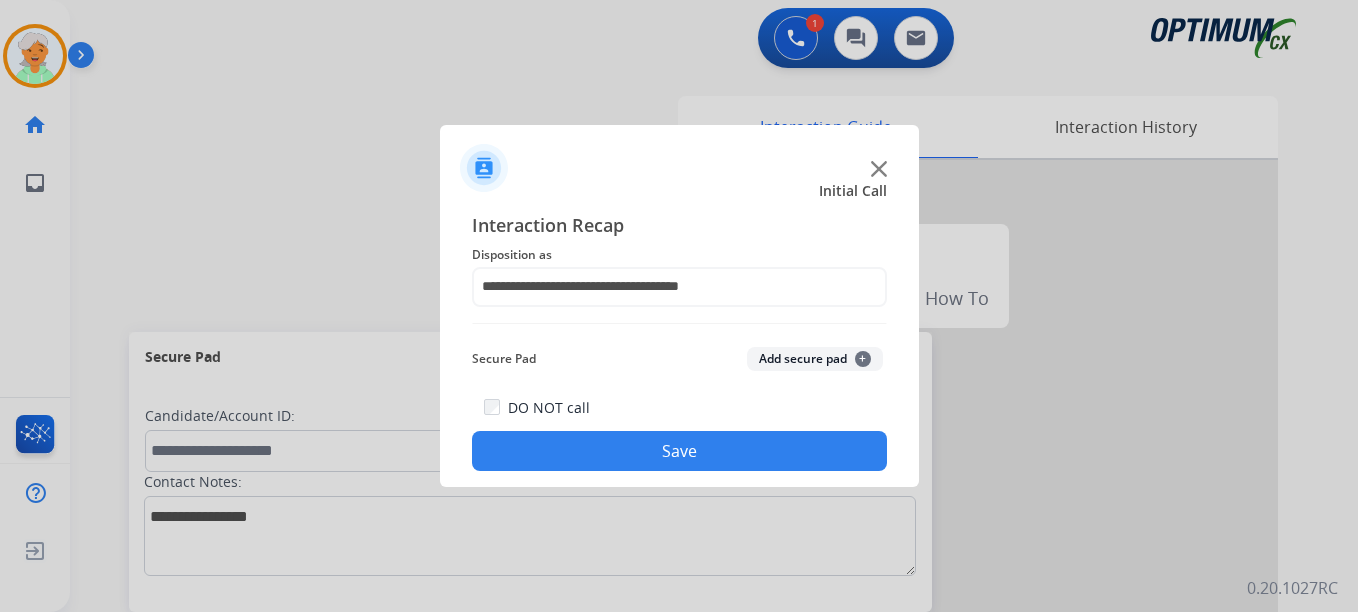 click on "Save" 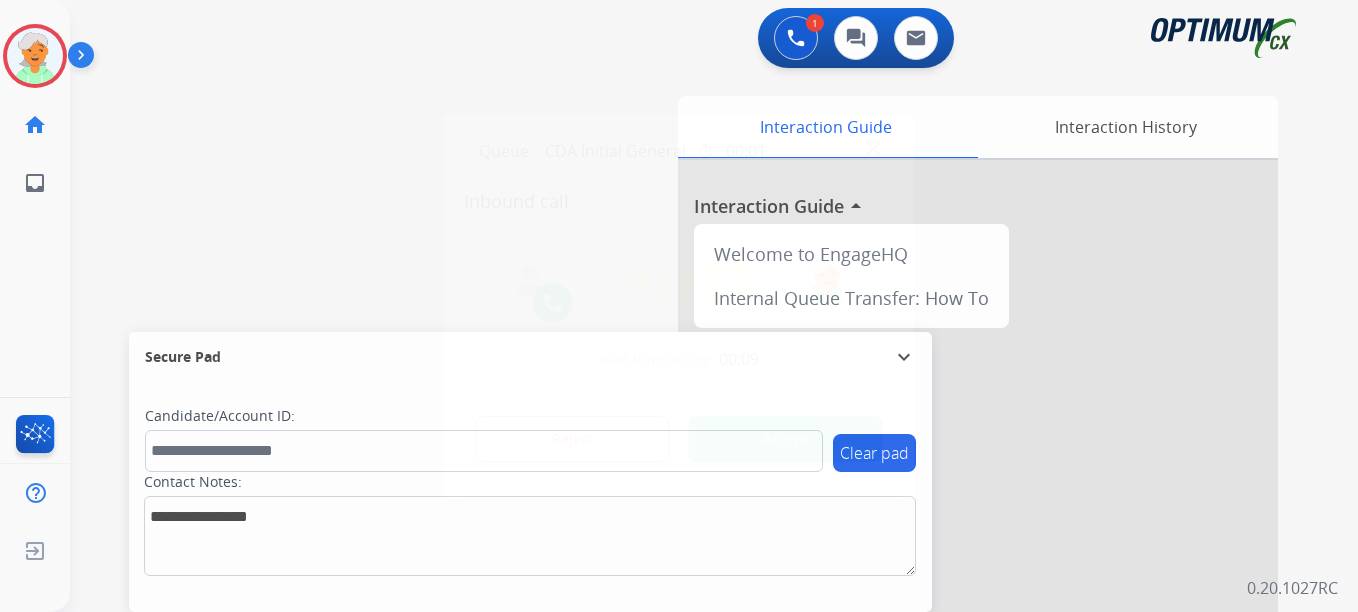click on "Accept" at bounding box center (786, 439) 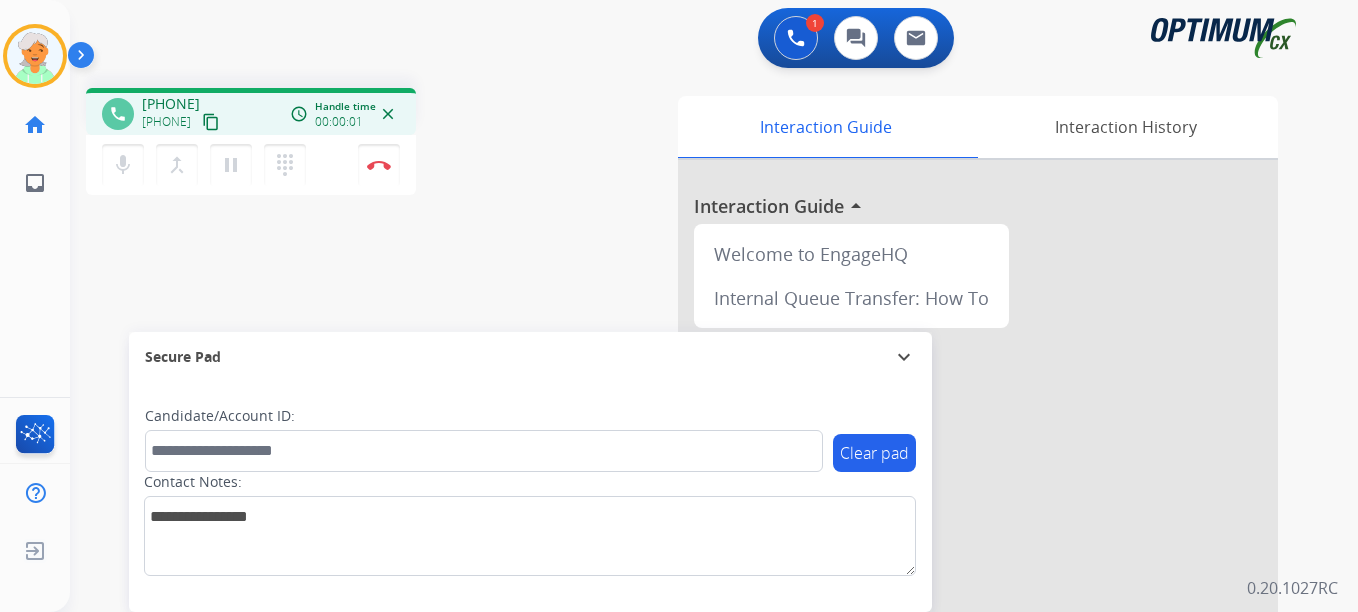 click on "content_copy" at bounding box center (211, 122) 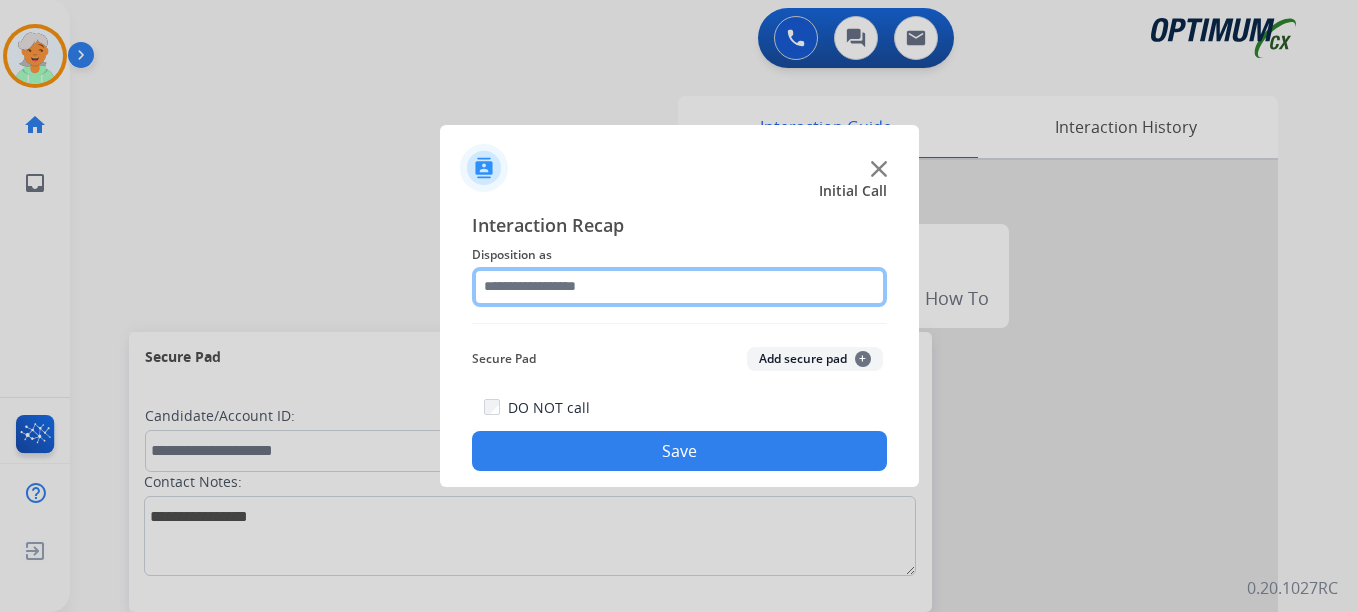 click 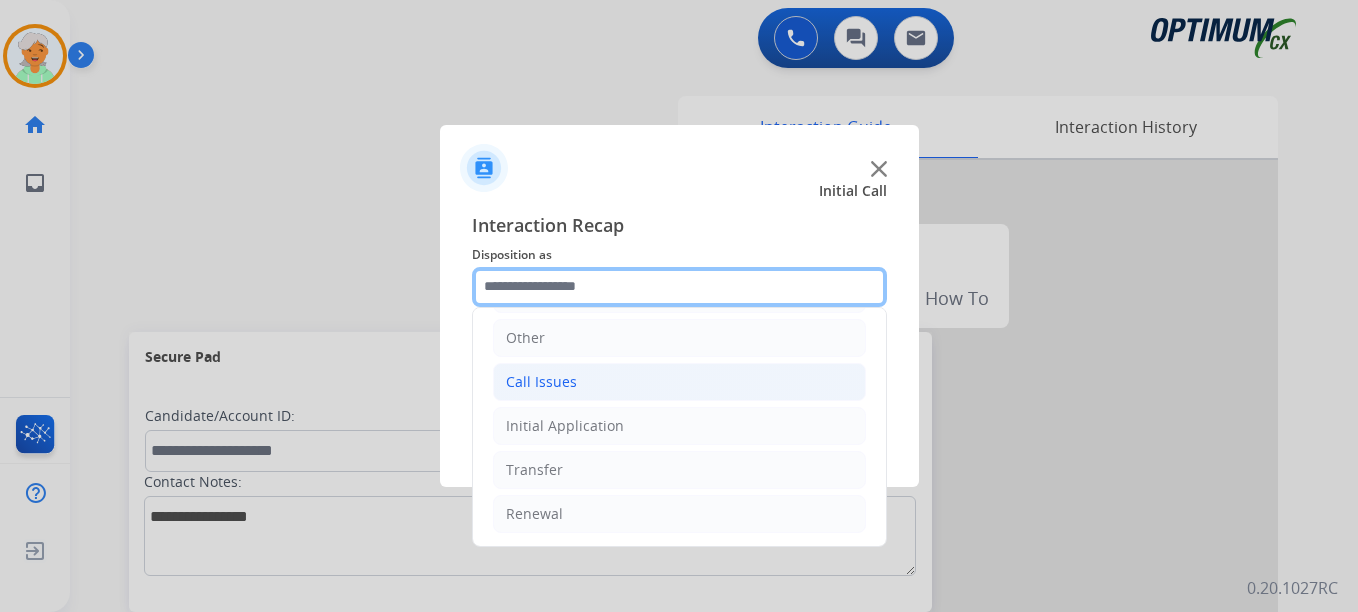 scroll, scrollTop: 136, scrollLeft: 0, axis: vertical 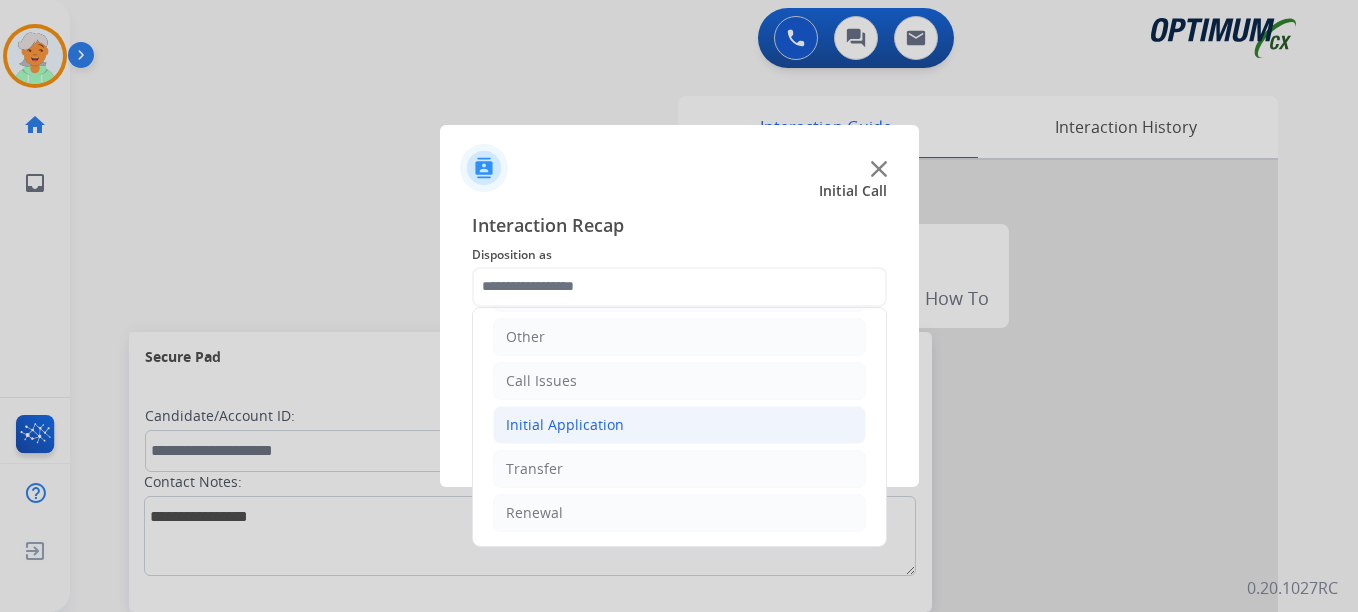 click on "Initial Application" 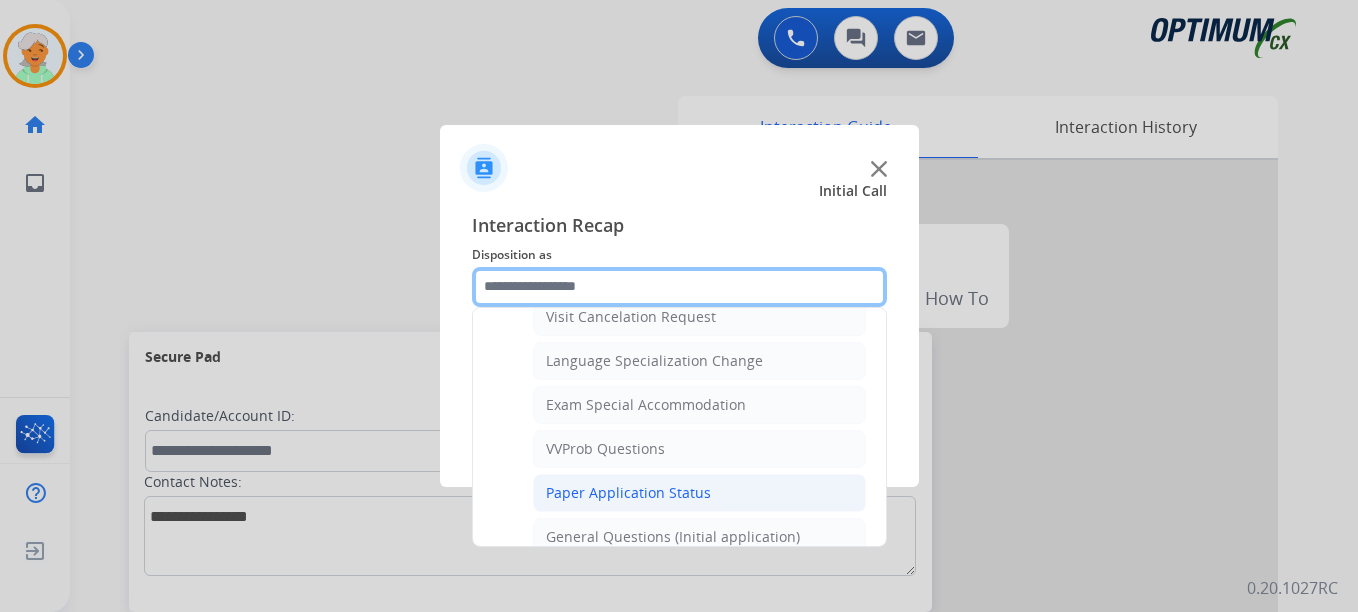 scroll, scrollTop: 1012, scrollLeft: 0, axis: vertical 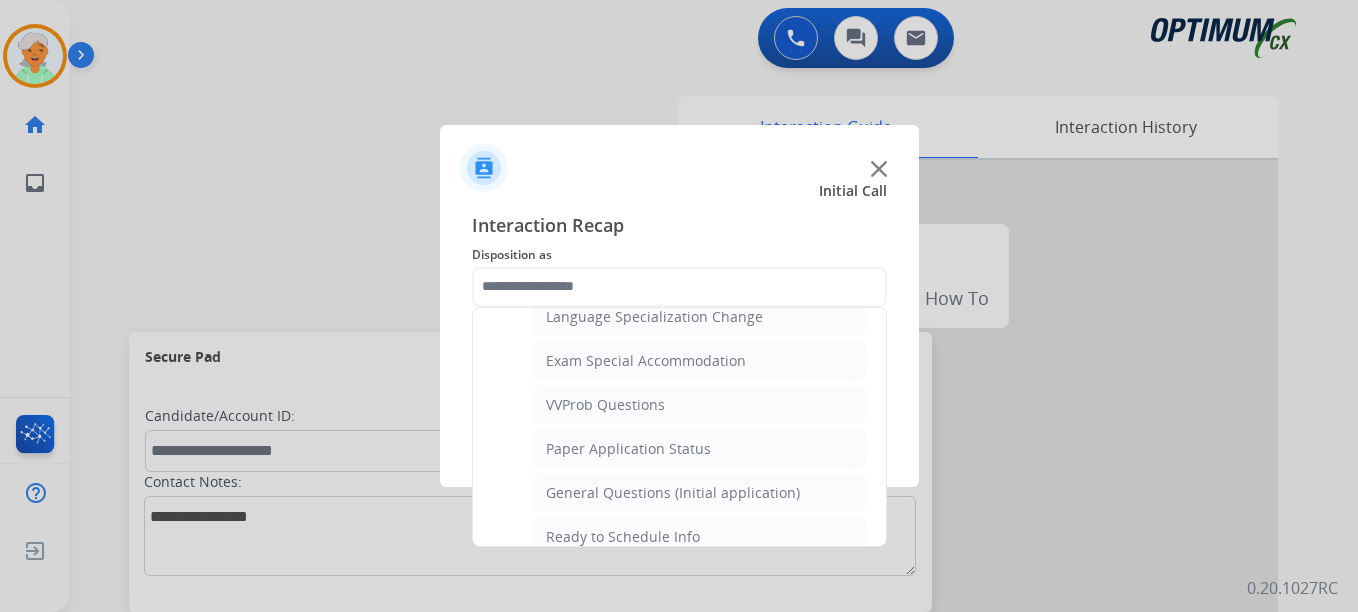 click on "Initial Call" 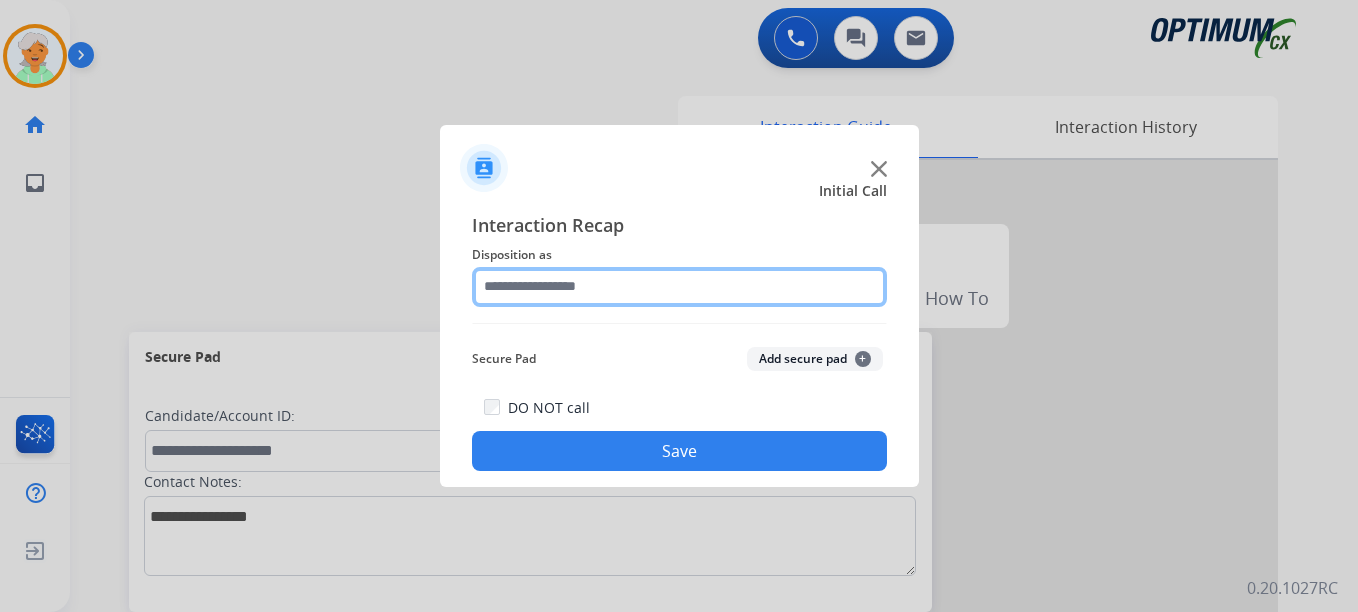 click 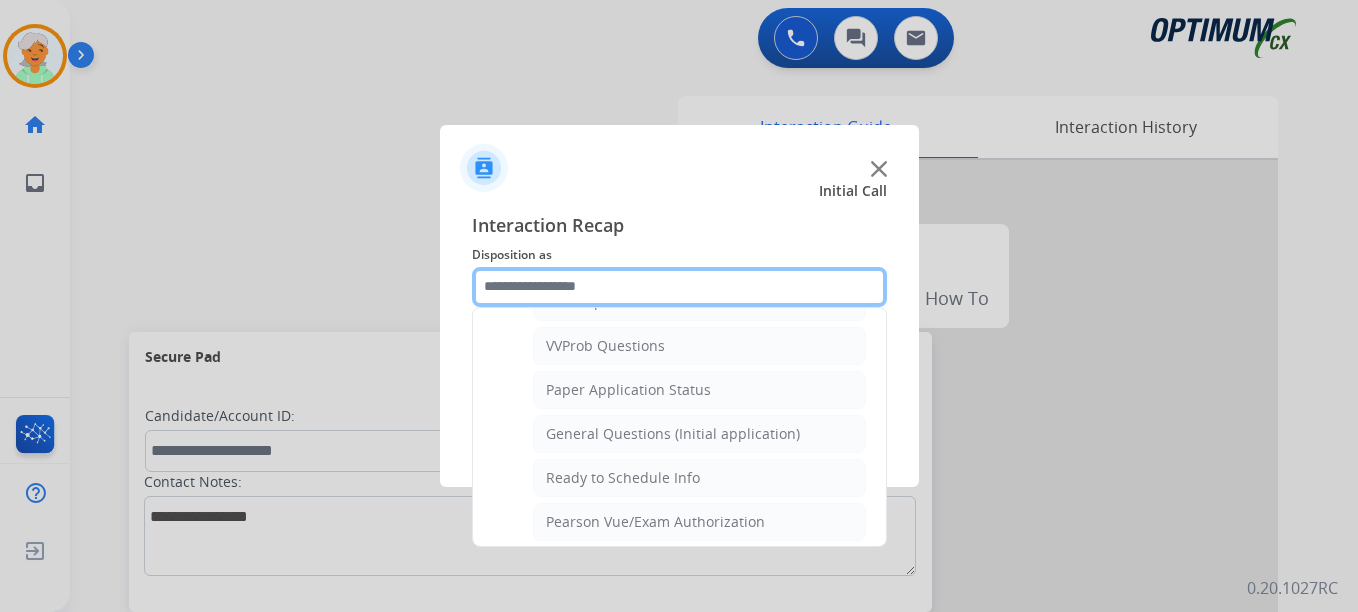 scroll, scrollTop: 1100, scrollLeft: 0, axis: vertical 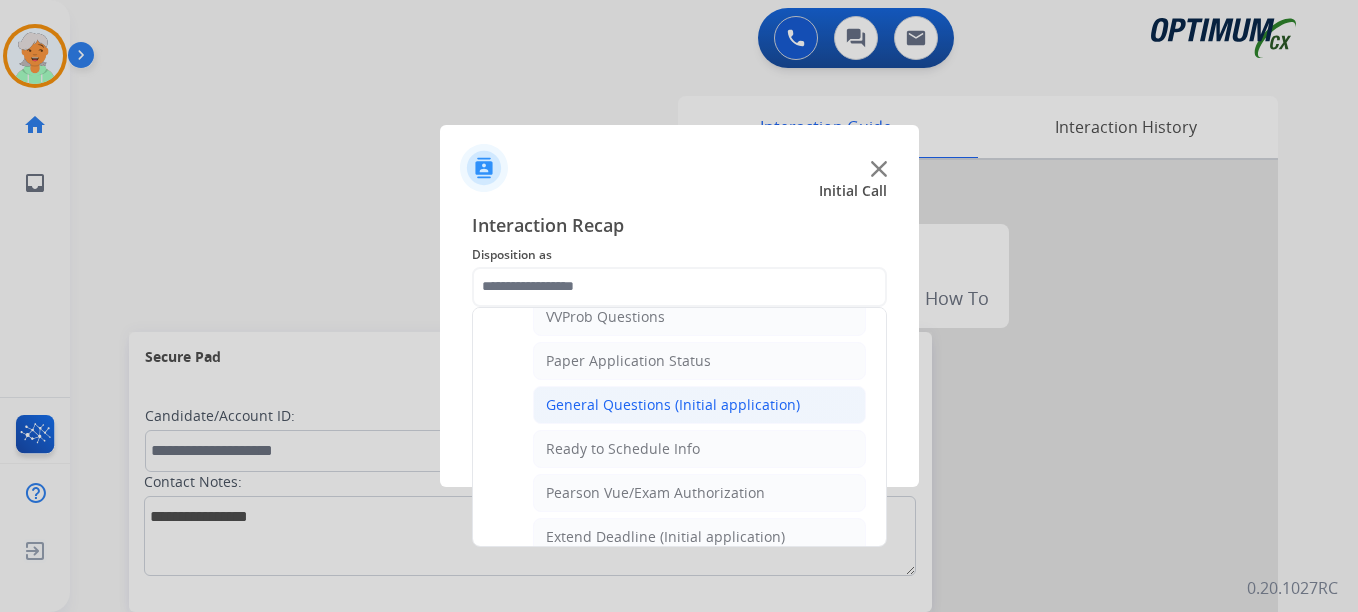 click on "General Questions (Initial application)" 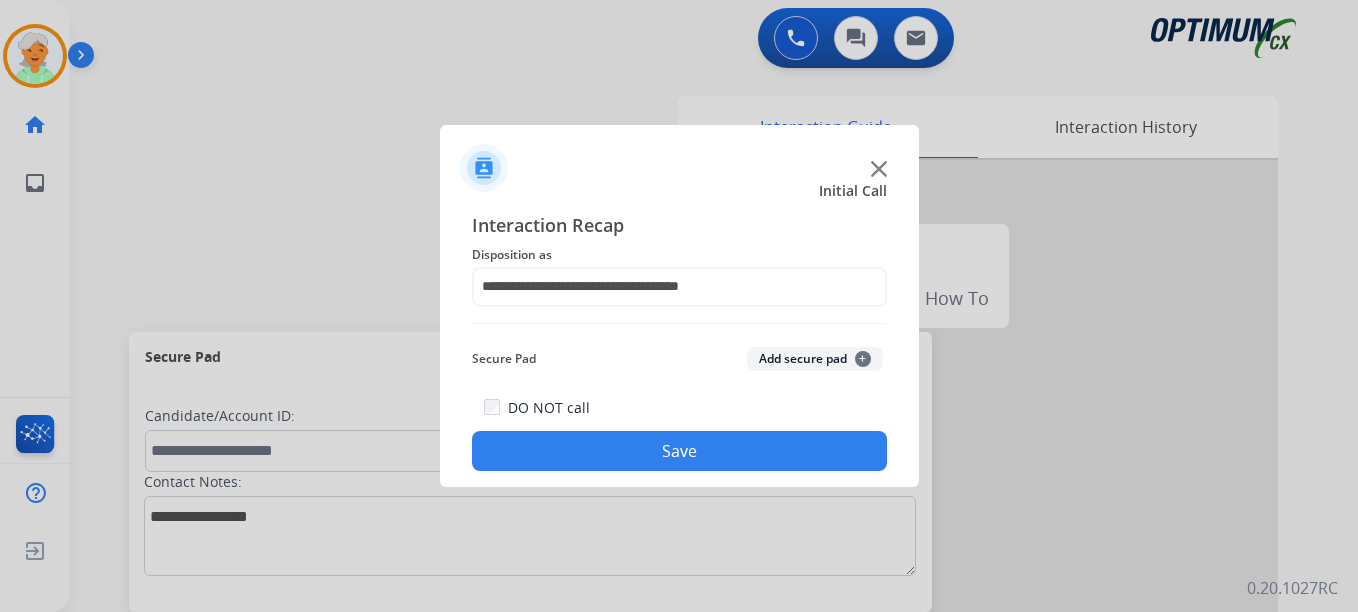click on "Save" 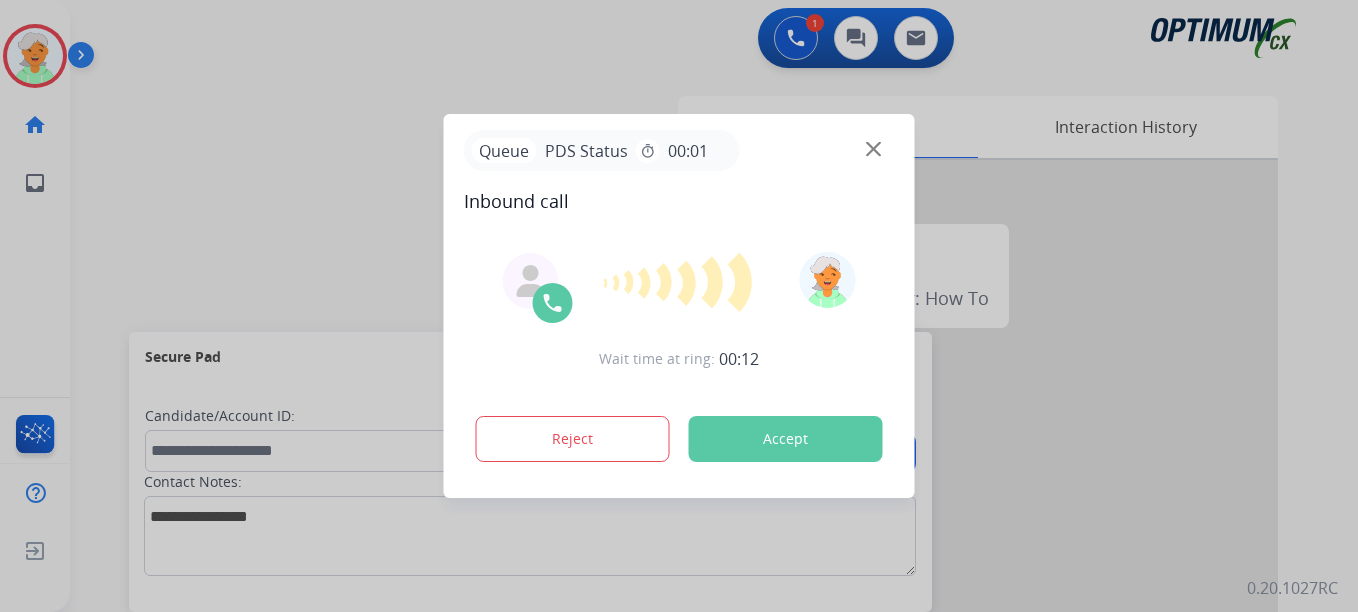 click on "Accept" at bounding box center [786, 439] 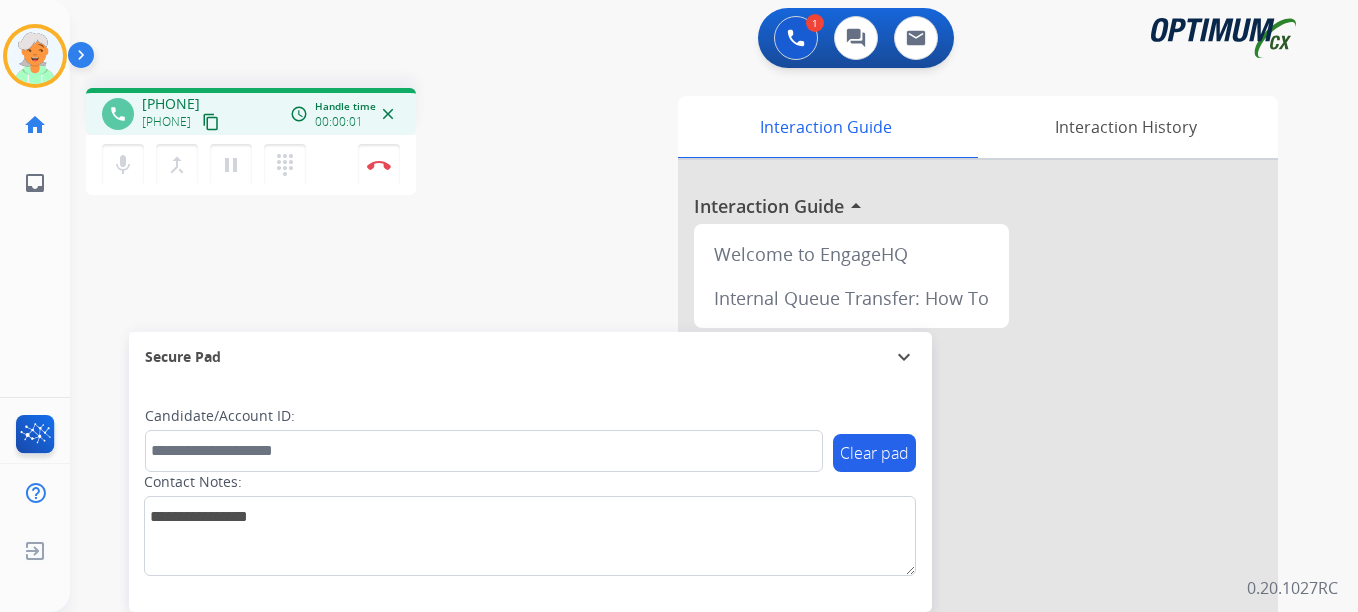 click on "content_copy" at bounding box center [211, 122] 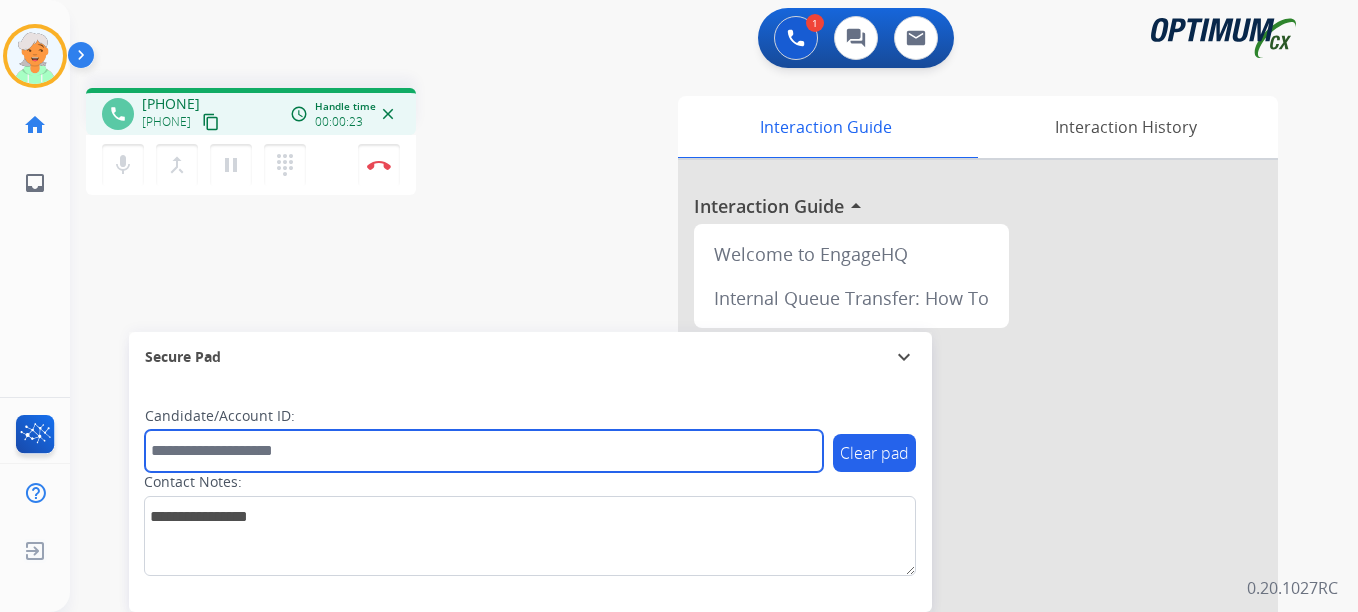 click at bounding box center (484, 451) 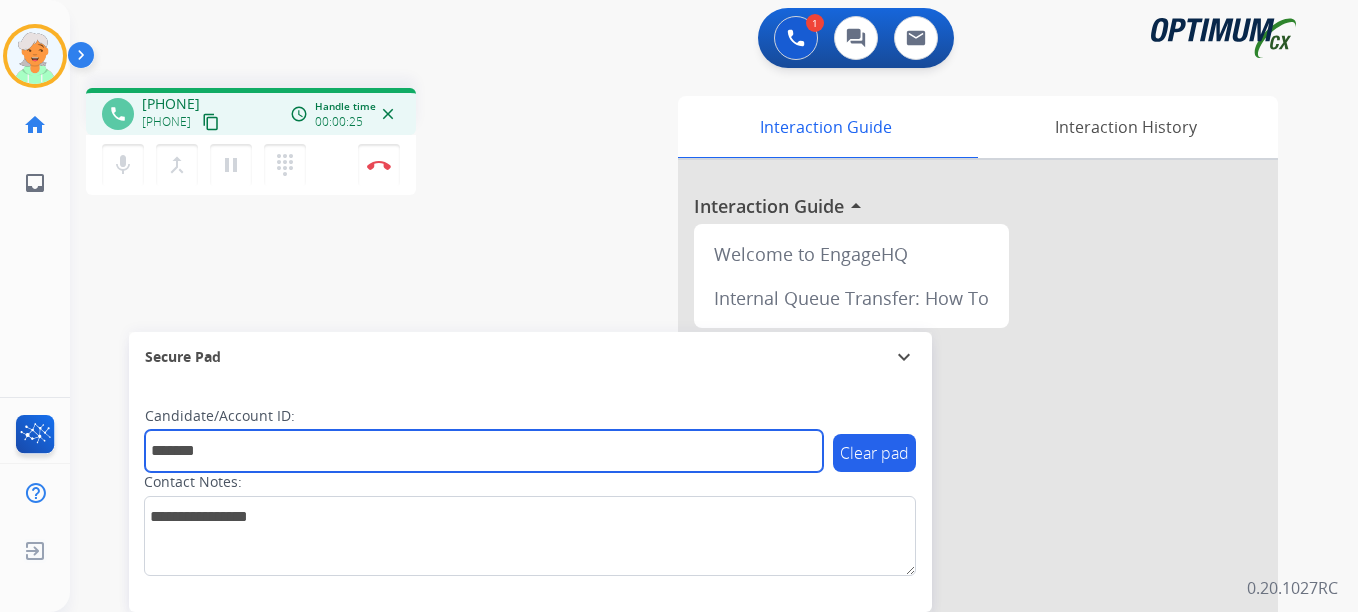 type on "*******" 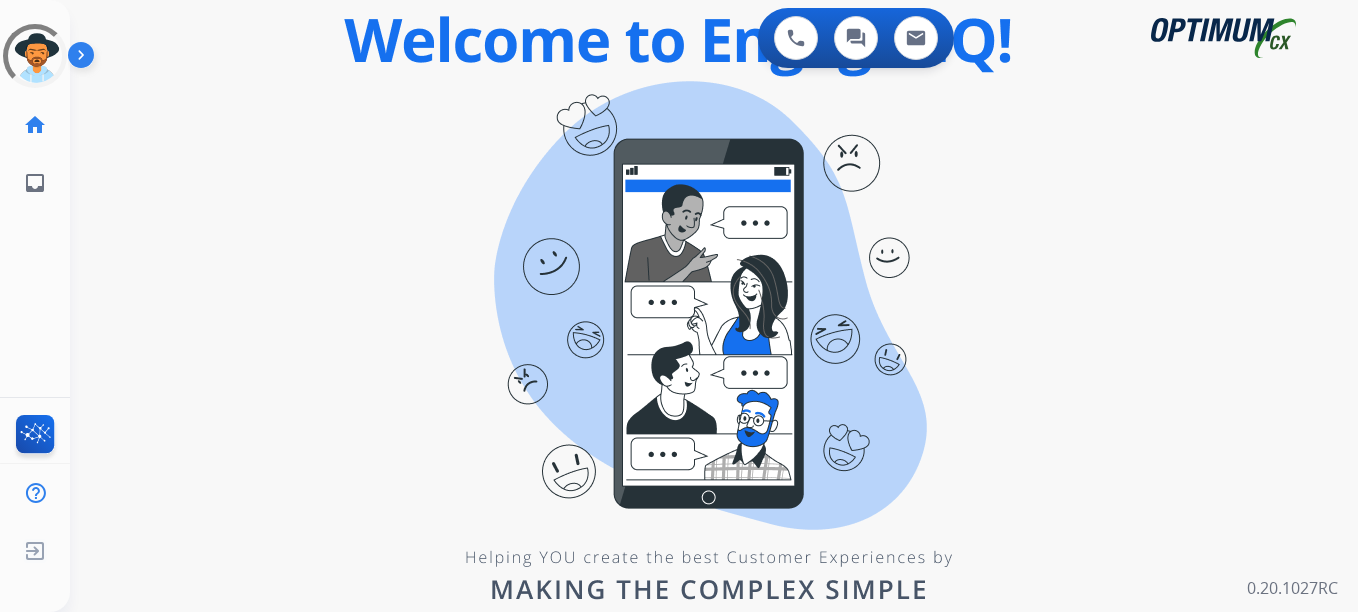 scroll, scrollTop: 0, scrollLeft: 0, axis: both 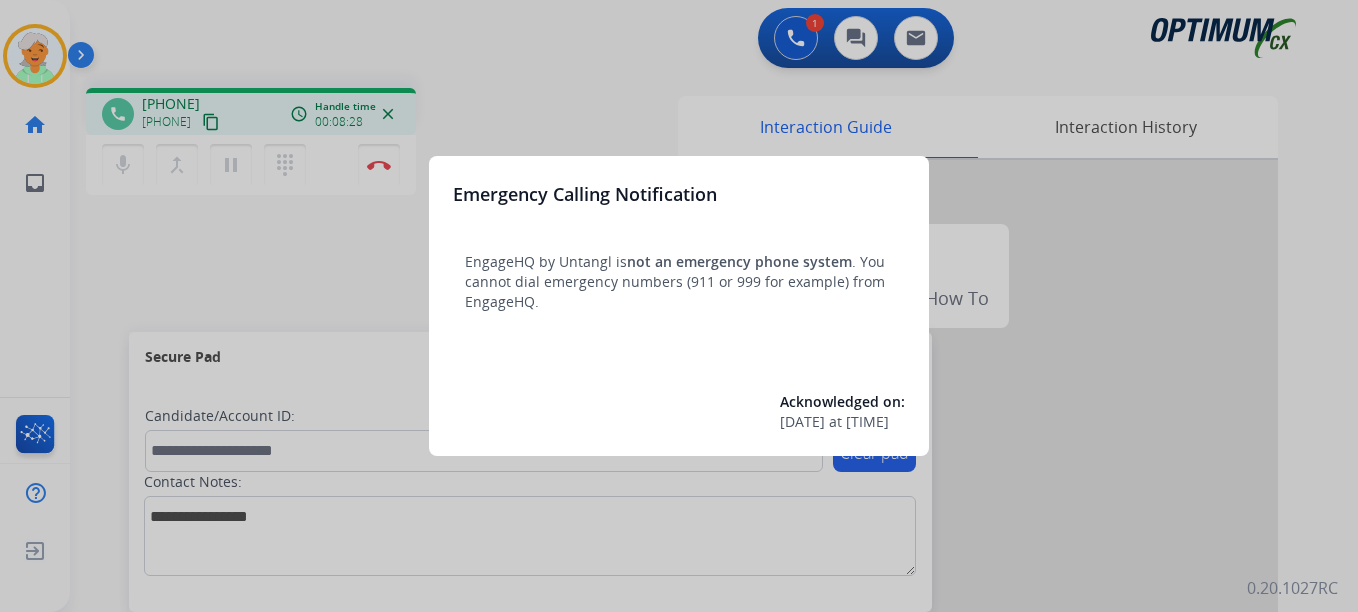 click at bounding box center (679, 306) 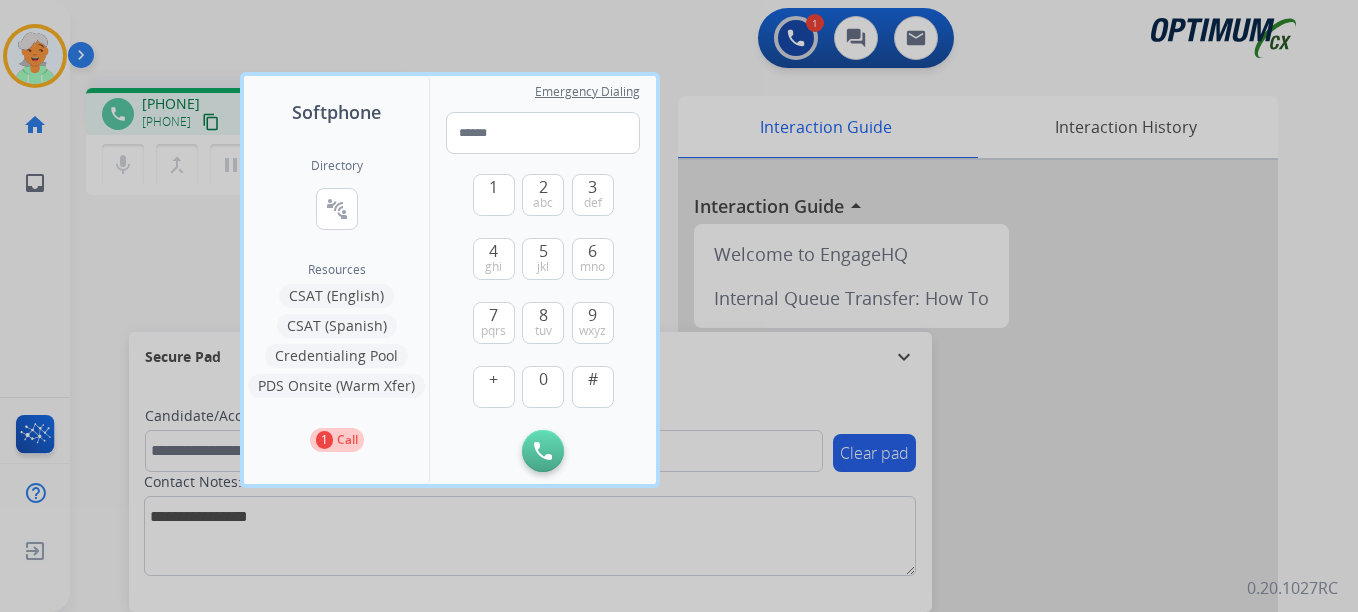 click at bounding box center [679, 306] 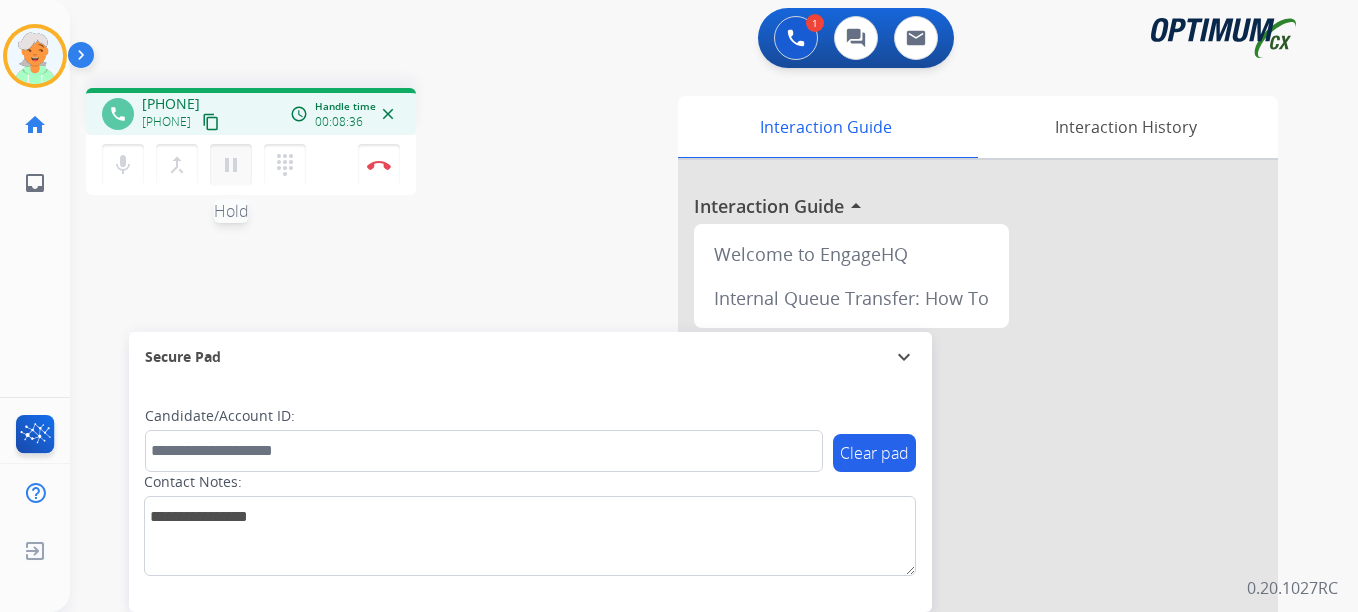 click on "pause" at bounding box center [231, 165] 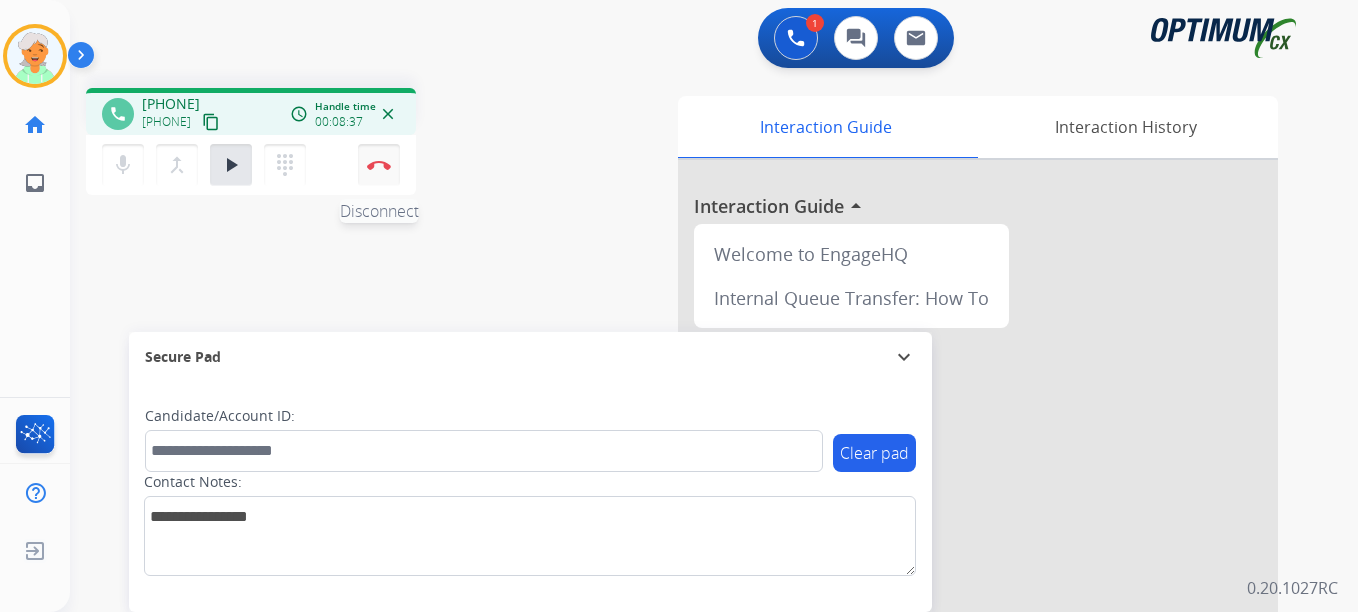 click on "Disconnect" at bounding box center (379, 165) 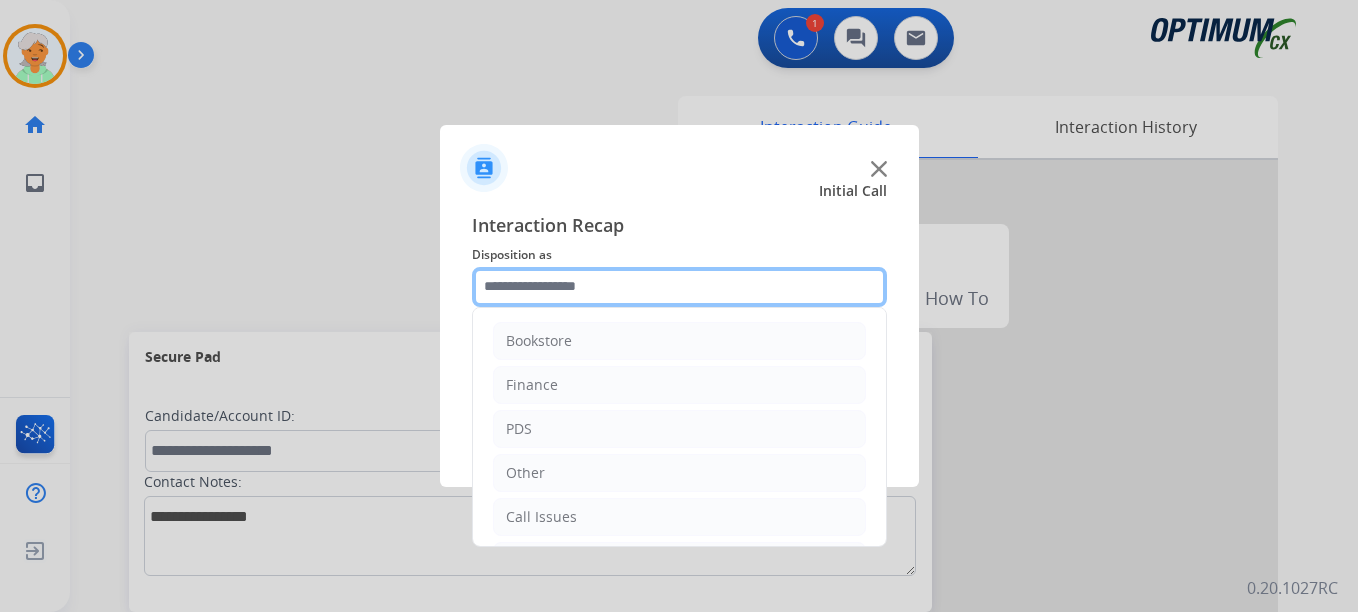 click 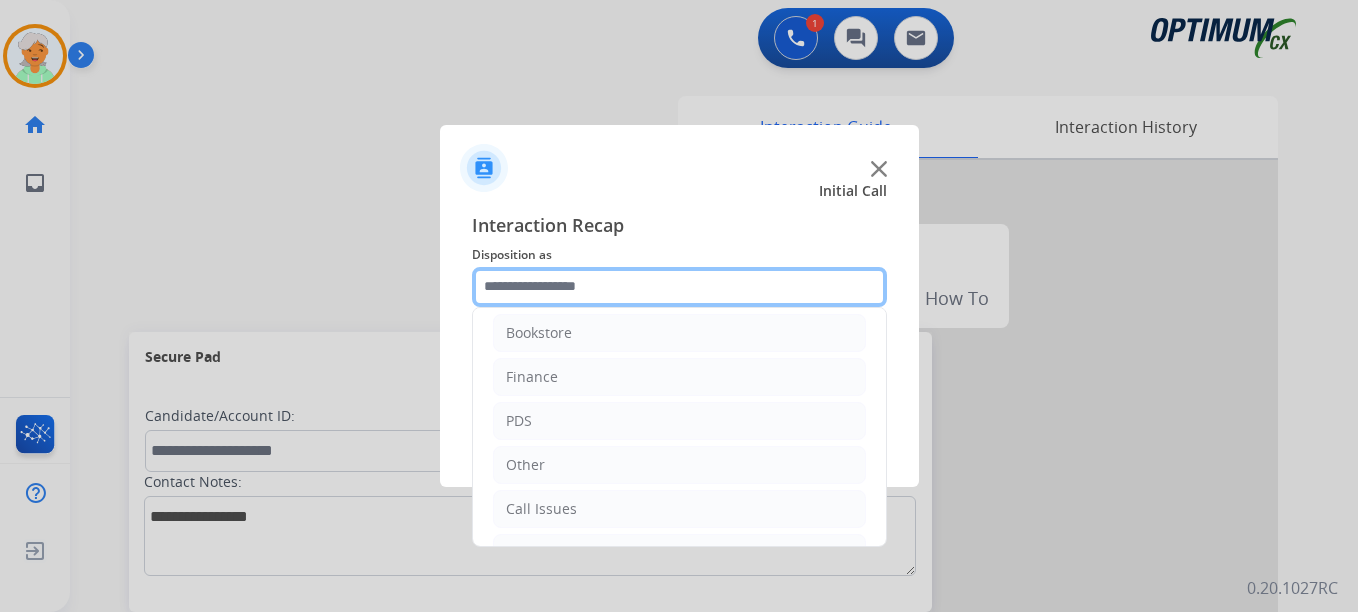 scroll, scrollTop: 0, scrollLeft: 0, axis: both 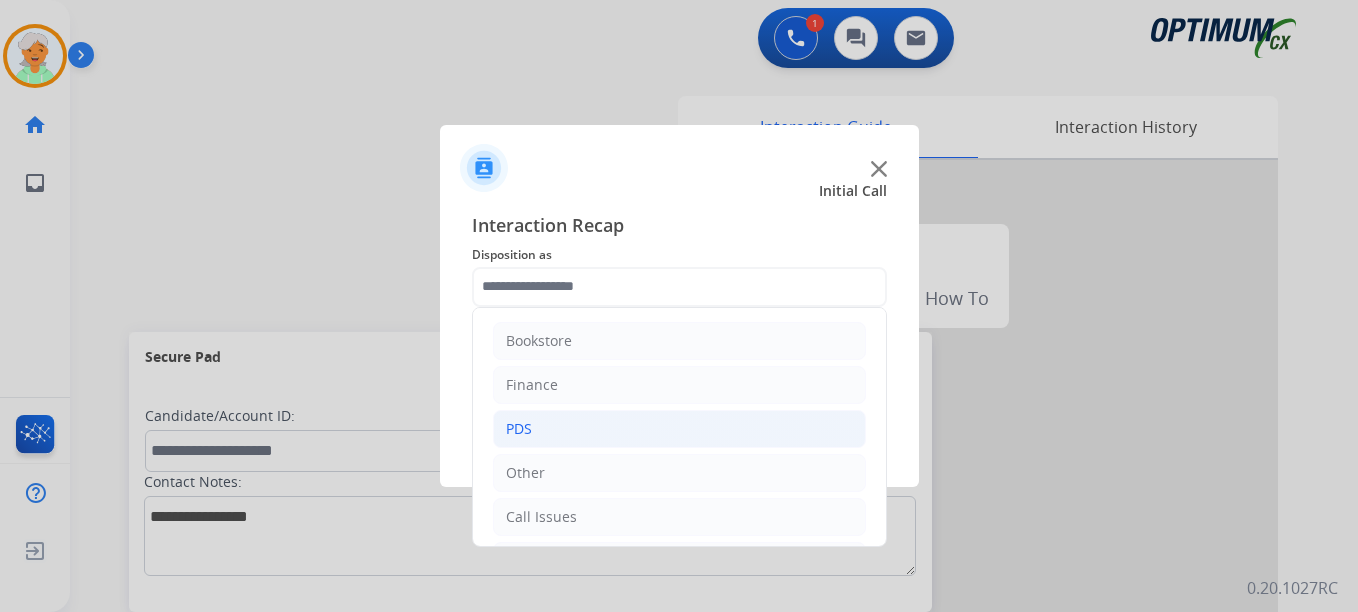 click on "PDS" 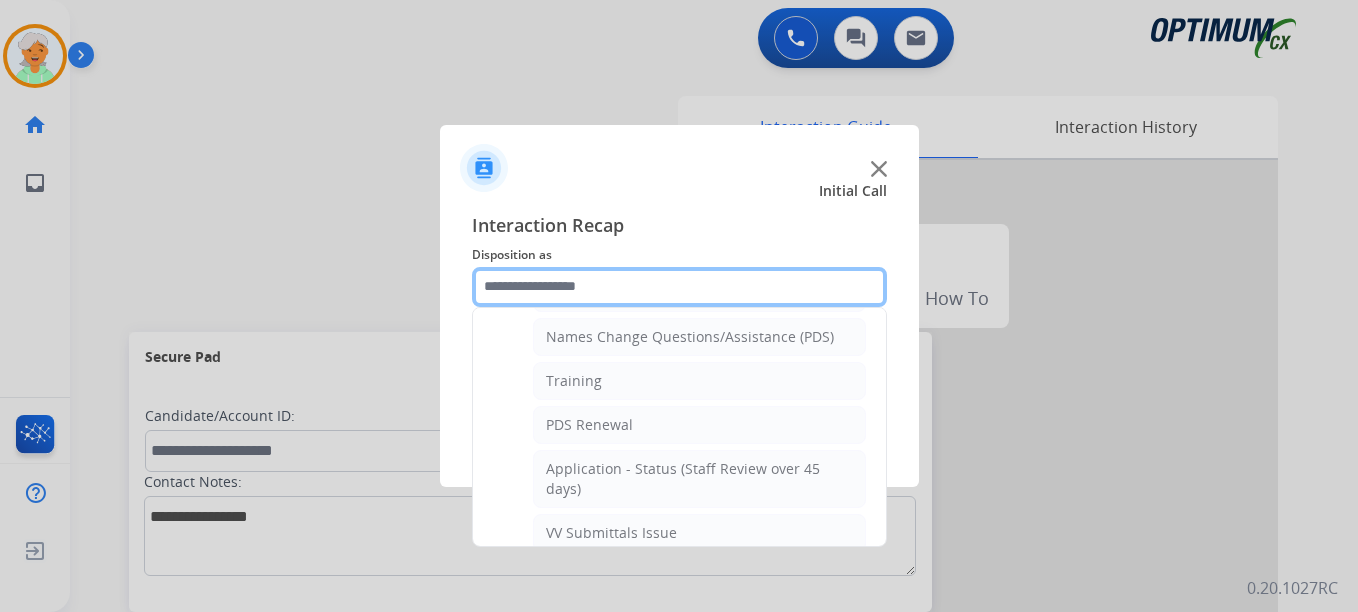 scroll, scrollTop: 0, scrollLeft: 0, axis: both 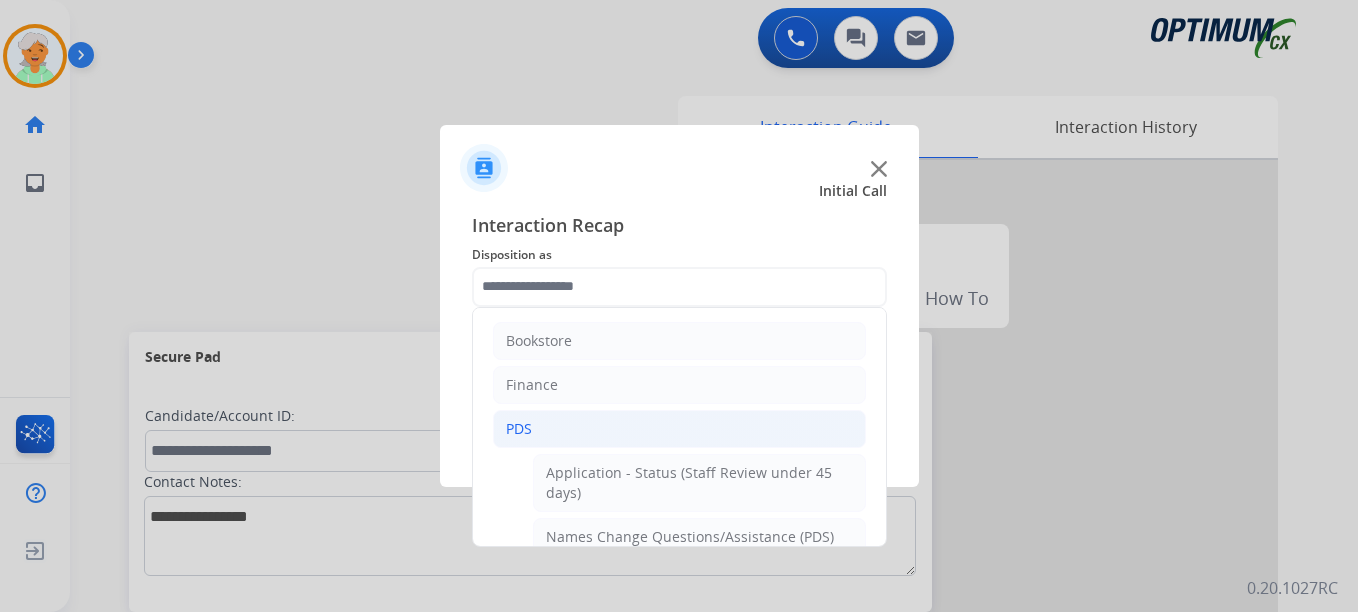 click on "Bookstore   Finance   PDS   Application - Status (Staff Review under 45 days)   Names Change Questions/Assistance (PDS)   Training   PDS Renewal   Application - Status (Staff Review over 45 days)   VV Submittals Issue   Language Vetting   Application - Online Walk-Through   On-Site   Extend Deadline (PDS)   Application - General Questions   Honorarium   Other   Call Issues   Initial Application   Transfer   Renewal" 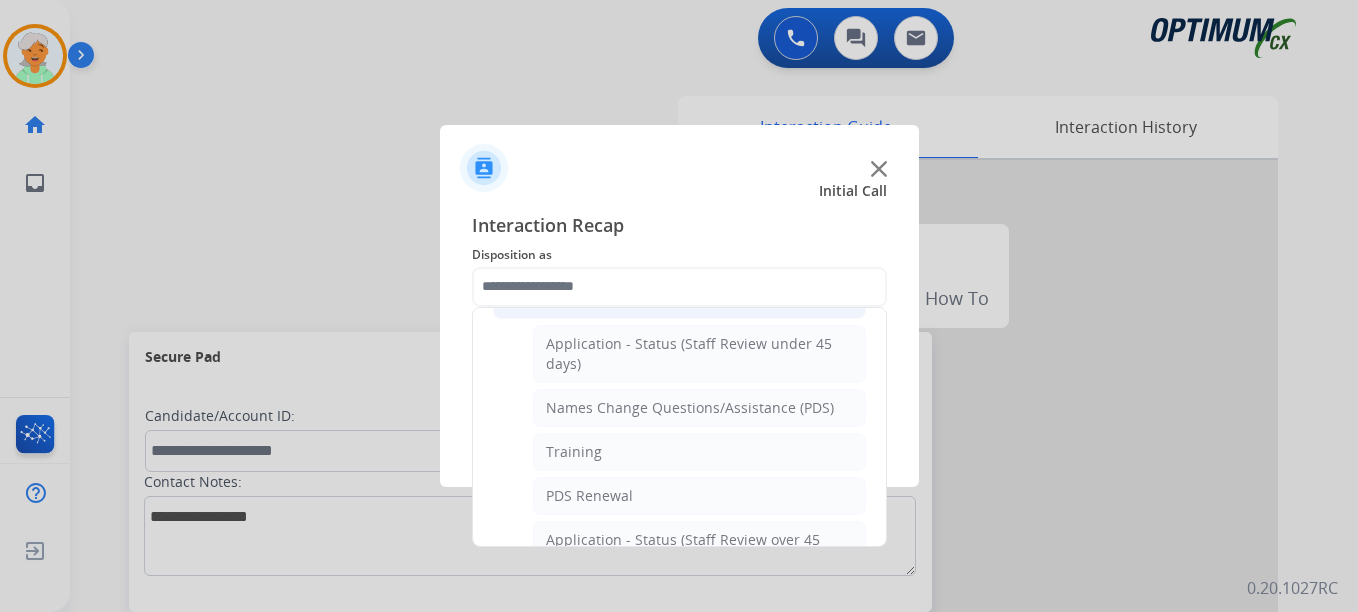 scroll, scrollTop: 300, scrollLeft: 0, axis: vertical 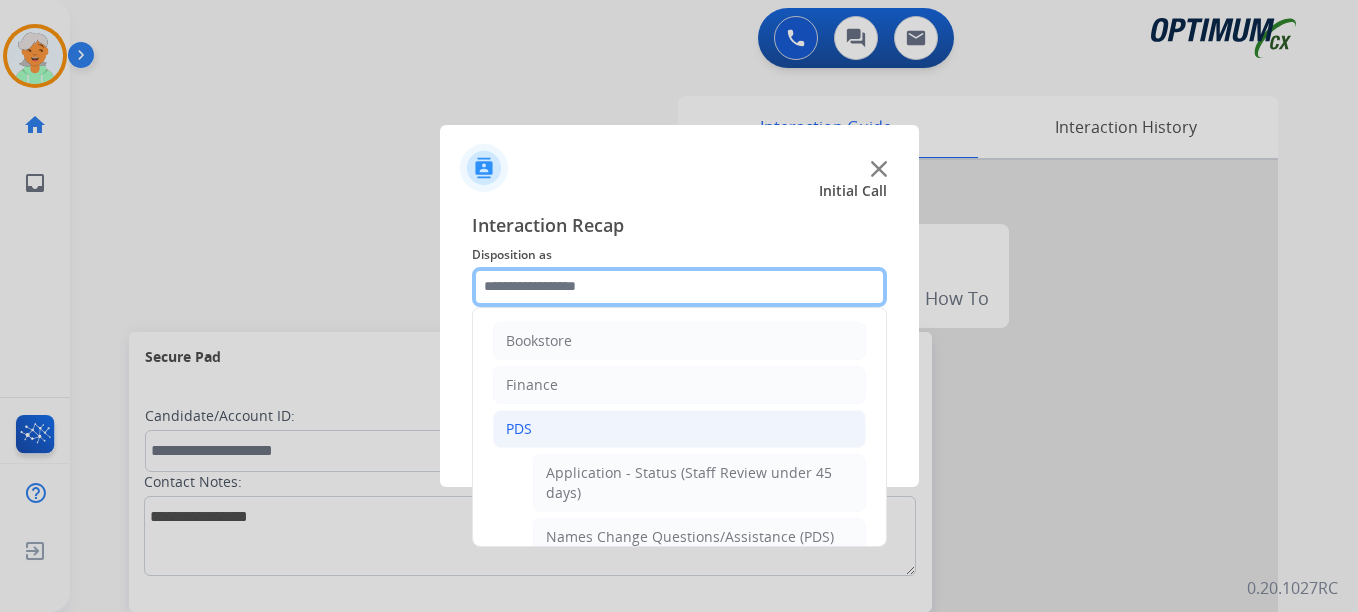 click 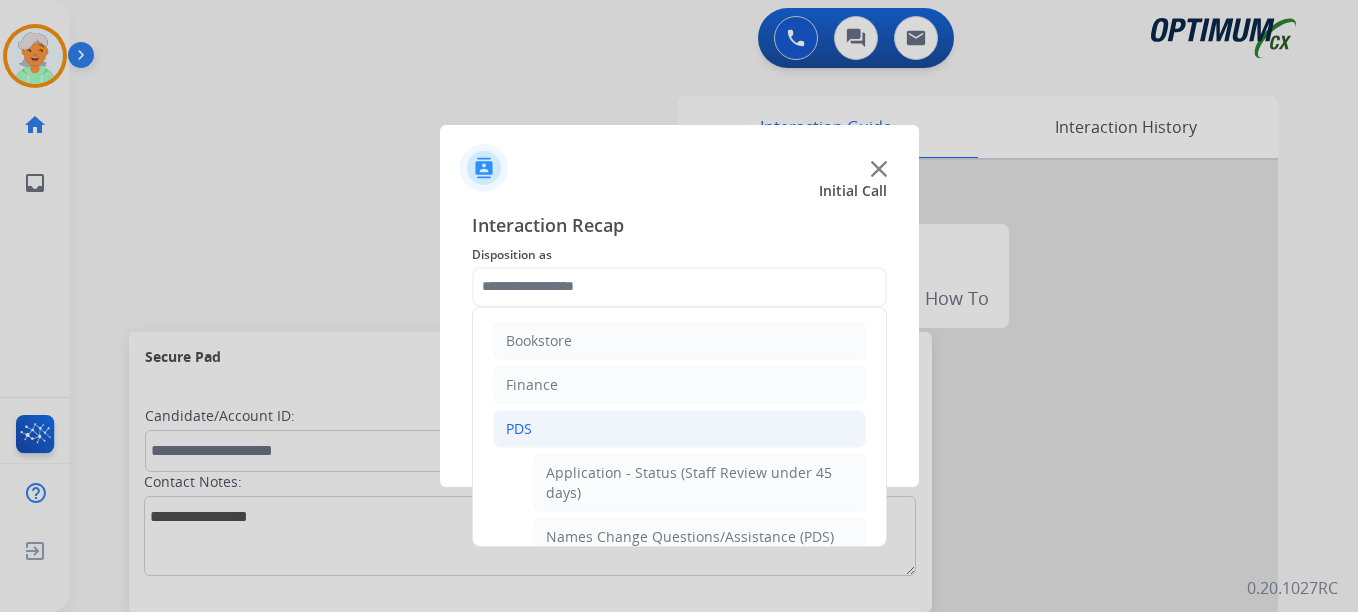 click on "PDS" 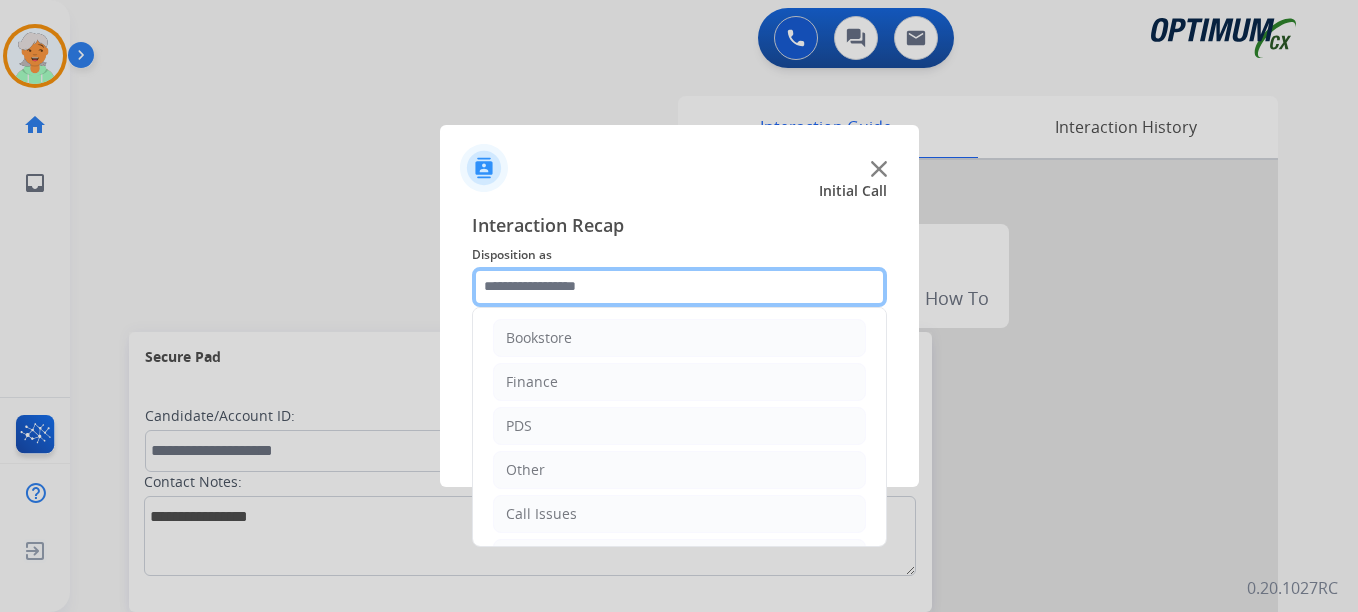 scroll, scrollTop: 0, scrollLeft: 0, axis: both 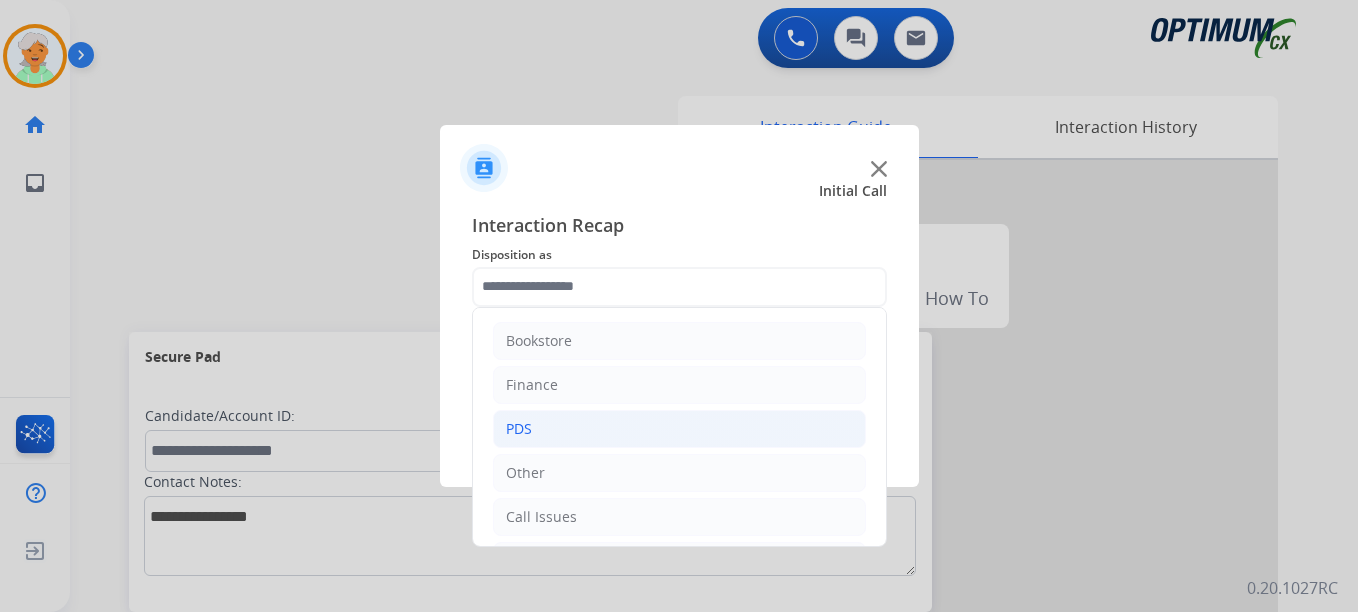 click on "PDS" 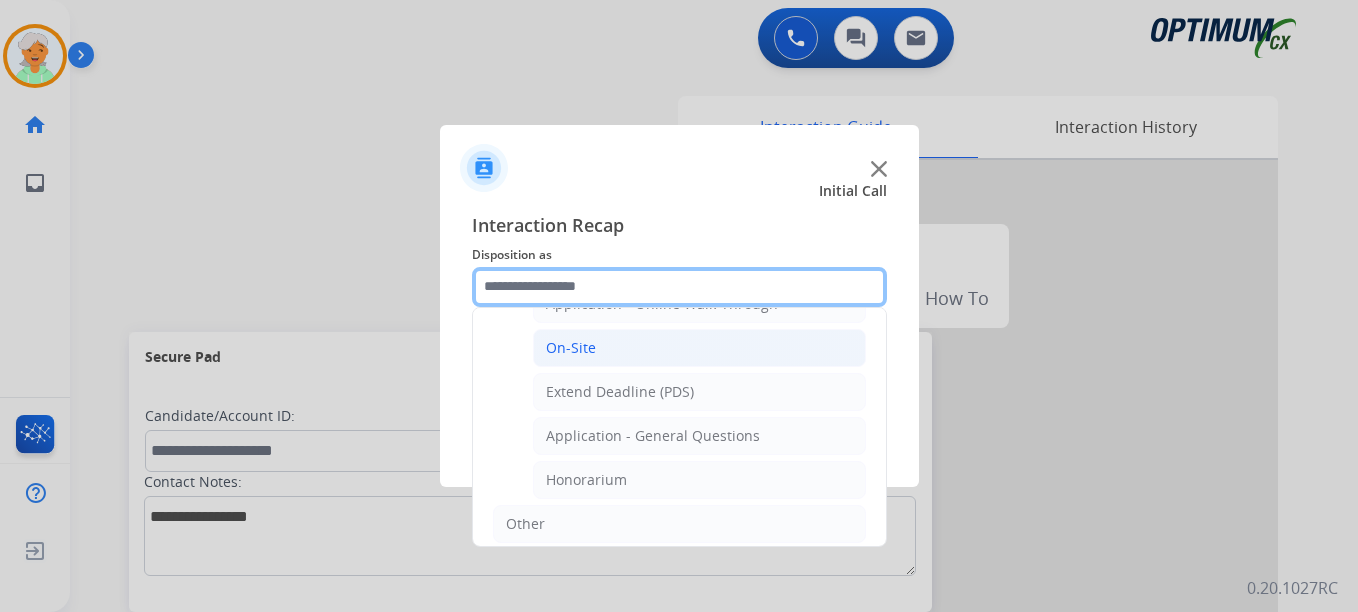 scroll, scrollTop: 500, scrollLeft: 0, axis: vertical 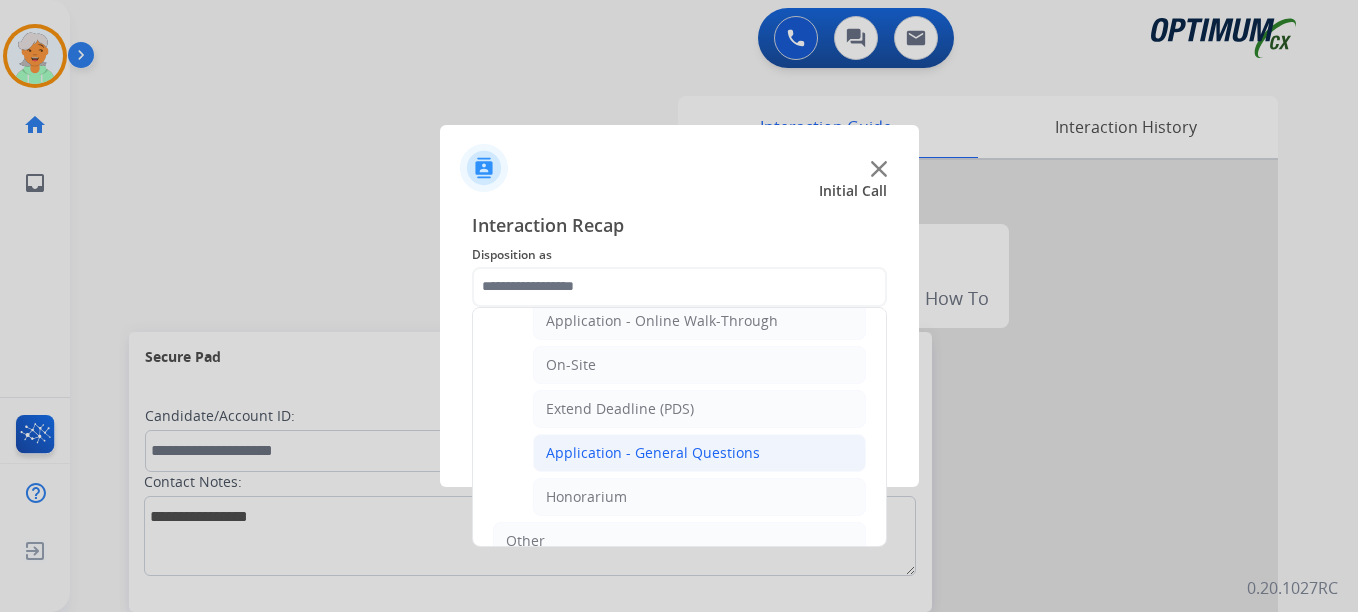 click on "Application - General Questions" 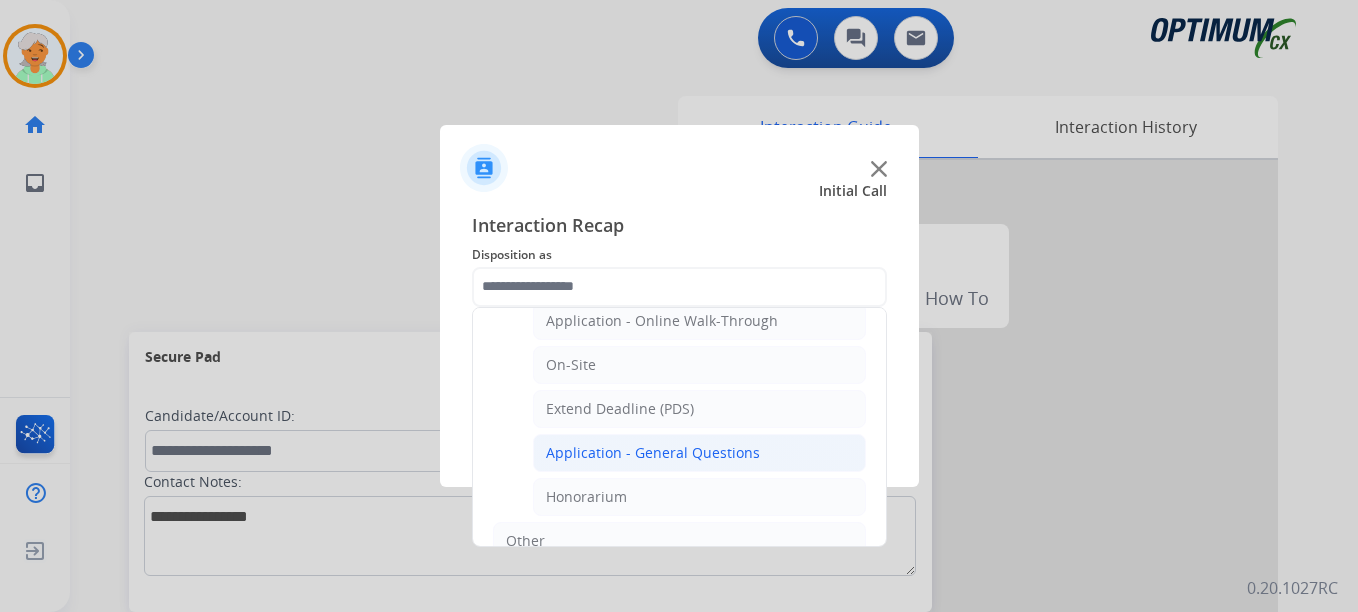 type on "**********" 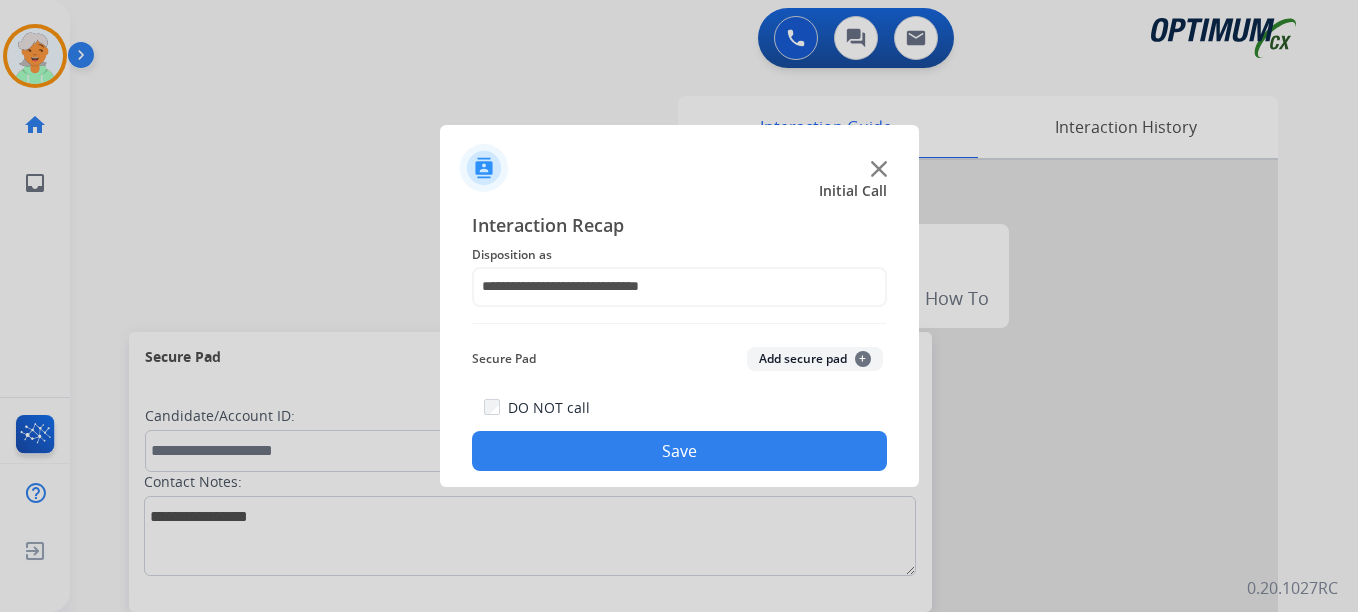 click on "Save" 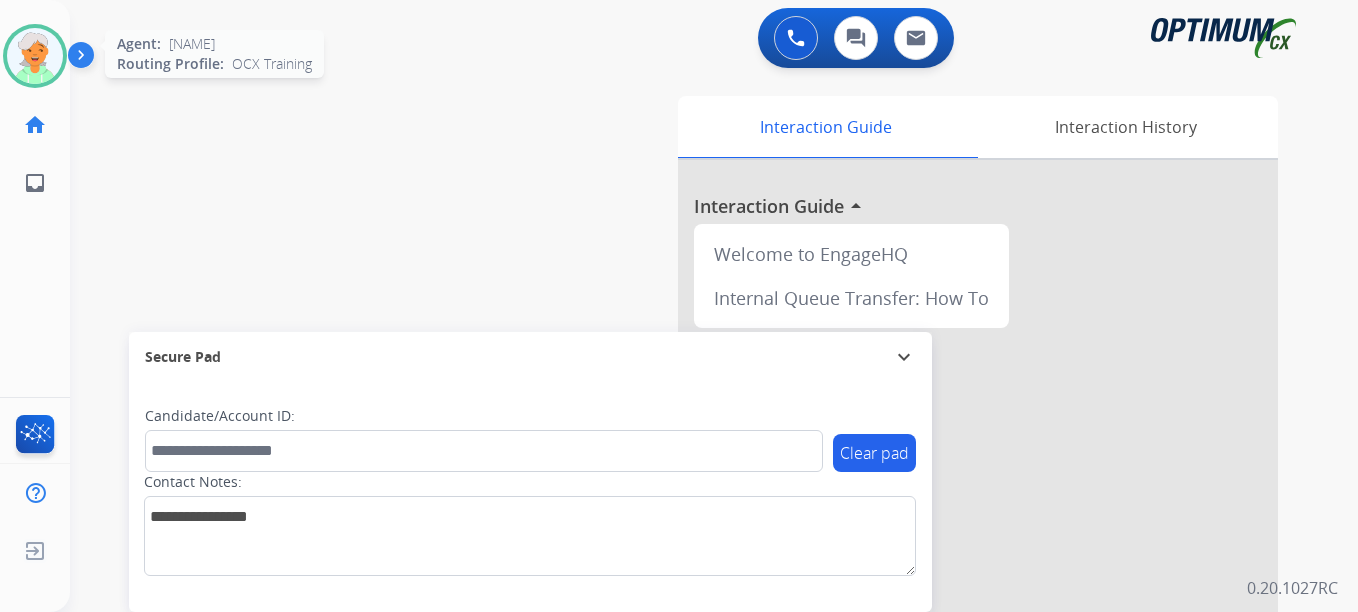 click at bounding box center [35, 56] 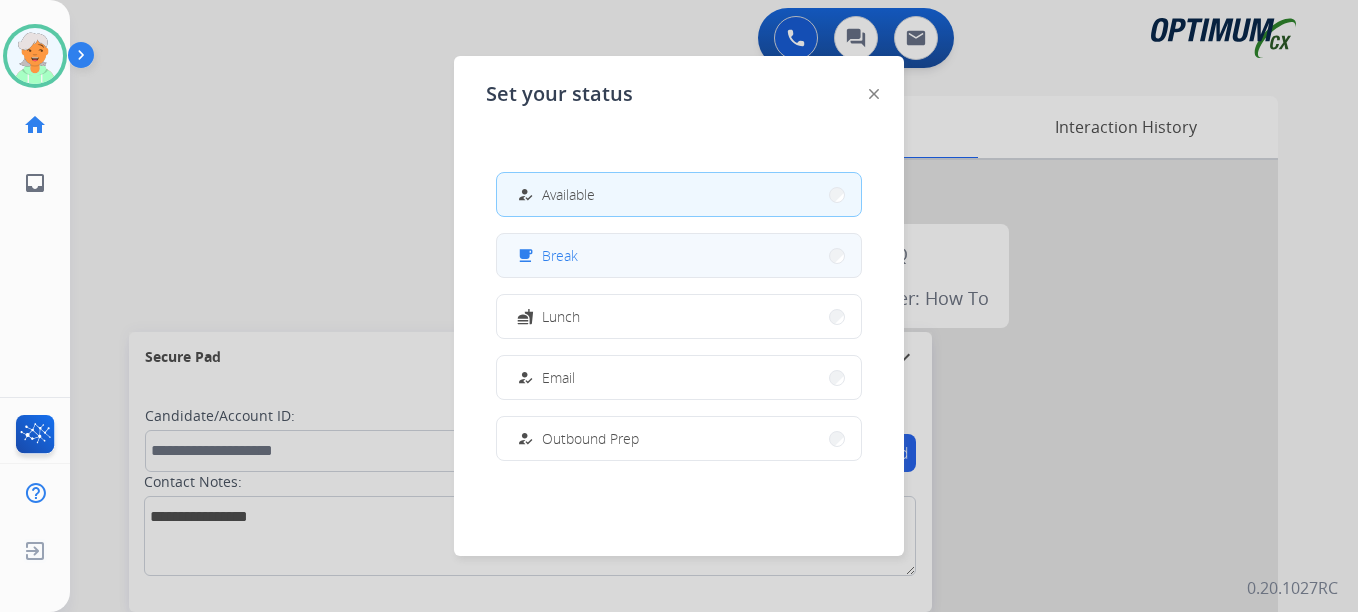 click on "free_breakfast Break" at bounding box center [679, 255] 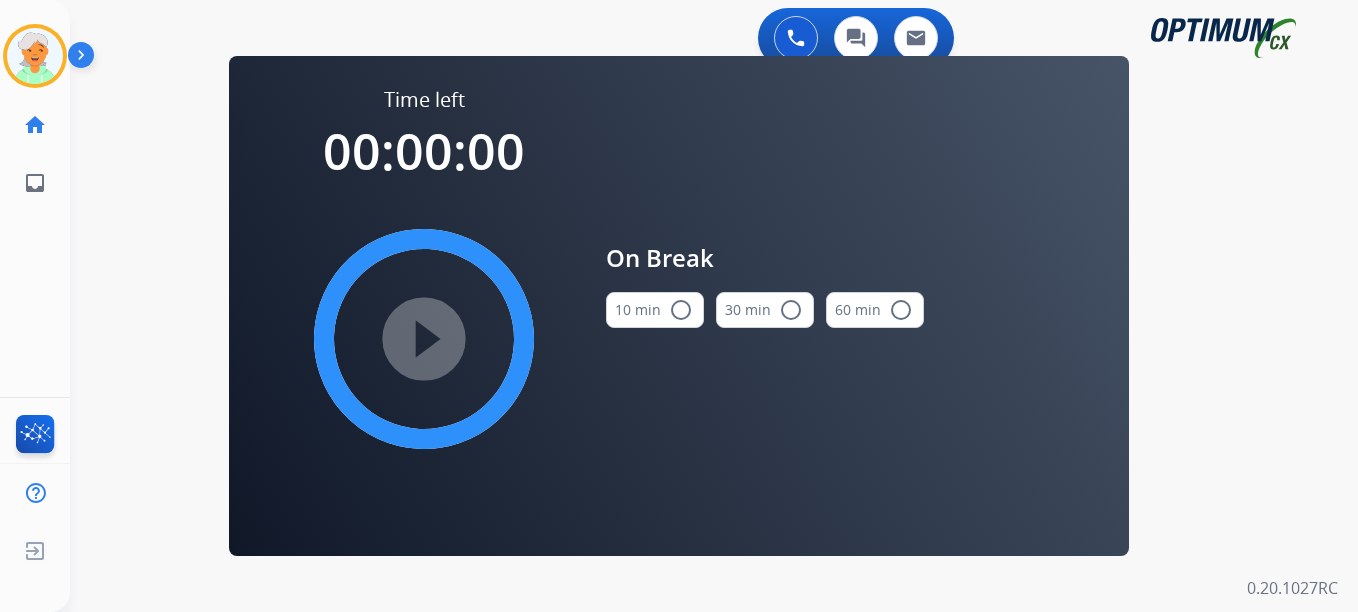 drag, startPoint x: 676, startPoint y: 304, endPoint x: 636, endPoint y: 333, distance: 49.40648 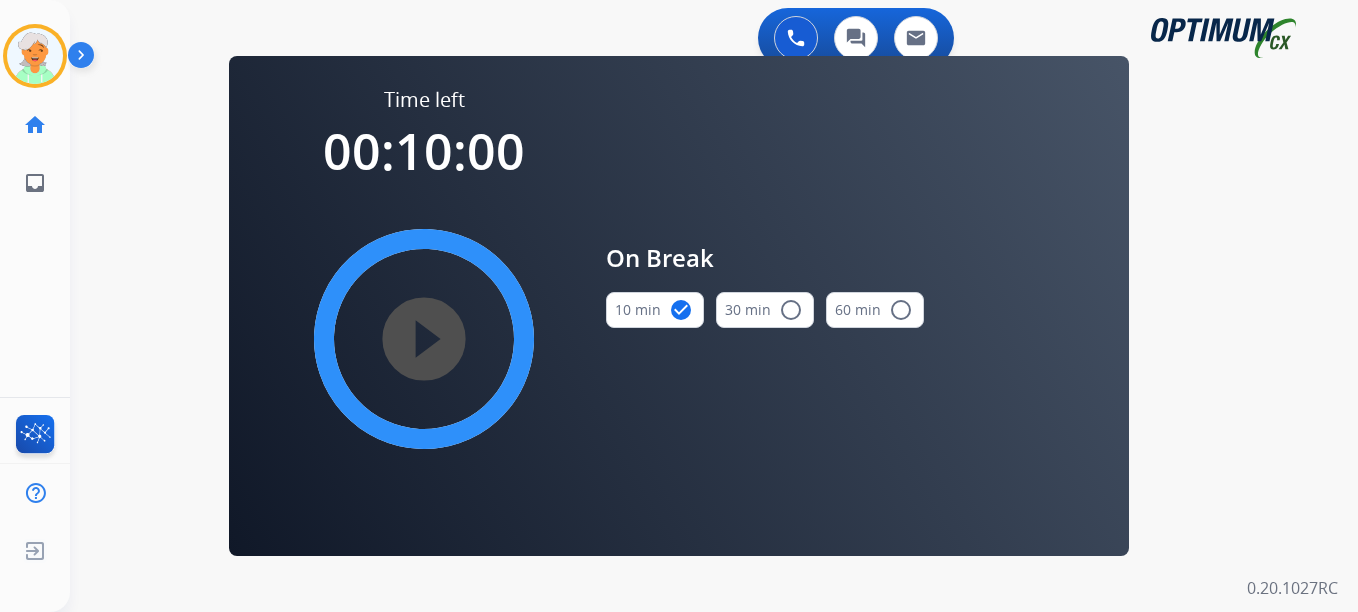 click on "play_circle_filled" at bounding box center [424, 339] 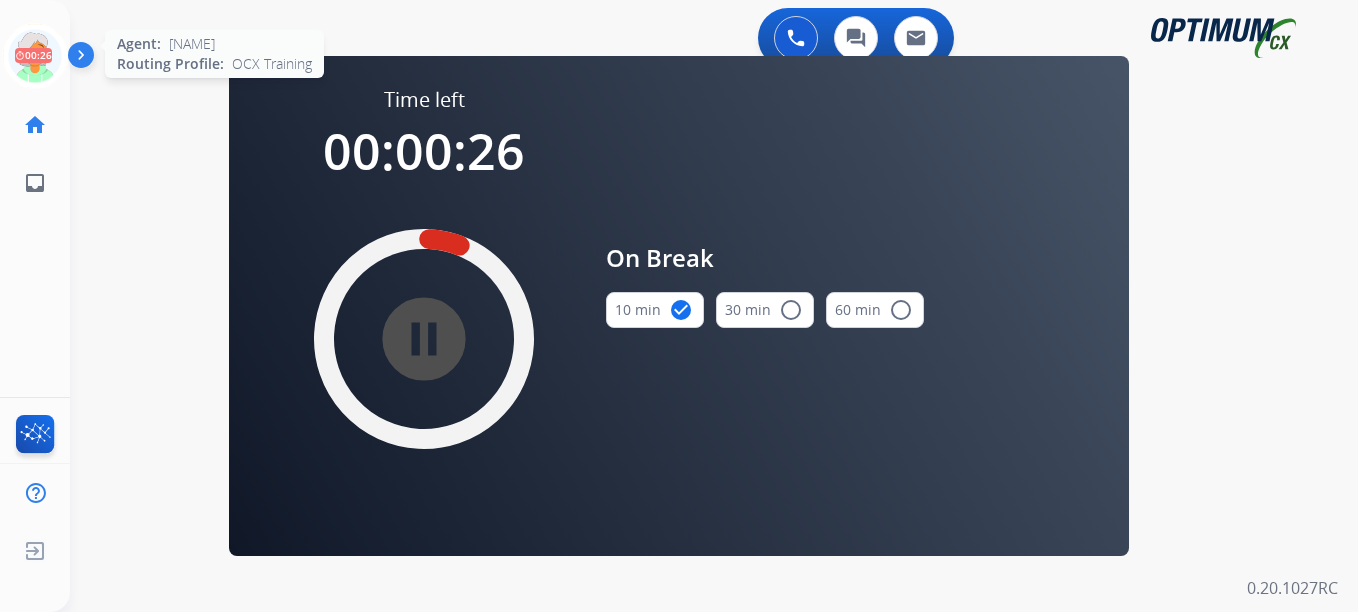 drag, startPoint x: 41, startPoint y: 56, endPoint x: 54, endPoint y: 59, distance: 13.341664 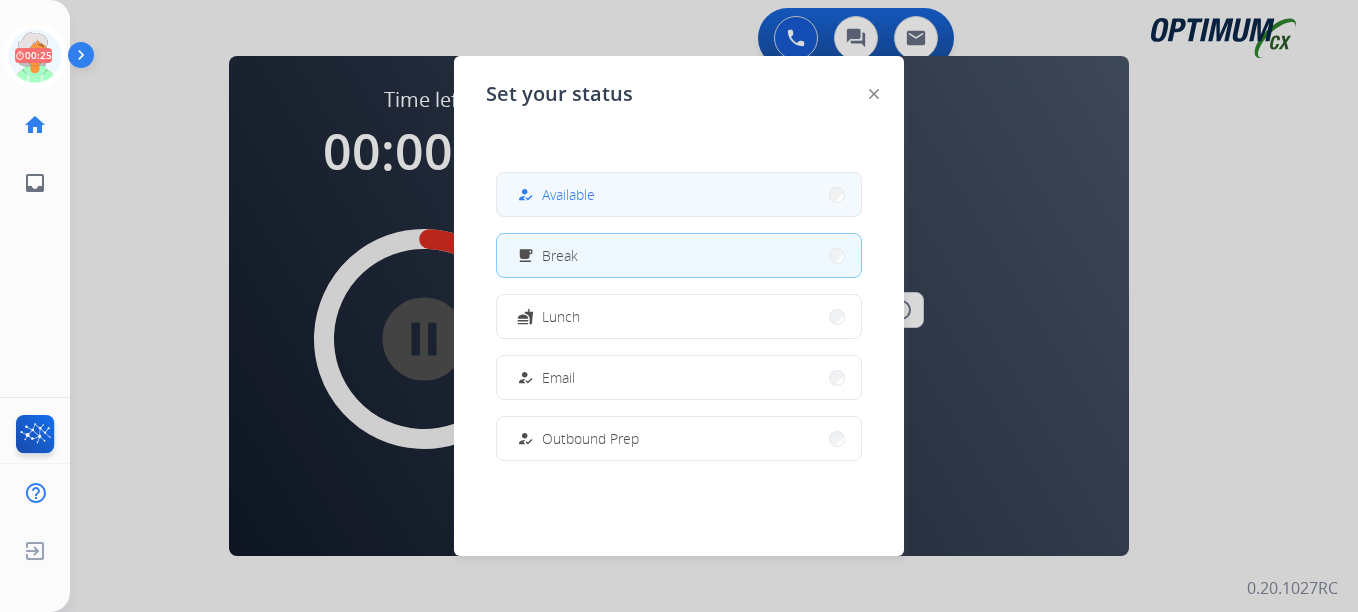 click on "how_to_reg Available" at bounding box center (554, 195) 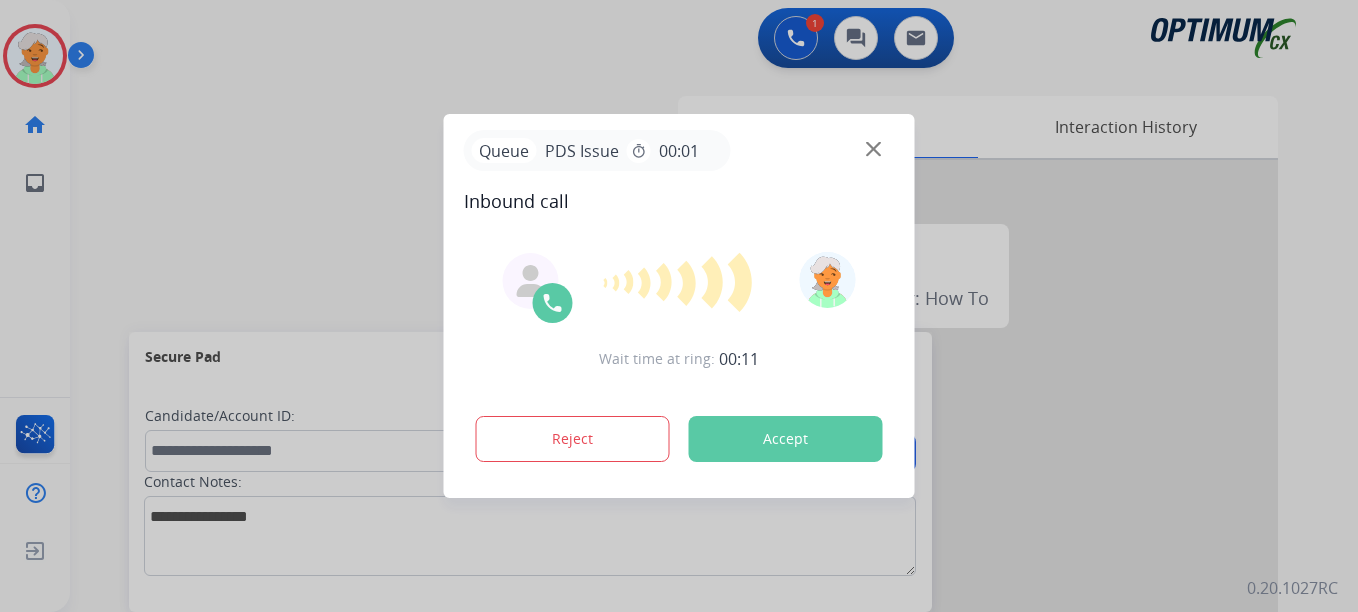 click on "Accept" at bounding box center (786, 439) 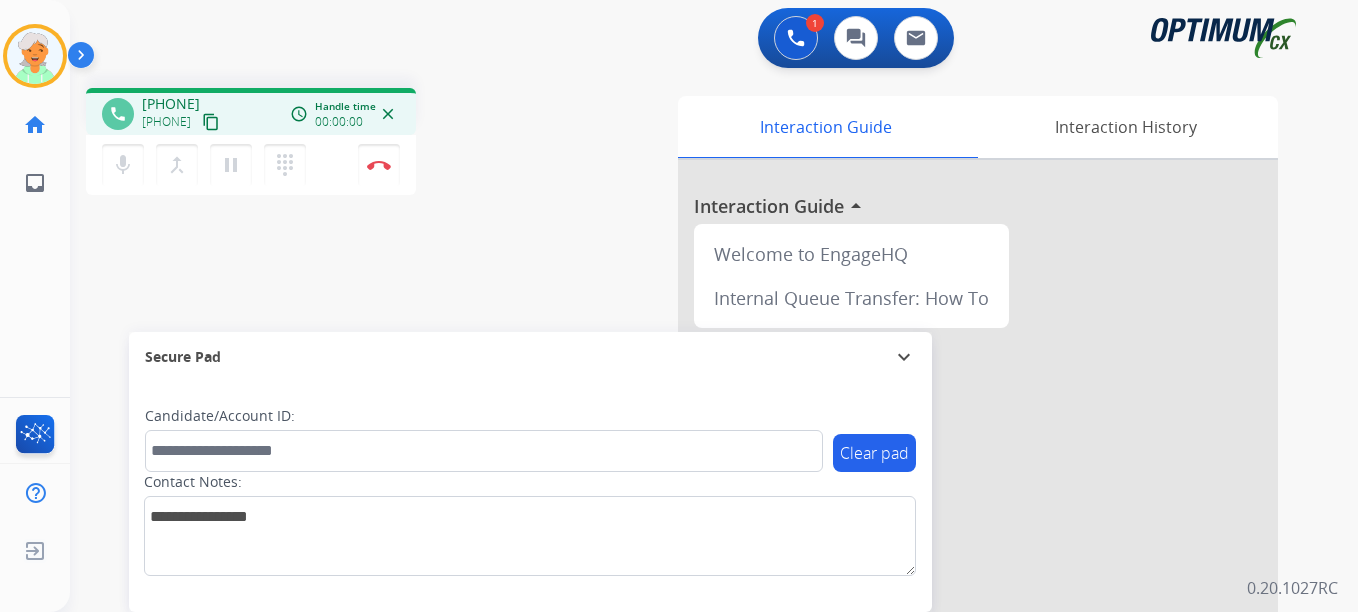 click on "content_copy" at bounding box center (211, 122) 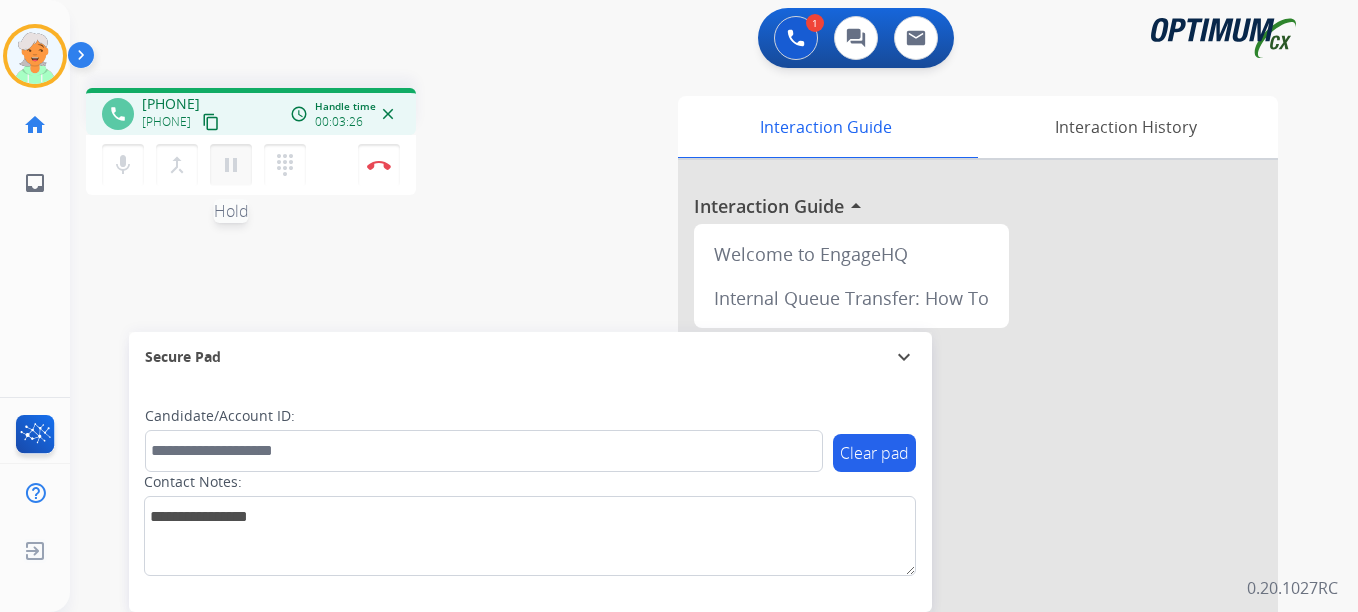 click on "pause" at bounding box center [231, 165] 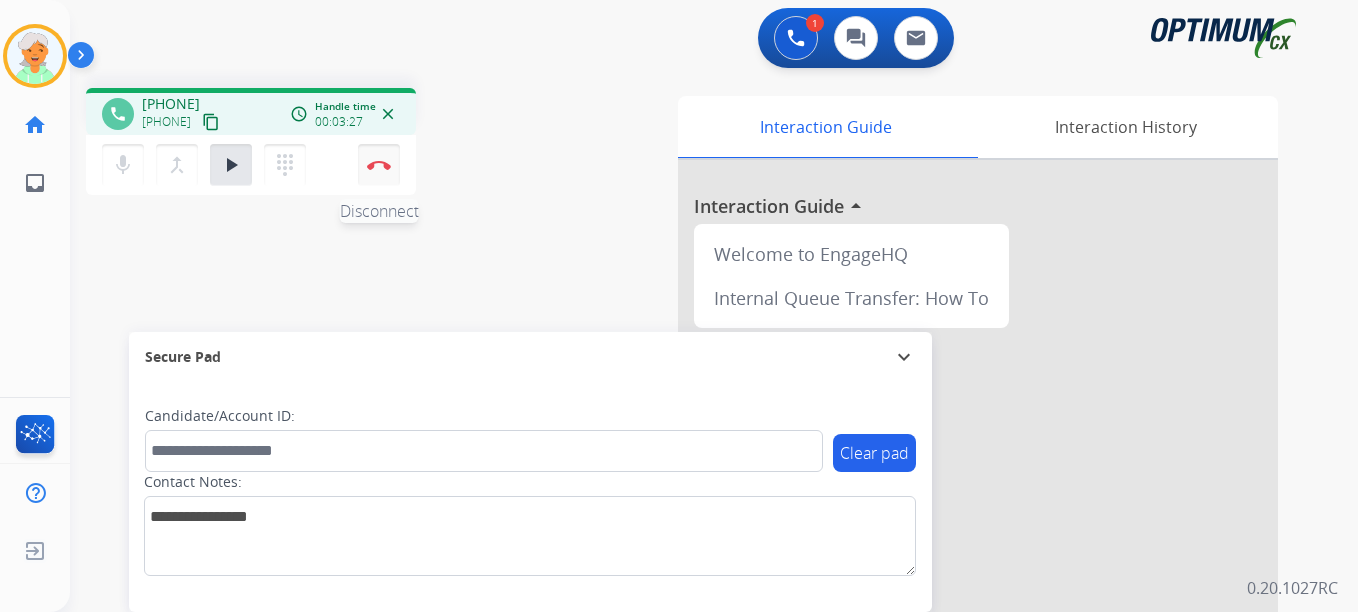 click on "Disconnect" at bounding box center (379, 165) 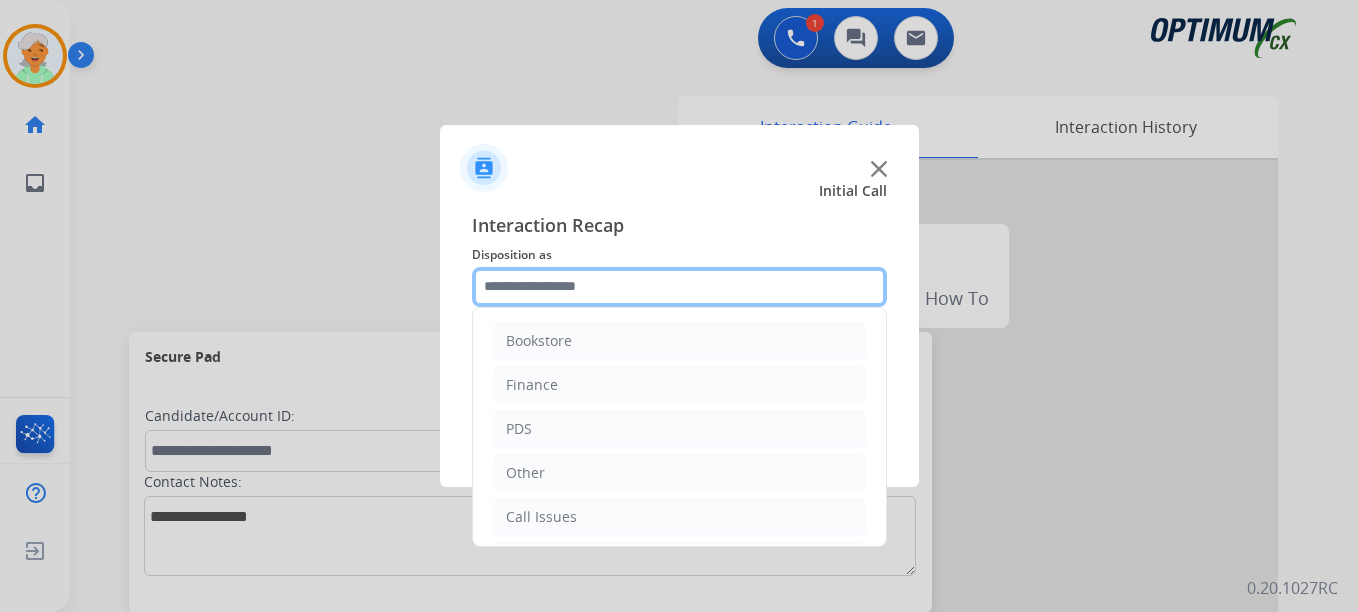 click 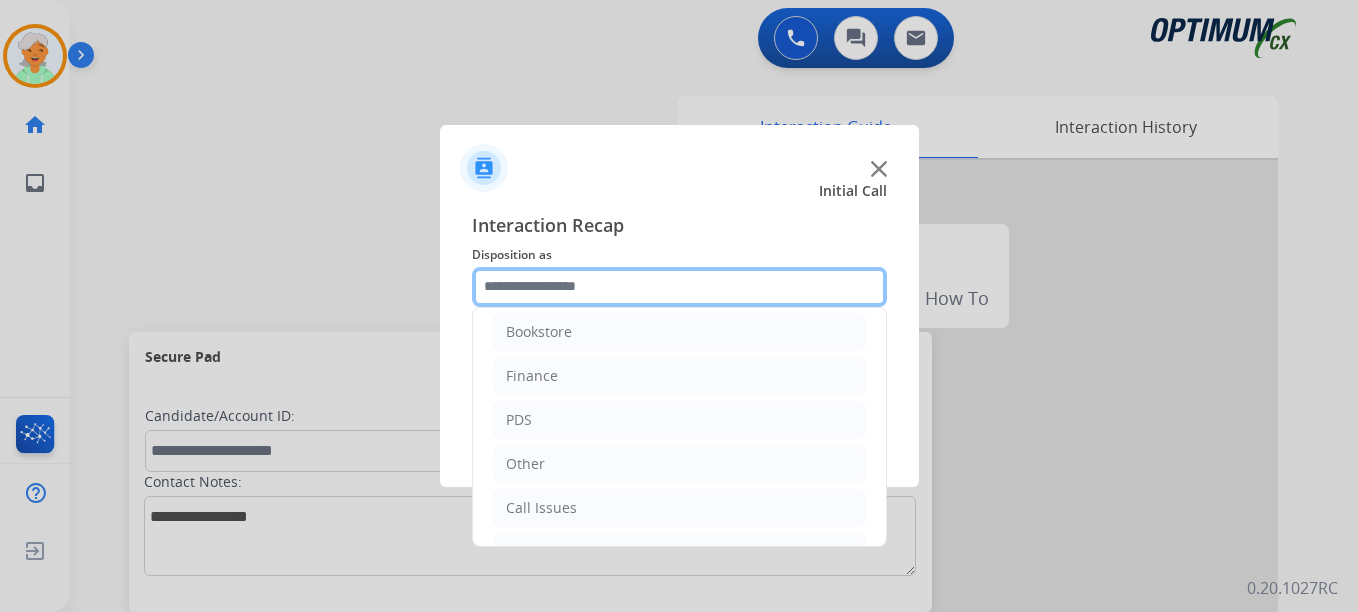 scroll, scrollTop: 0, scrollLeft: 0, axis: both 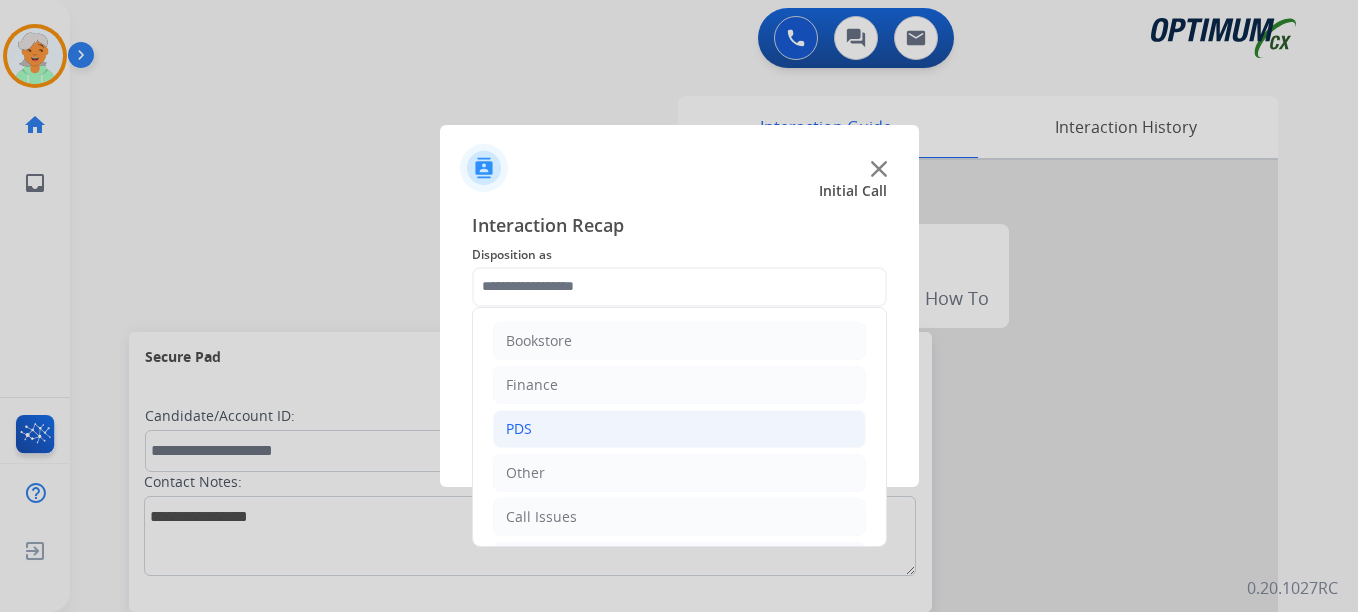 click on "PDS" 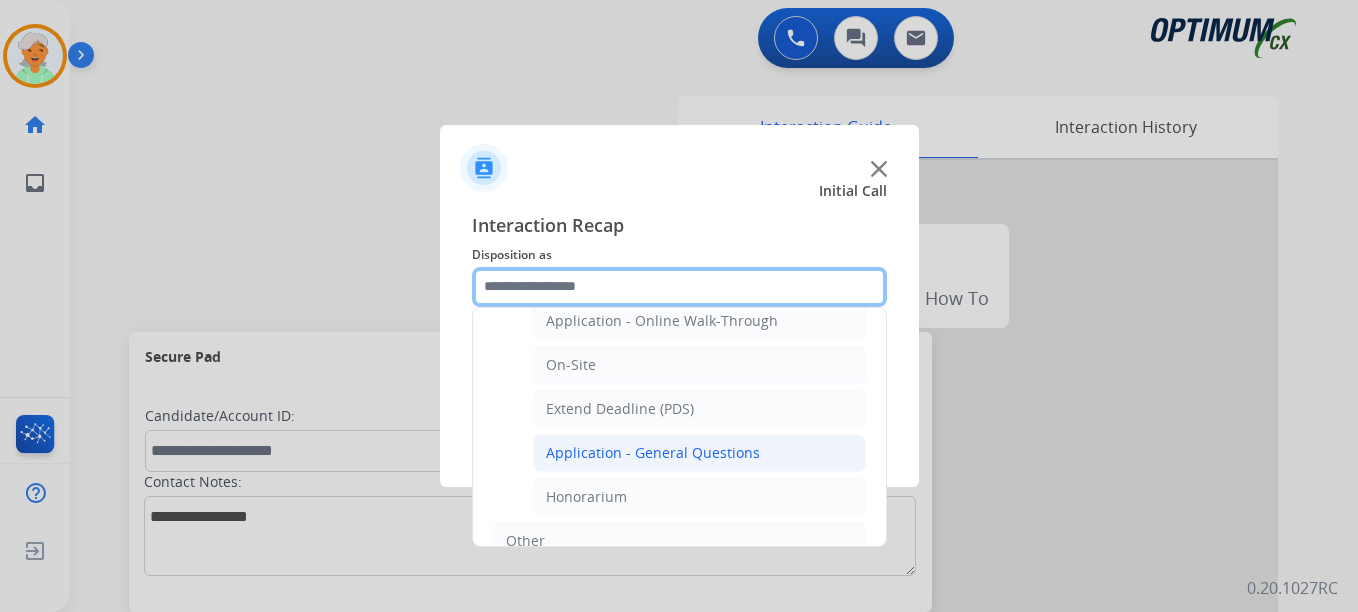 scroll, scrollTop: 600, scrollLeft: 0, axis: vertical 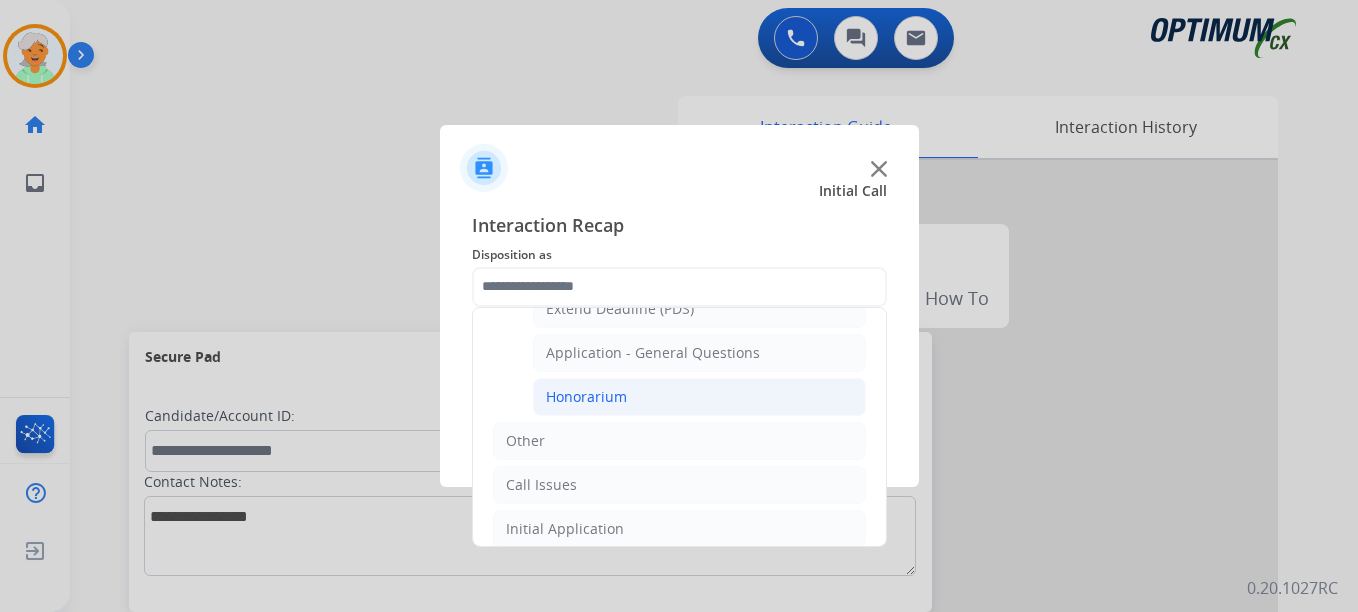 click on "Honorarium" 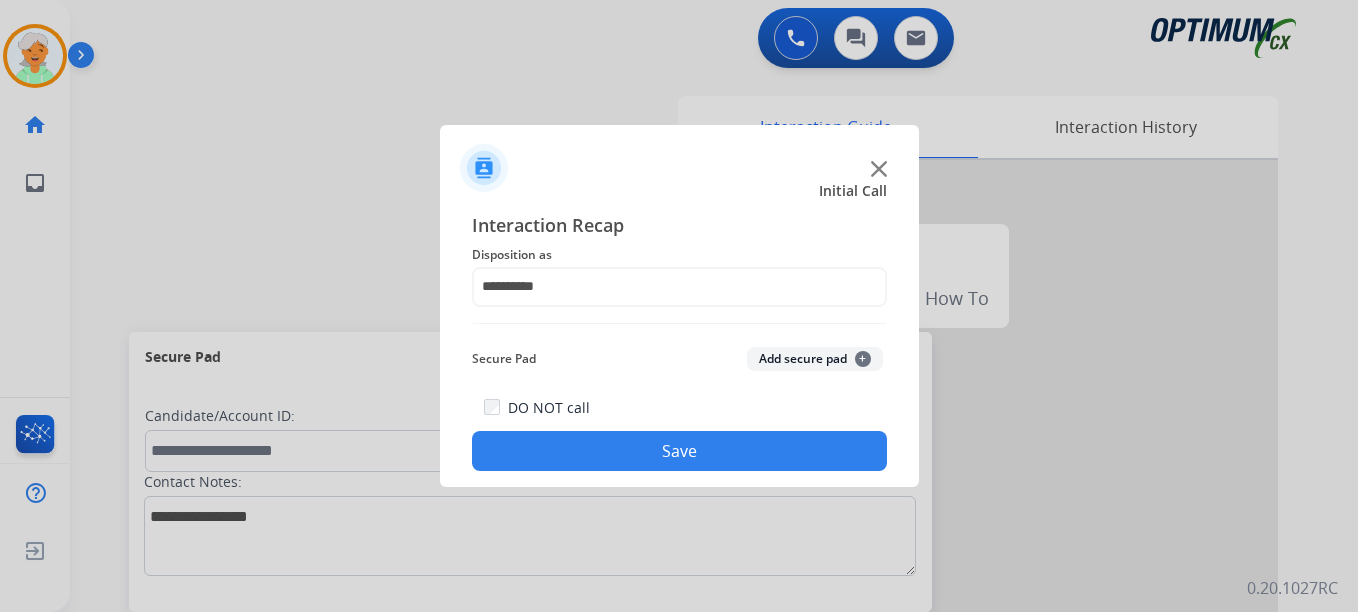 click on "Save" 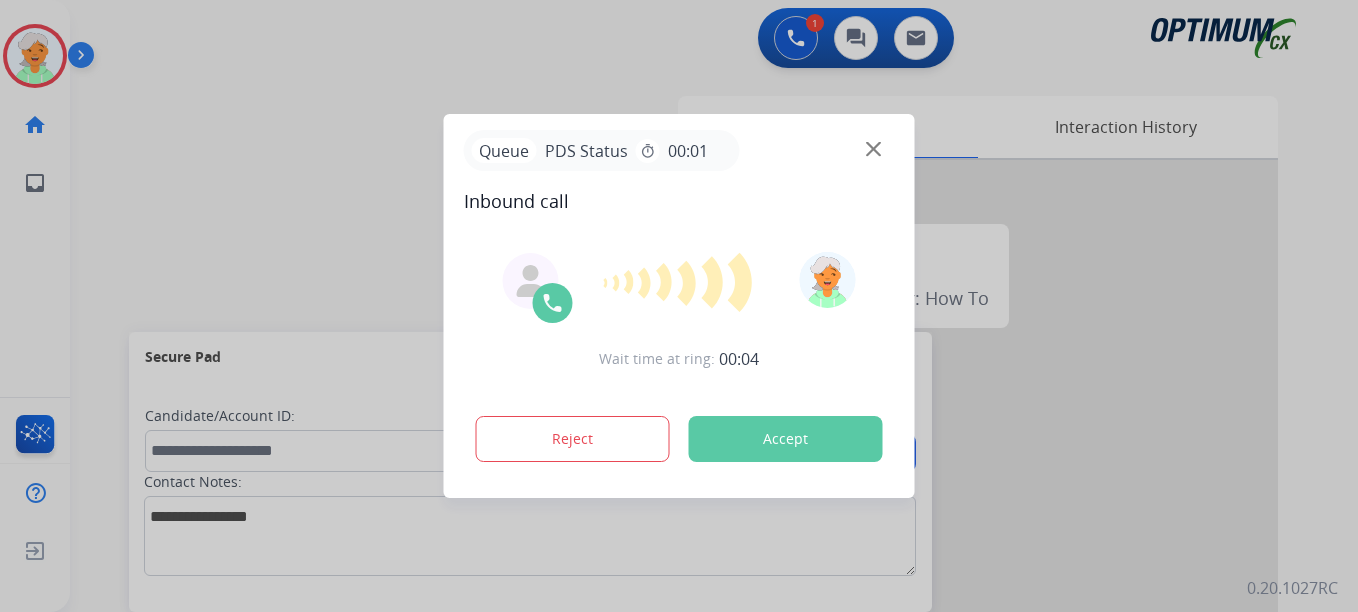 click on "Accept" at bounding box center (786, 439) 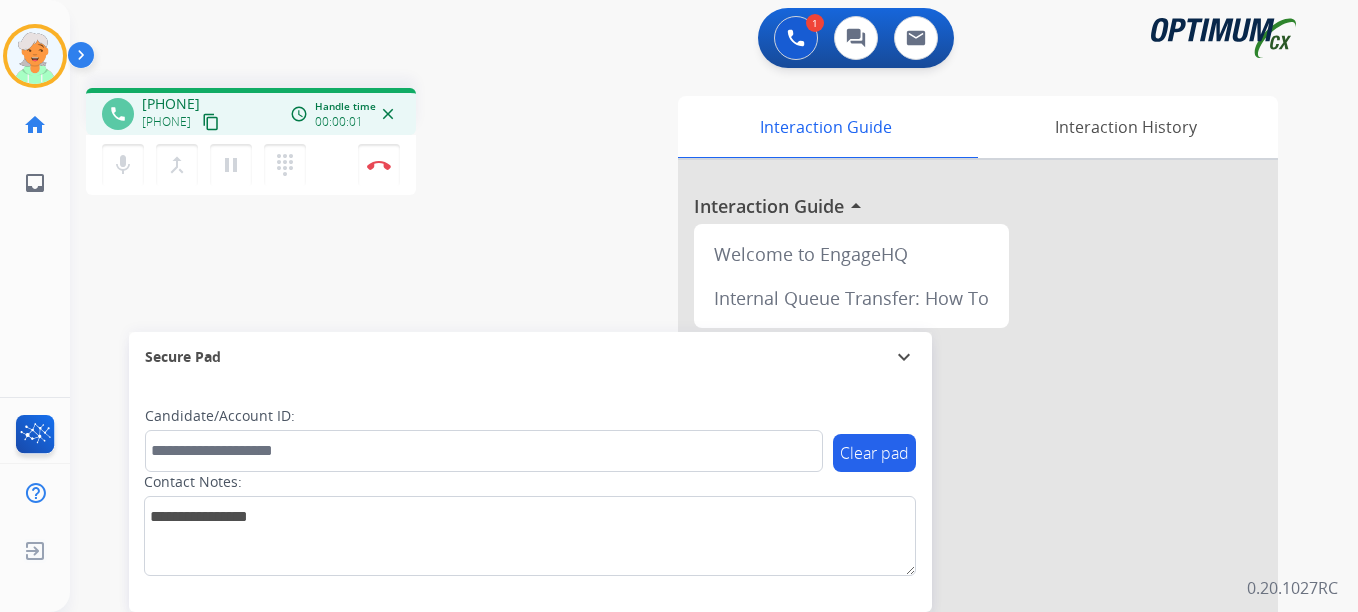 click on "content_copy" at bounding box center (211, 122) 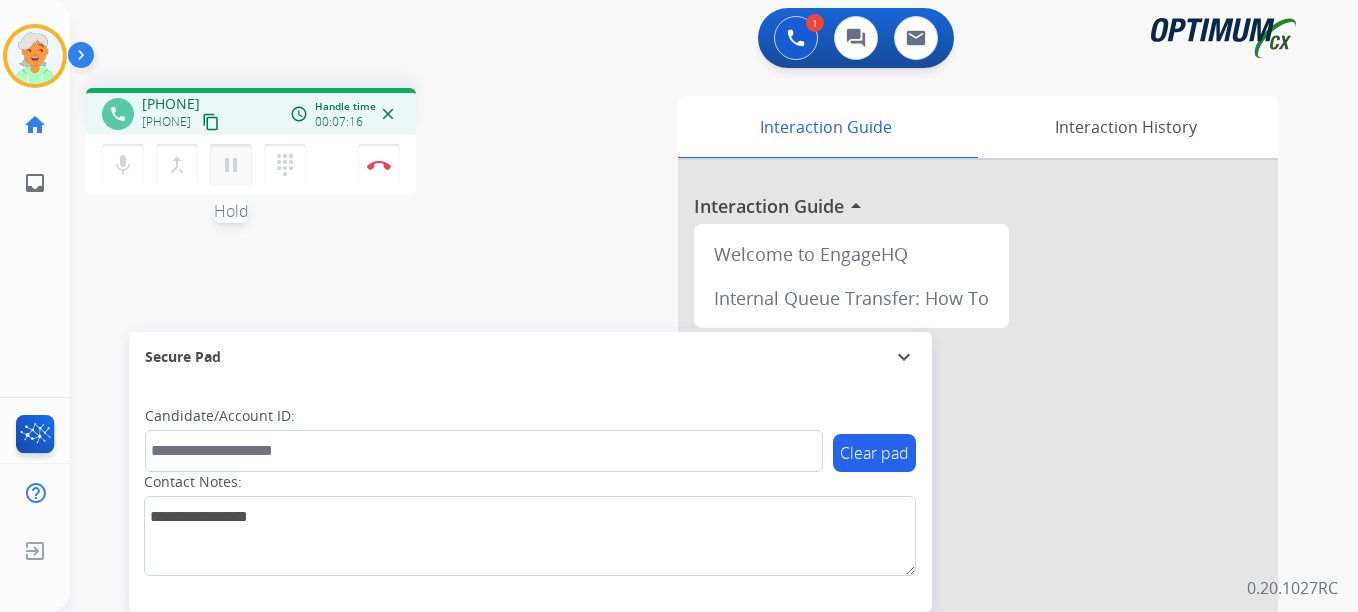 click on "pause" at bounding box center [231, 165] 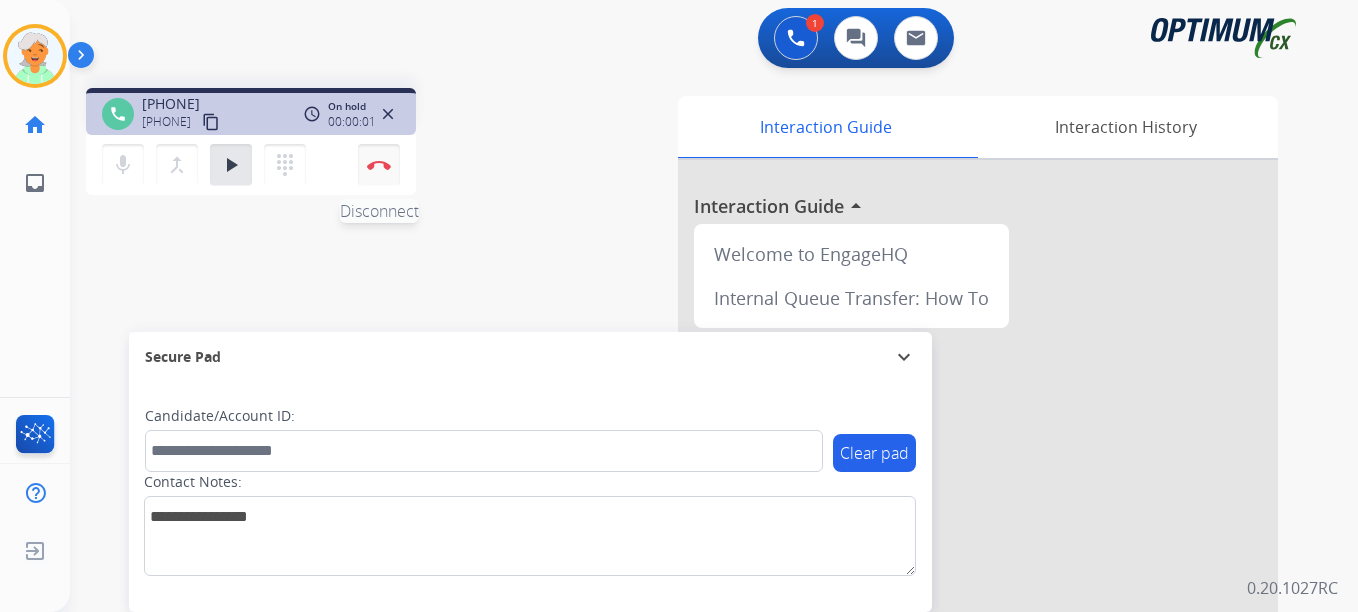 click on "Disconnect" at bounding box center (379, 165) 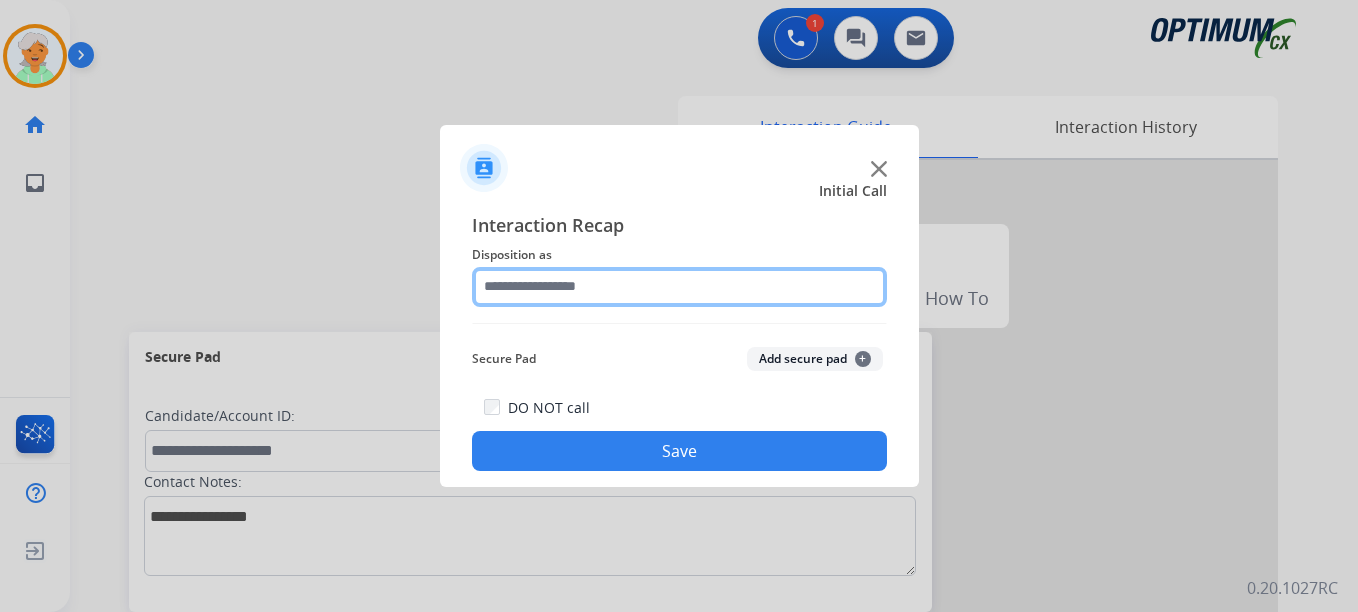 click 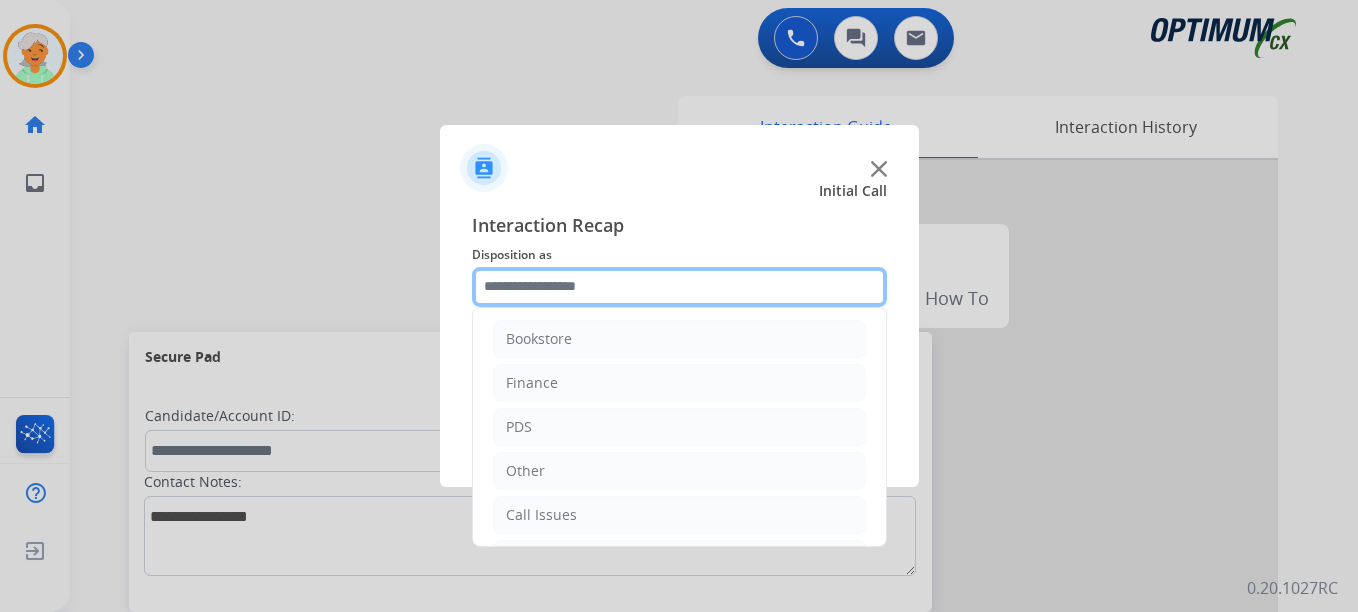 scroll, scrollTop: 0, scrollLeft: 0, axis: both 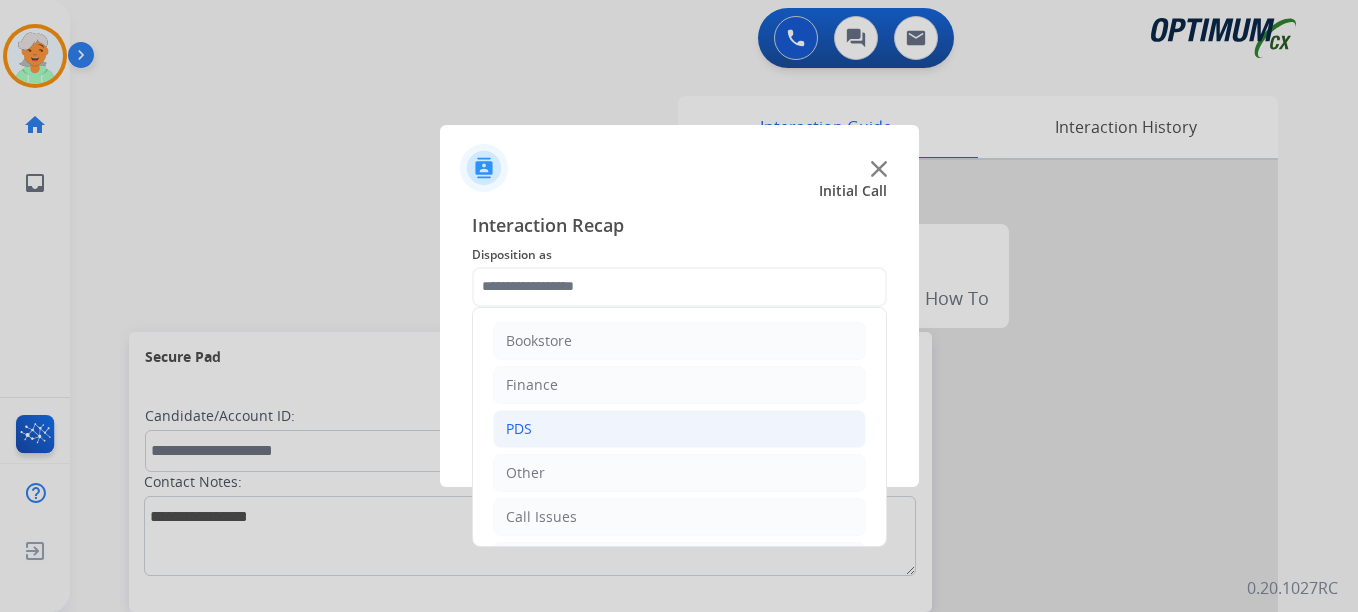 click on "PDS" 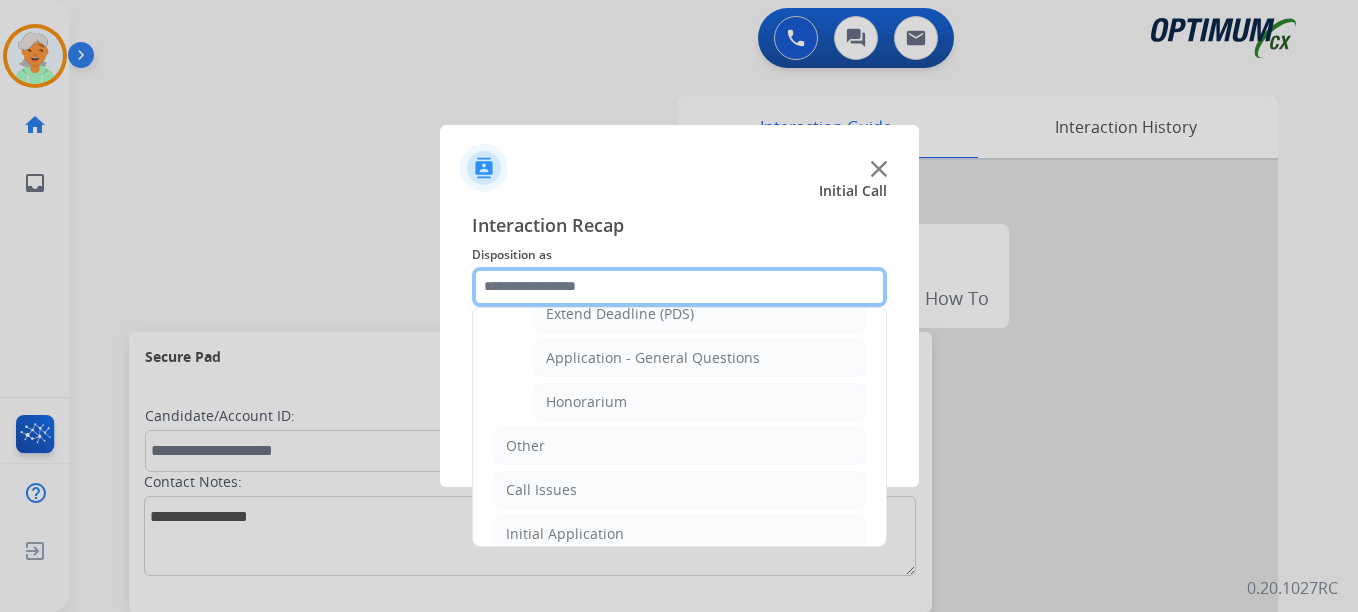 scroll, scrollTop: 600, scrollLeft: 0, axis: vertical 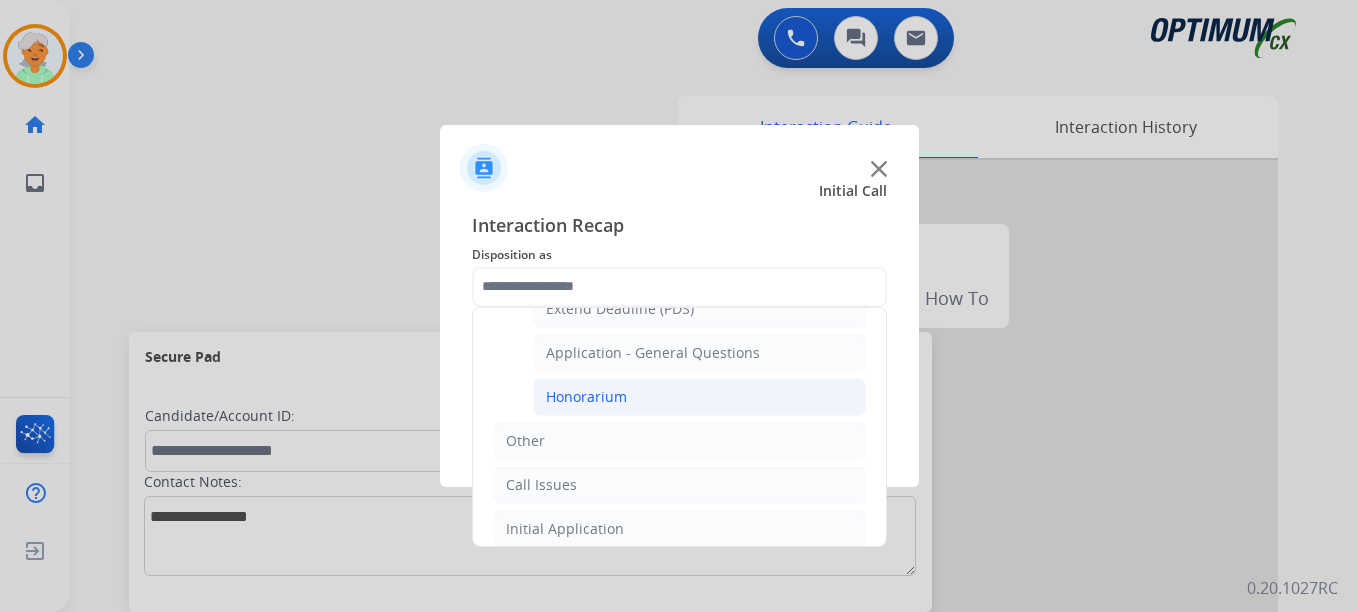 click on "Honorarium" 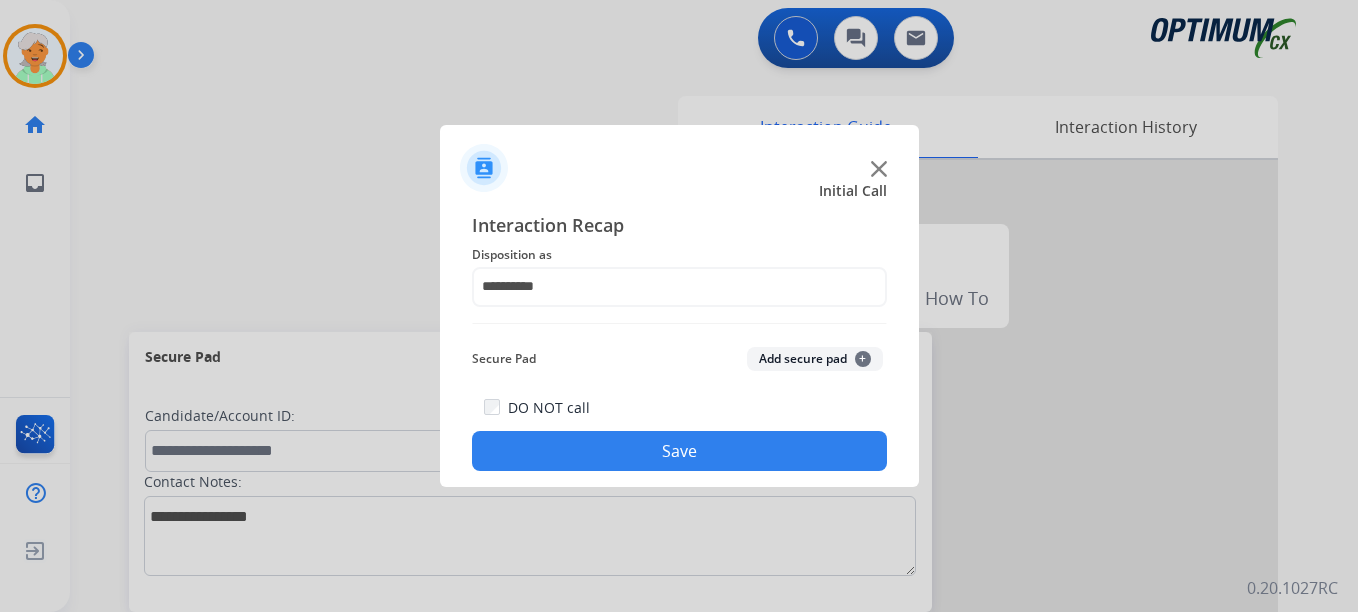 click on "Save" 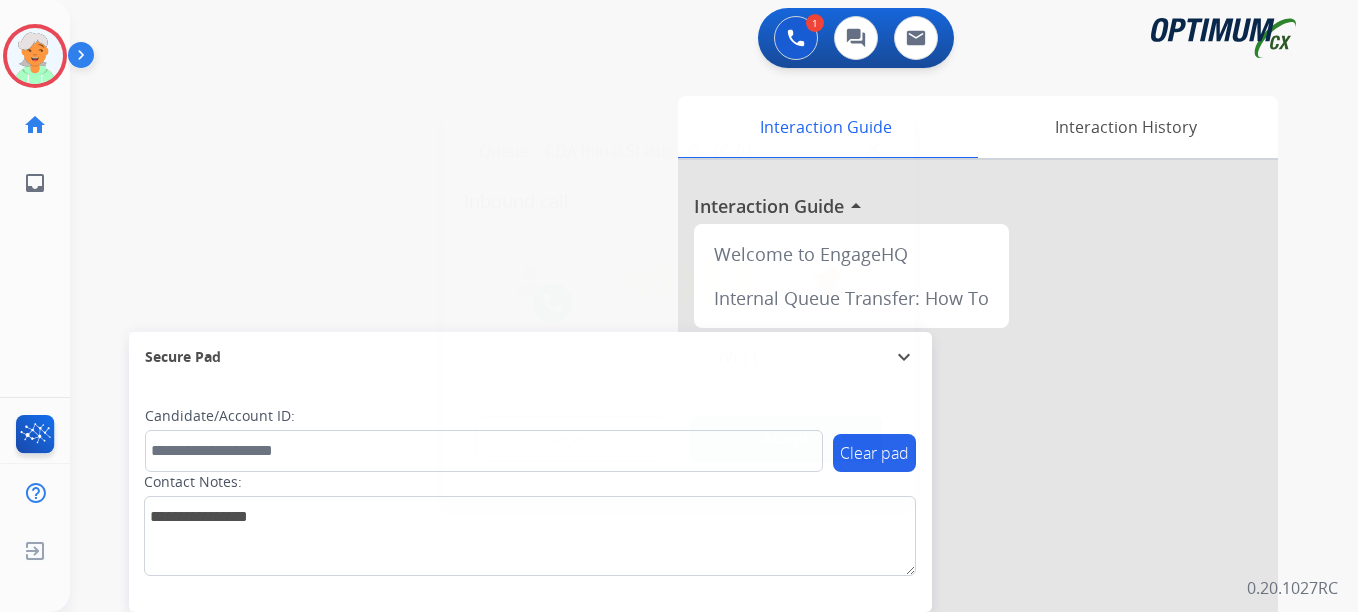 click on "Accept" at bounding box center (786, 439) 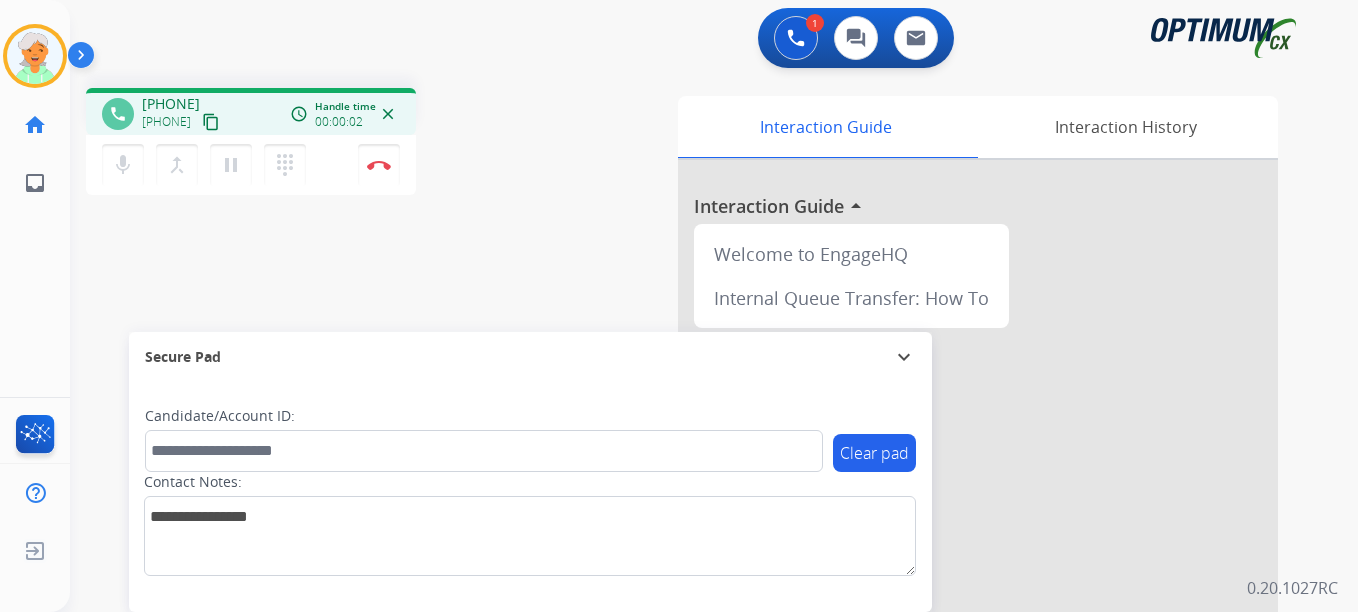 click on "content_copy" at bounding box center [211, 122] 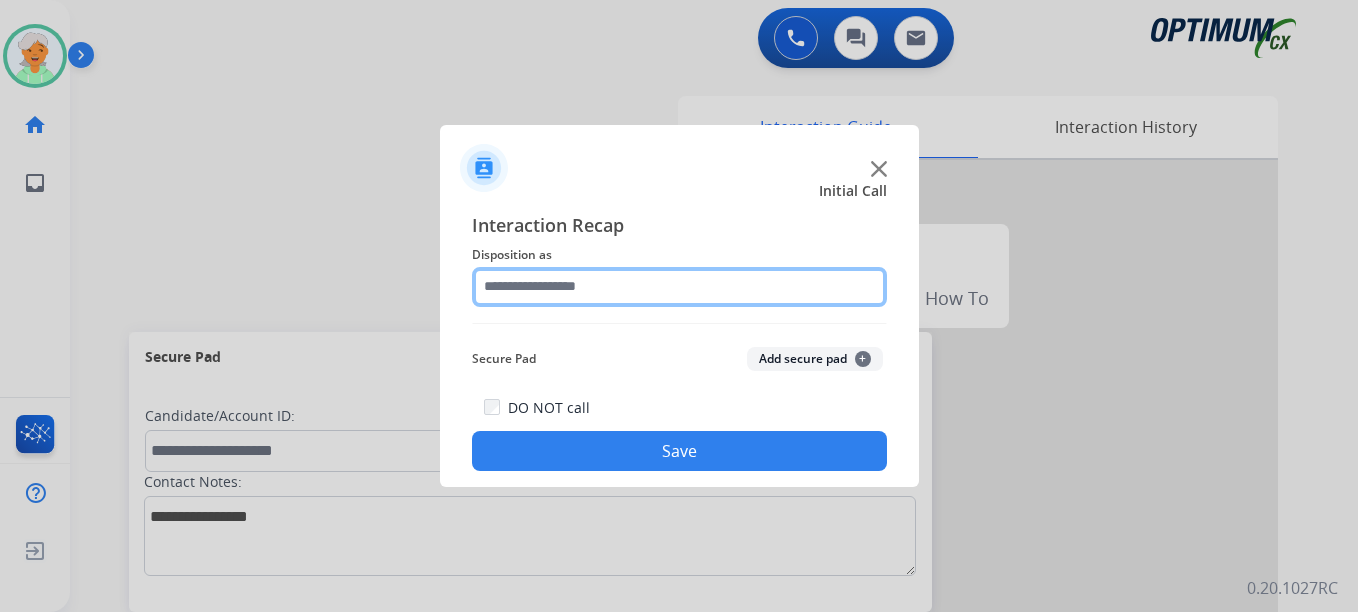 click 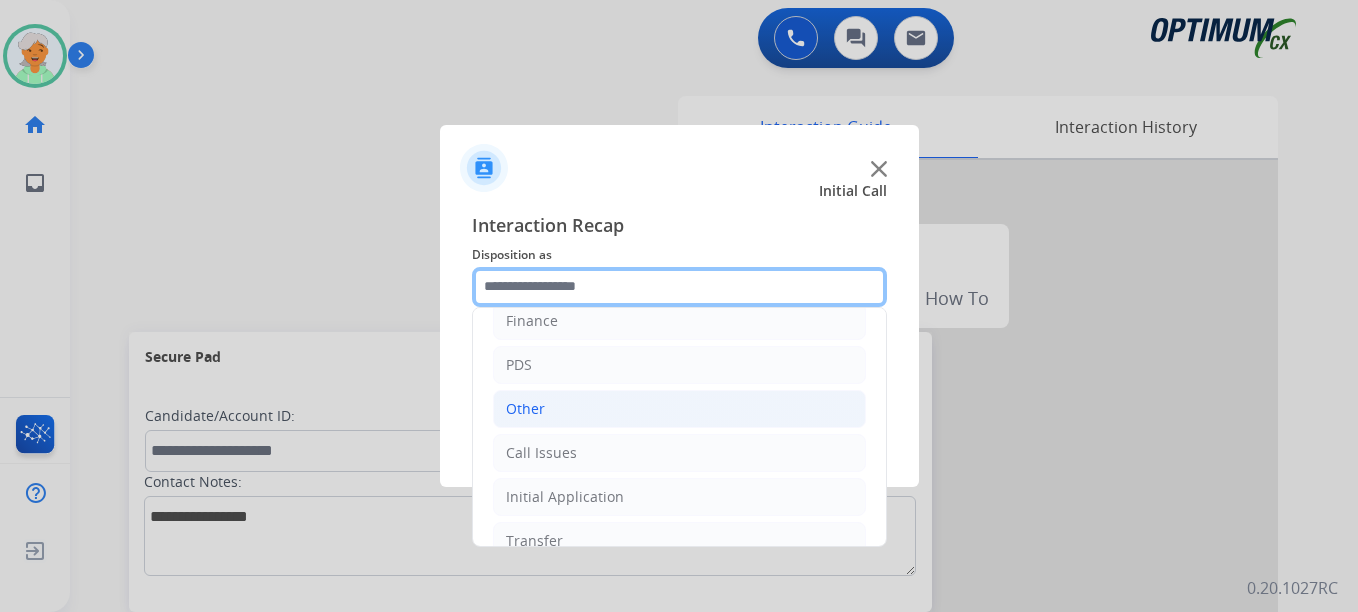 scroll, scrollTop: 136, scrollLeft: 0, axis: vertical 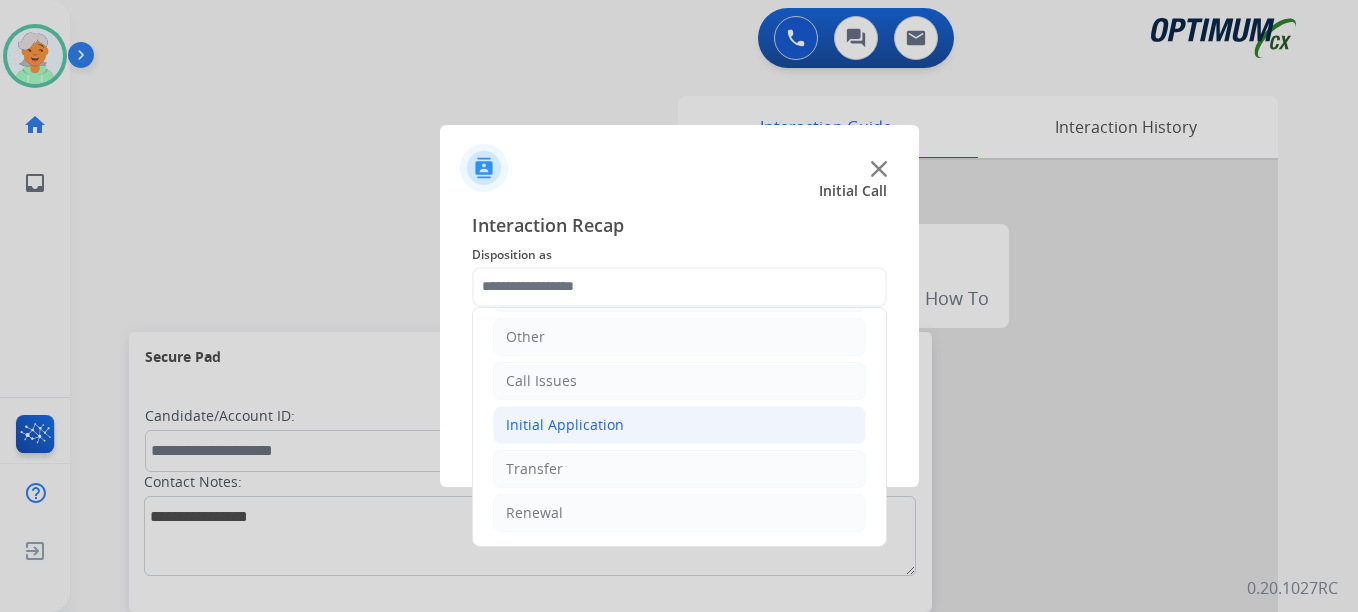 click on "Initial Application" 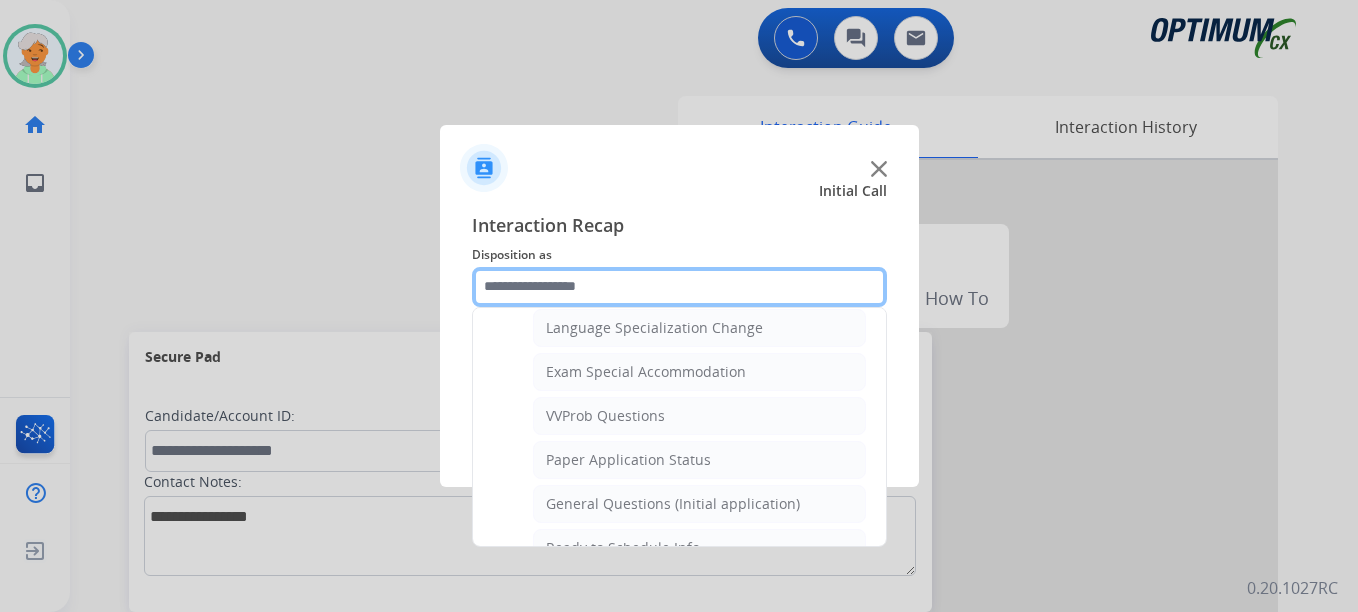 scroll, scrollTop: 1036, scrollLeft: 0, axis: vertical 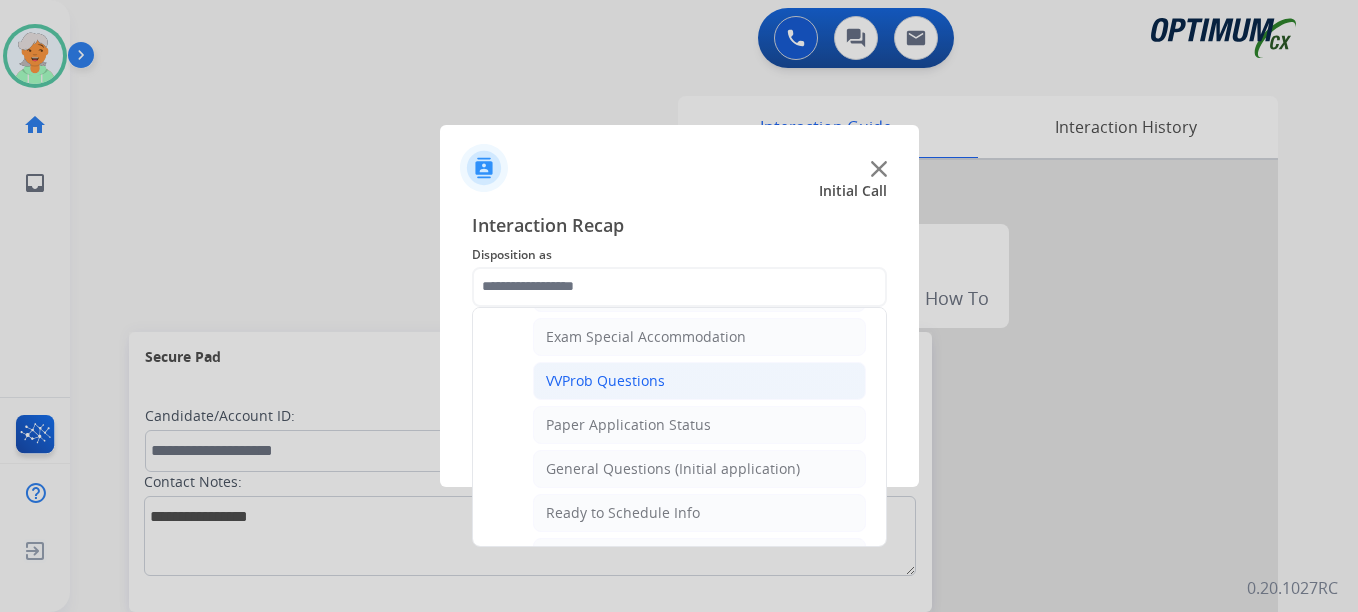 click on "VVProb Questions" 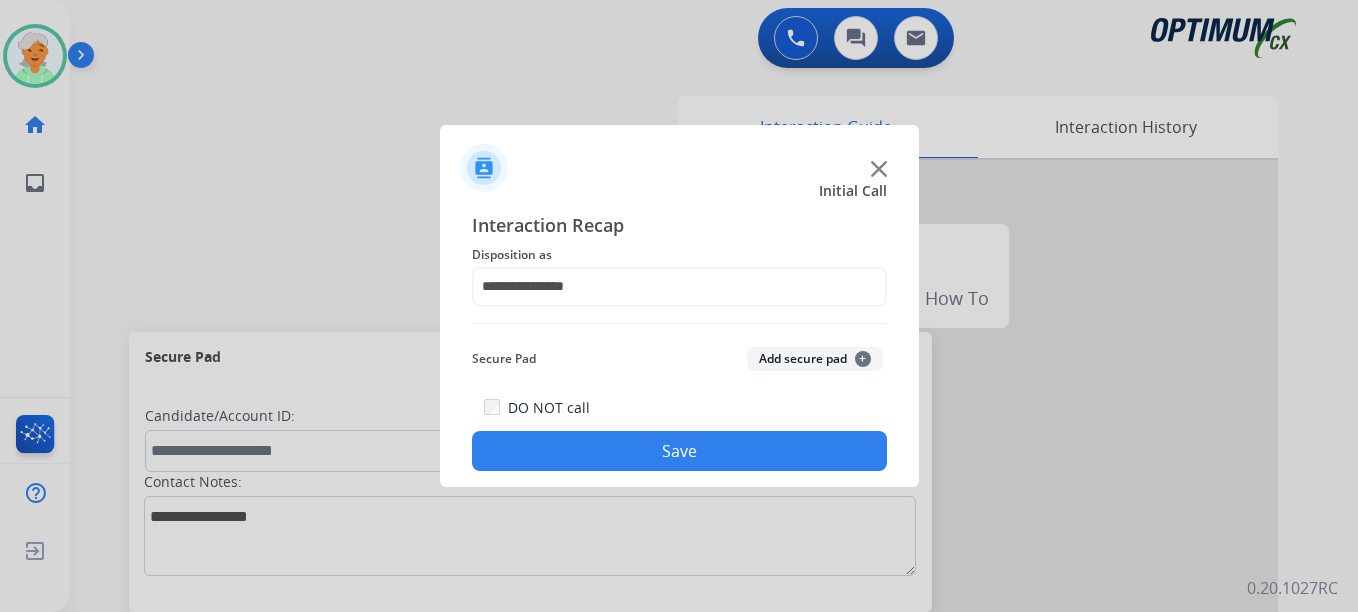 click on "Save" 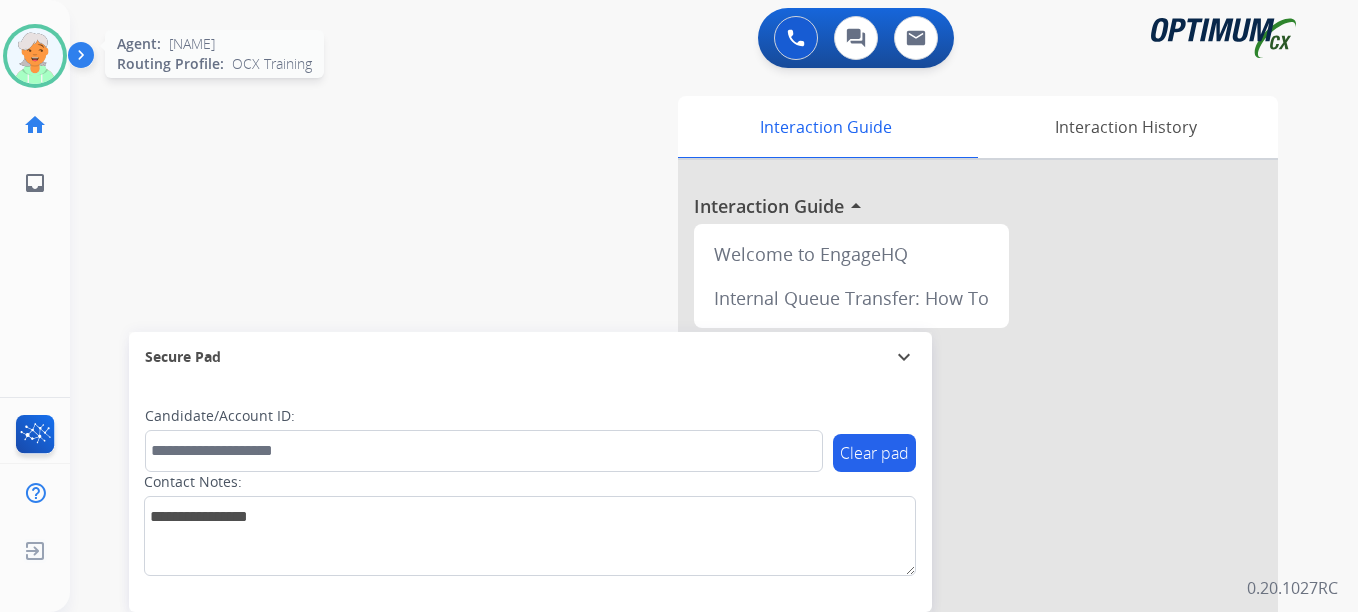 click at bounding box center [35, 56] 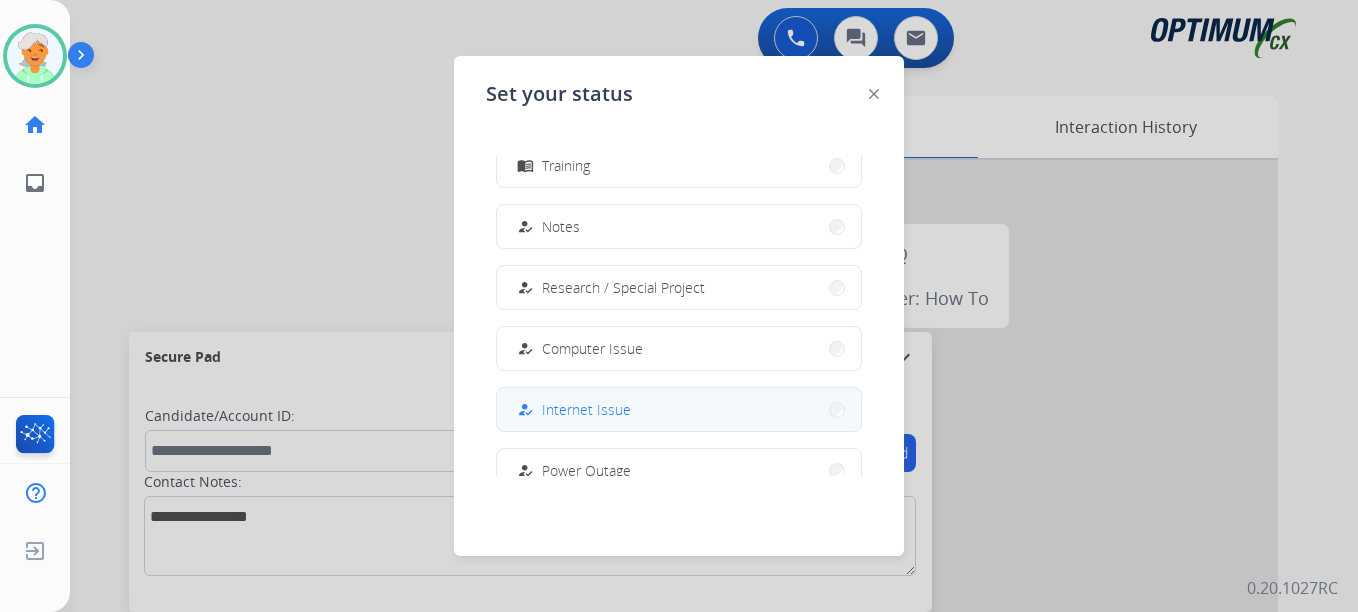 scroll, scrollTop: 499, scrollLeft: 0, axis: vertical 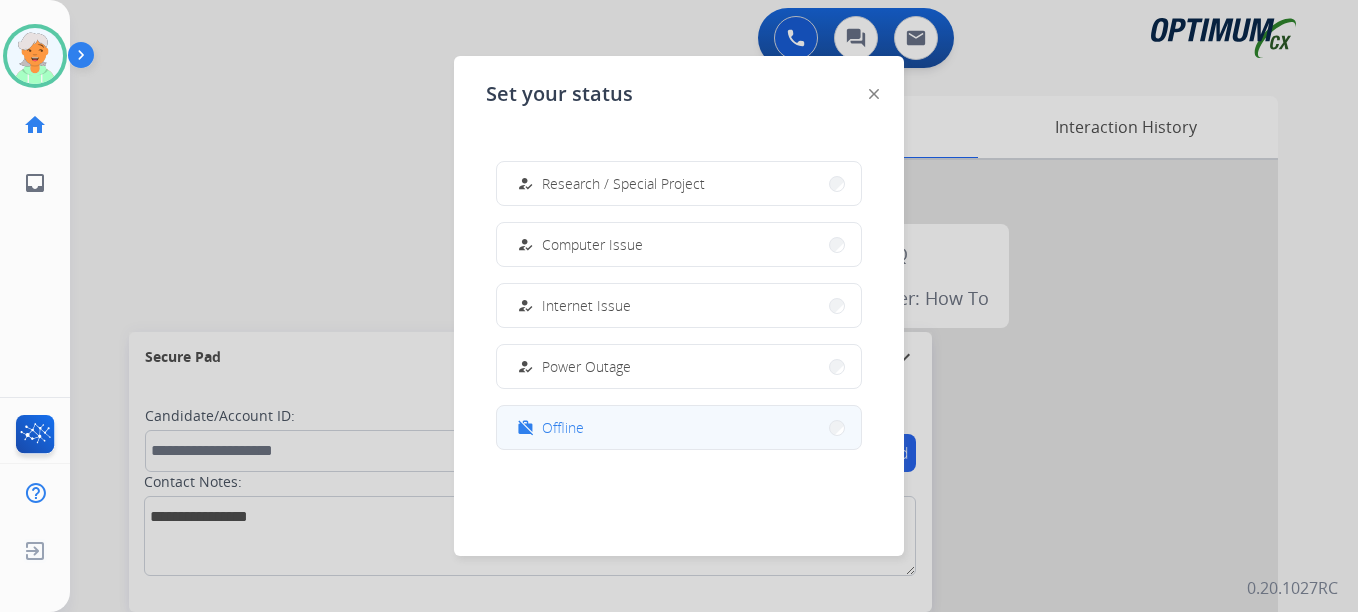 click on "work_off Offline" at bounding box center [679, 427] 